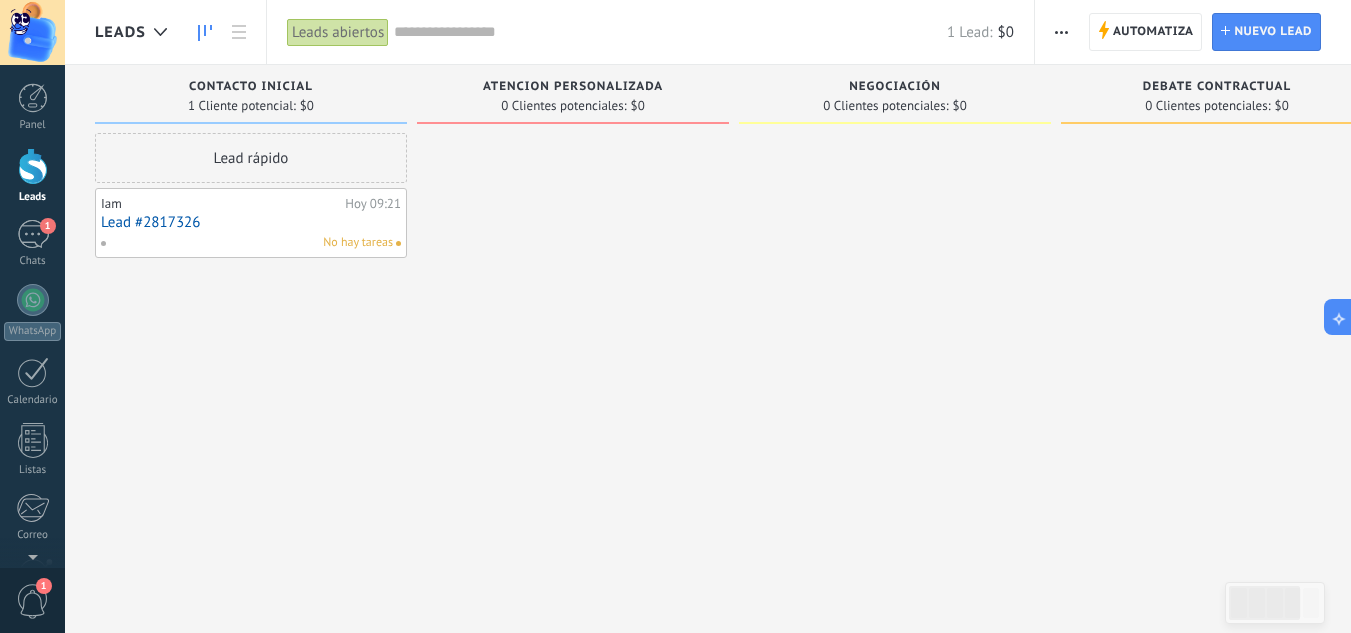 scroll, scrollTop: 0, scrollLeft: 0, axis: both 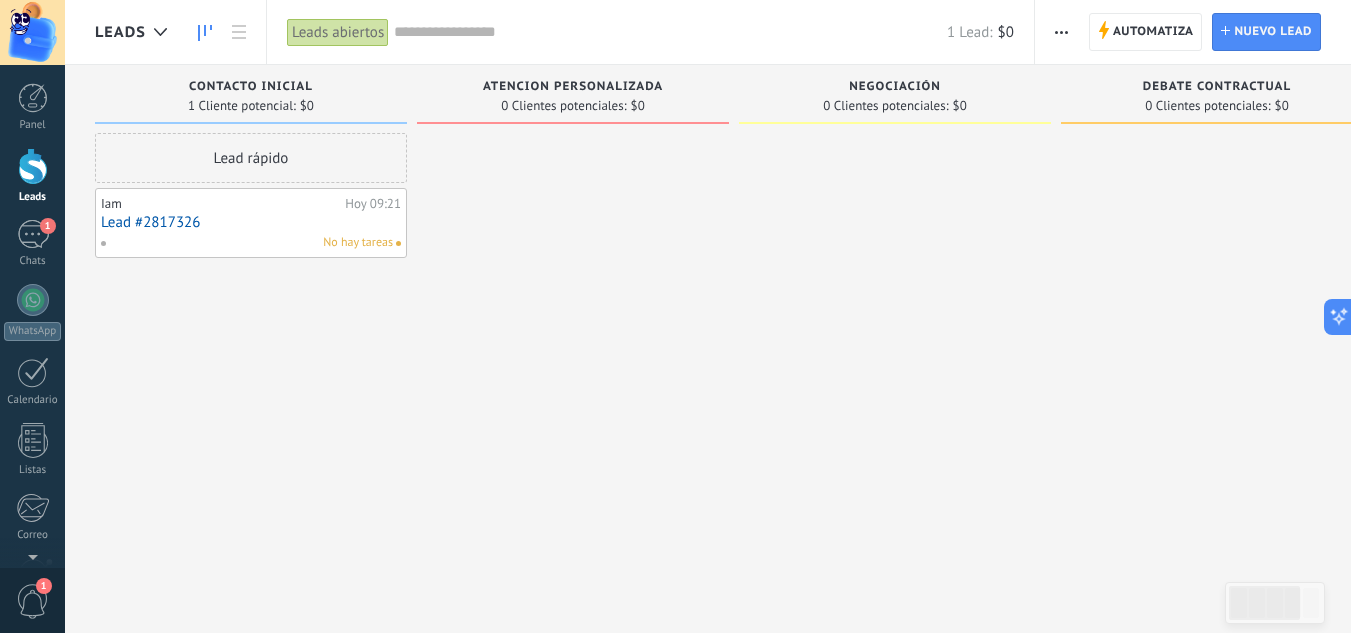 click on "Negociación" at bounding box center (895, 87) 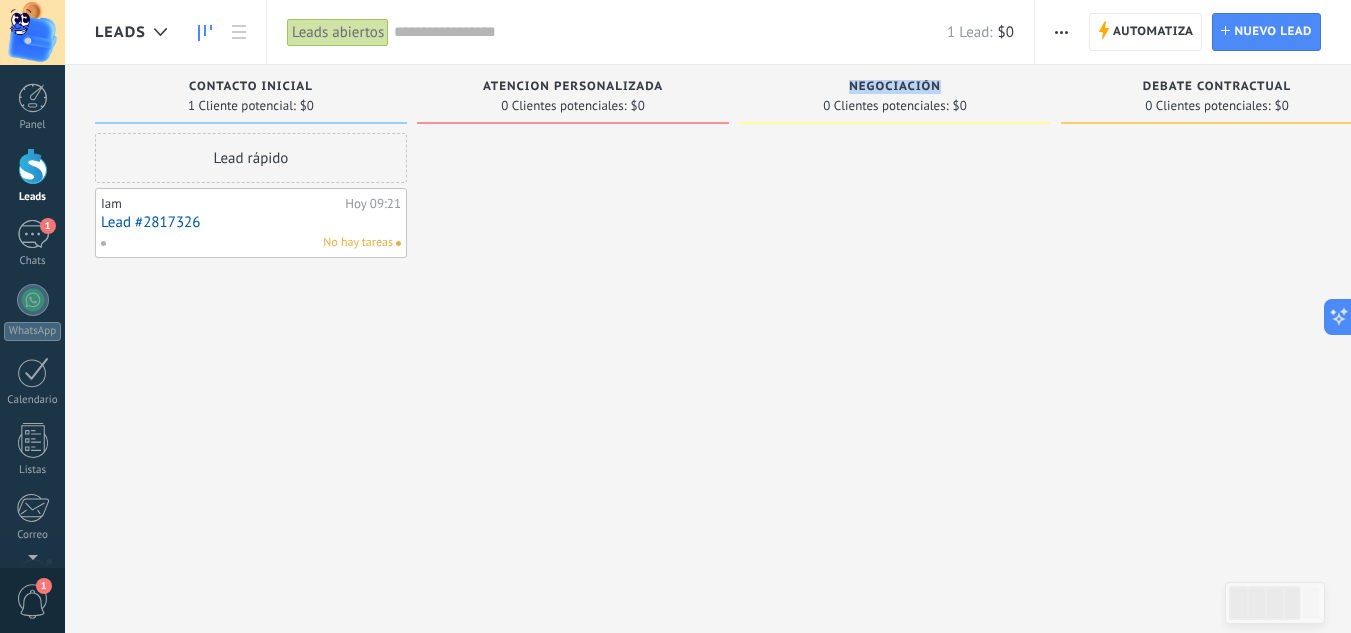 click on "Negociación" at bounding box center (895, 87) 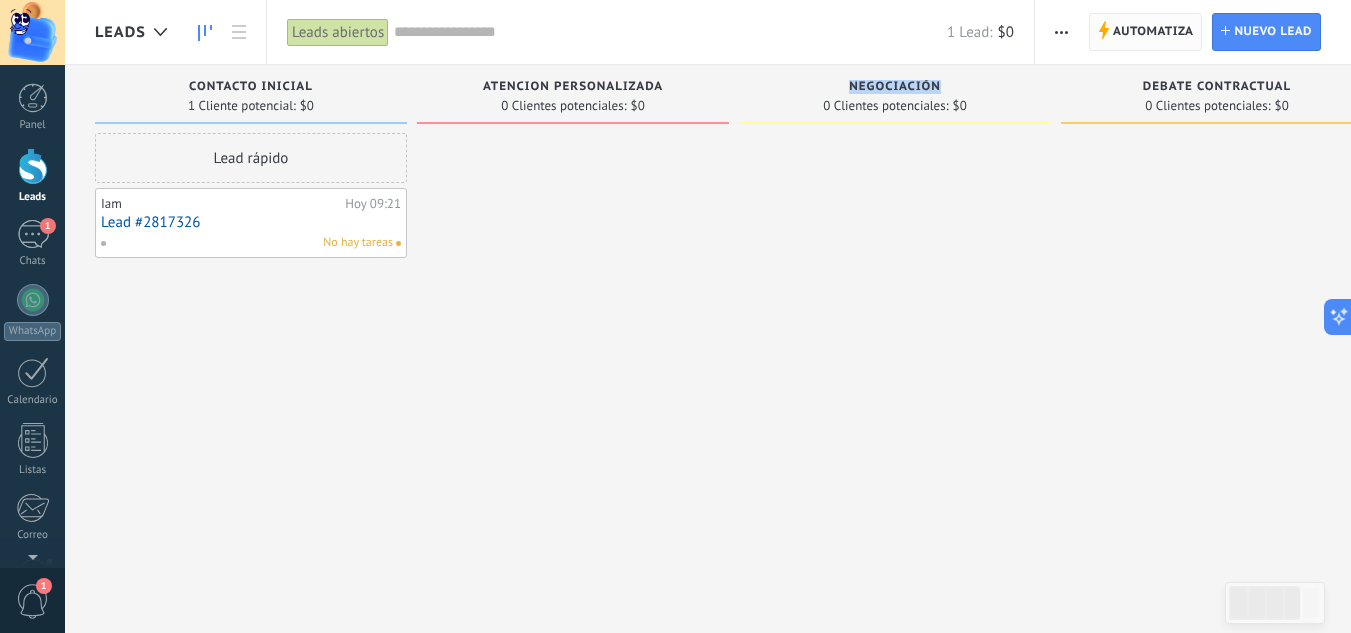 click on "Automatiza" at bounding box center (1153, 32) 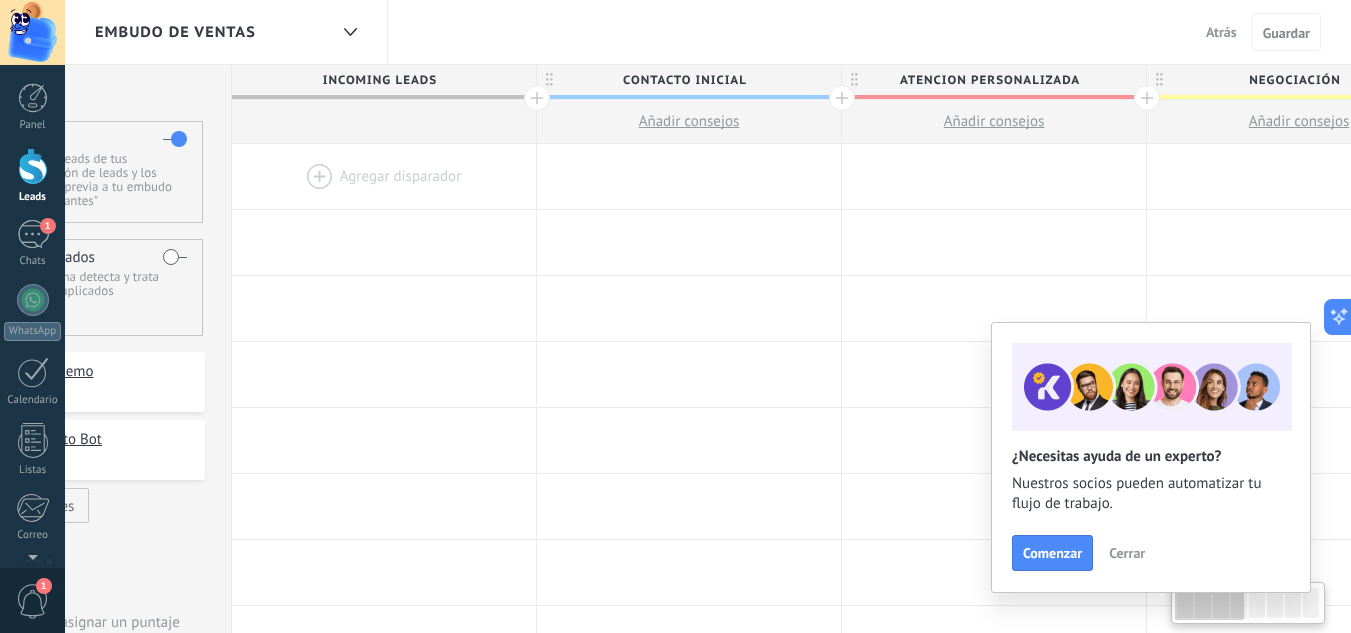 scroll, scrollTop: 0, scrollLeft: 0, axis: both 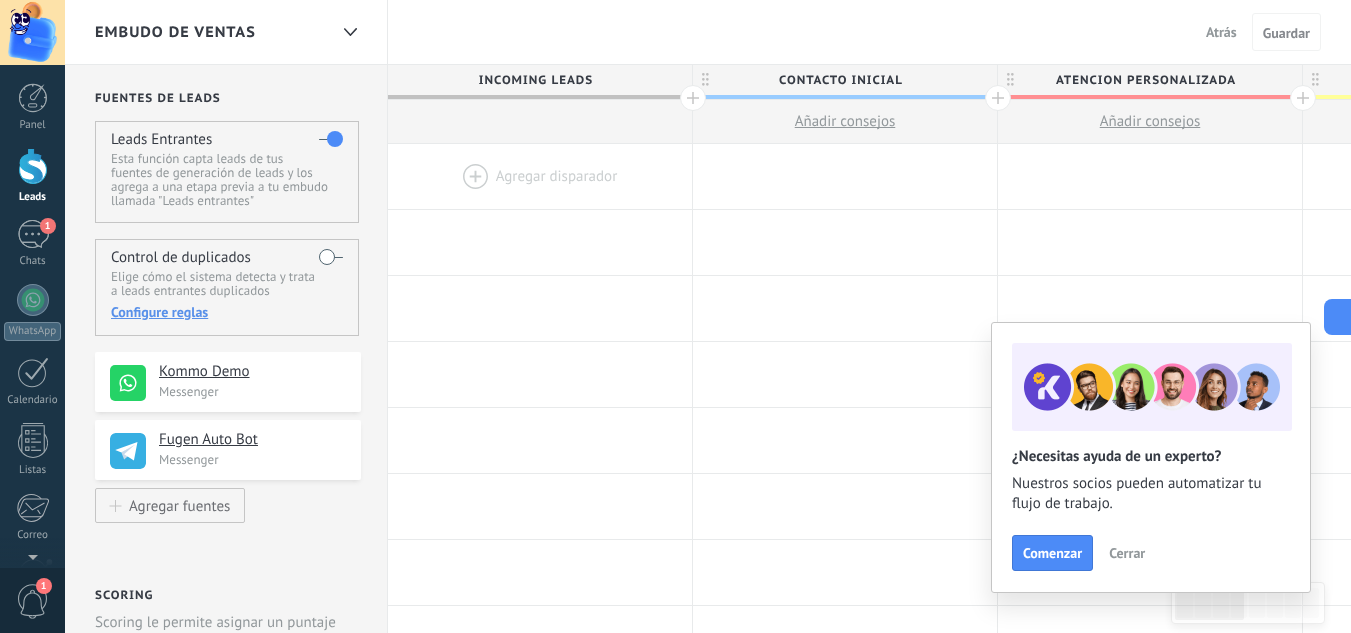 drag, startPoint x: 299, startPoint y: 373, endPoint x: 525, endPoint y: 131, distance: 331.11932 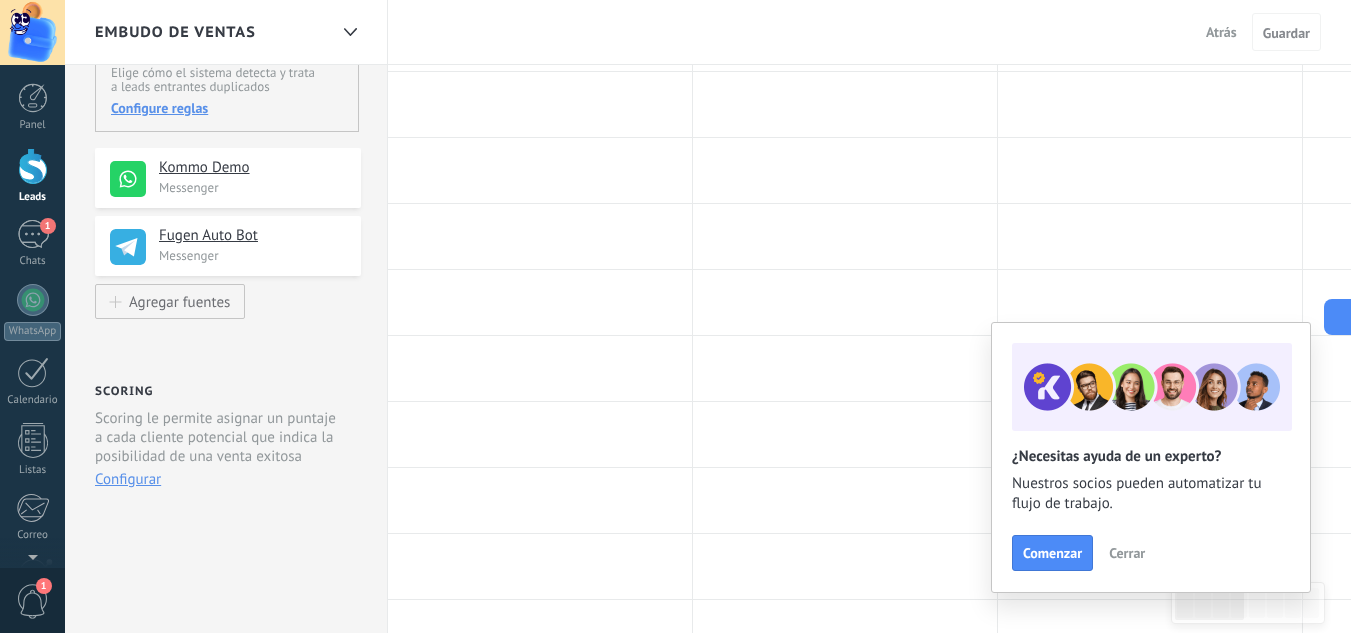 scroll, scrollTop: 0, scrollLeft: 0, axis: both 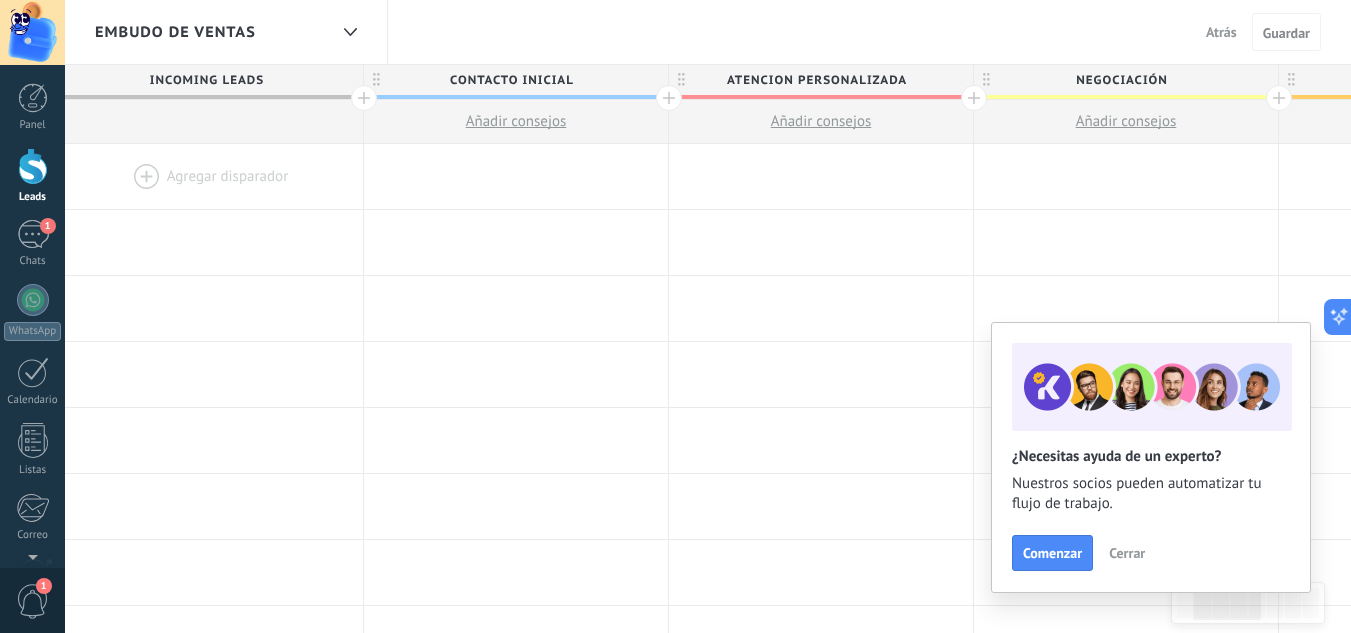 click on "Incoming leads" at bounding box center [206, 80] 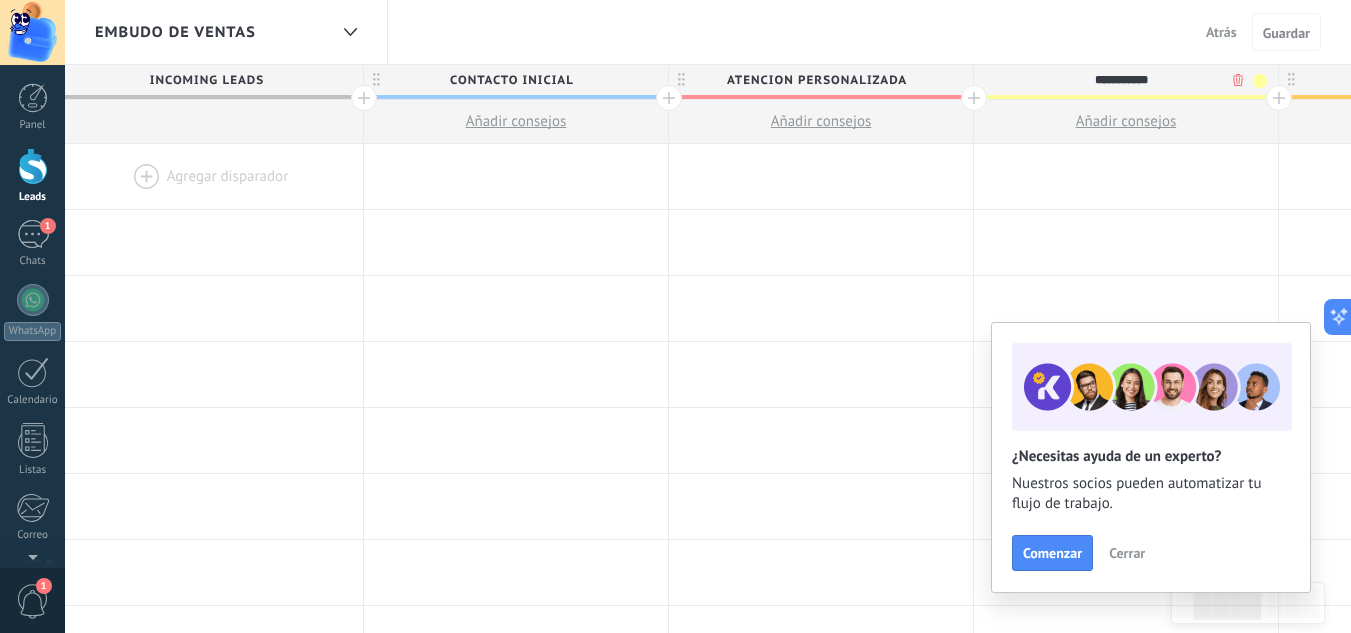 click on "**********" at bounding box center (1121, 80) 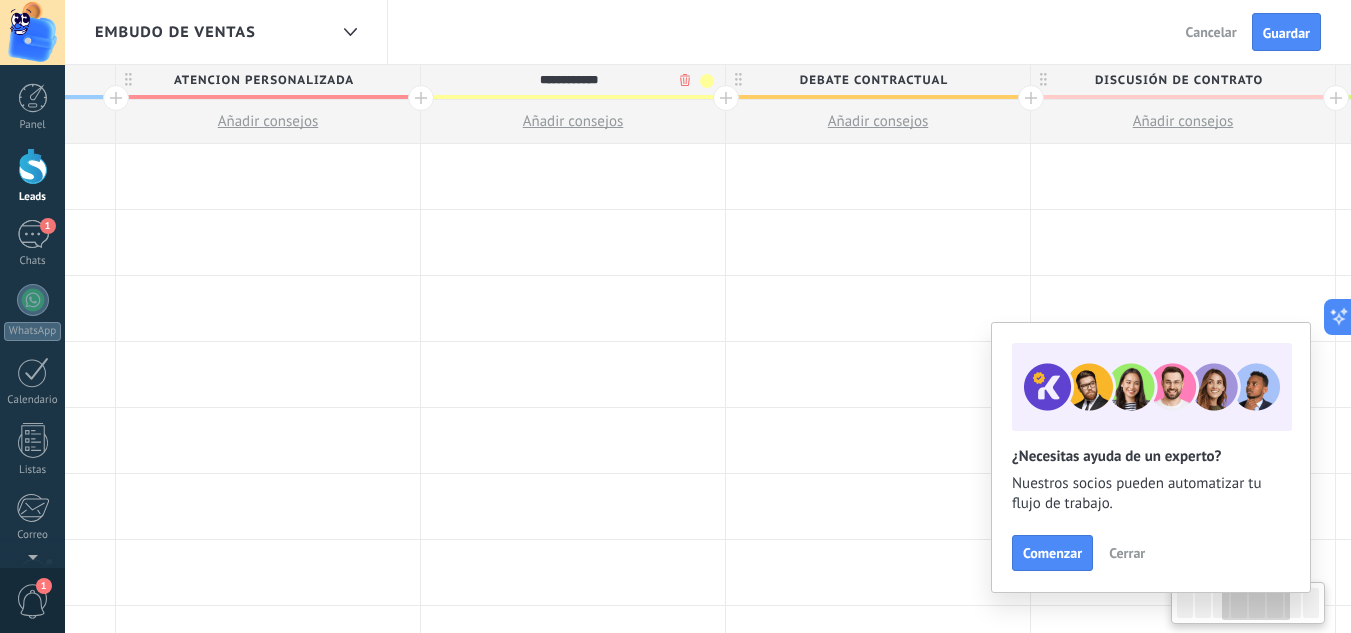 scroll, scrollTop: 0, scrollLeft: 883, axis: horizontal 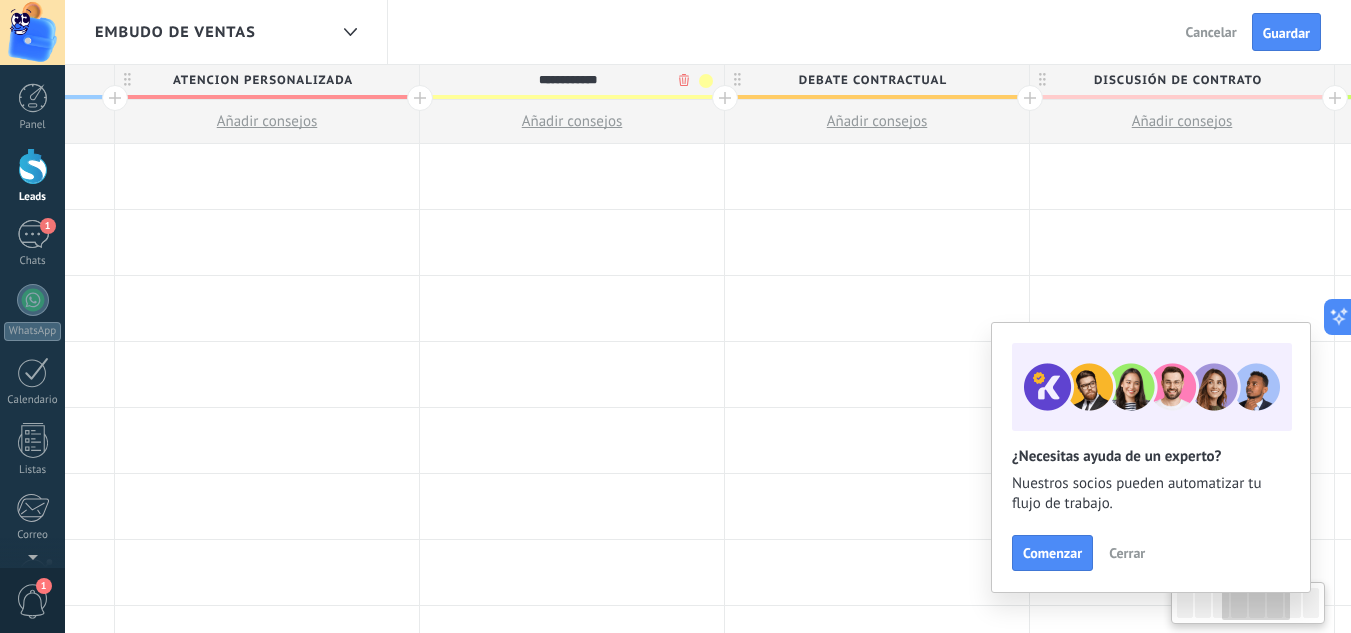 type on "**********" 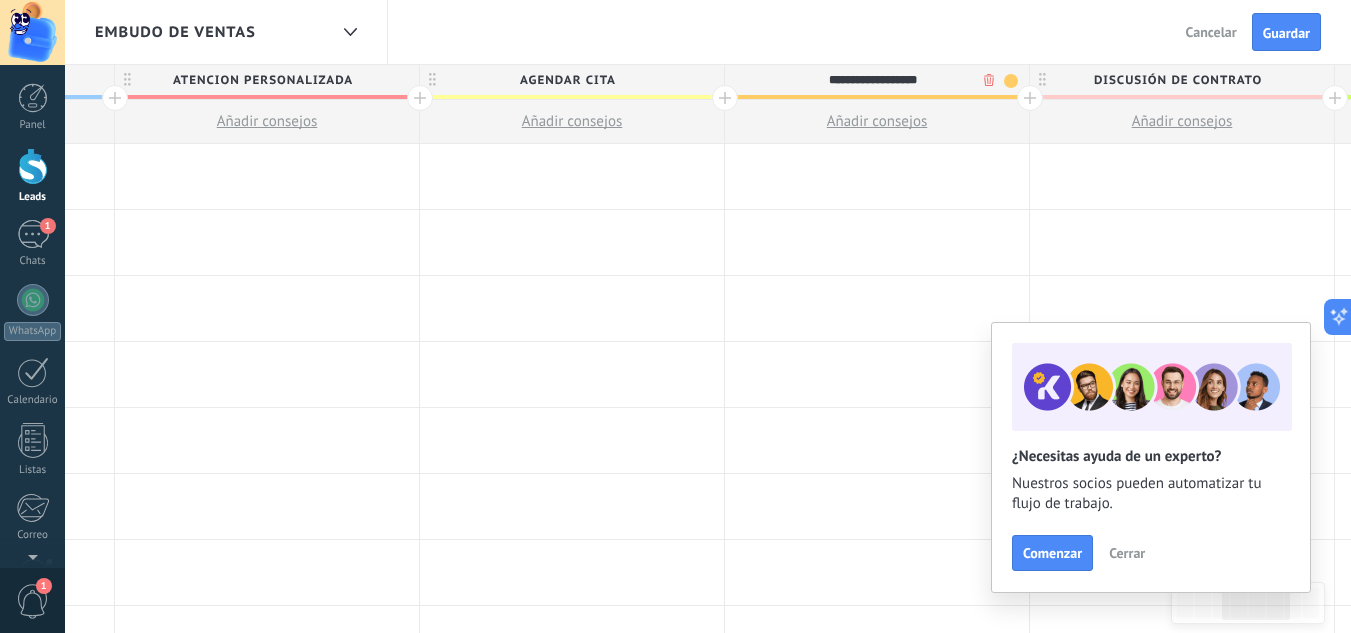 click on "**********" at bounding box center [872, 80] 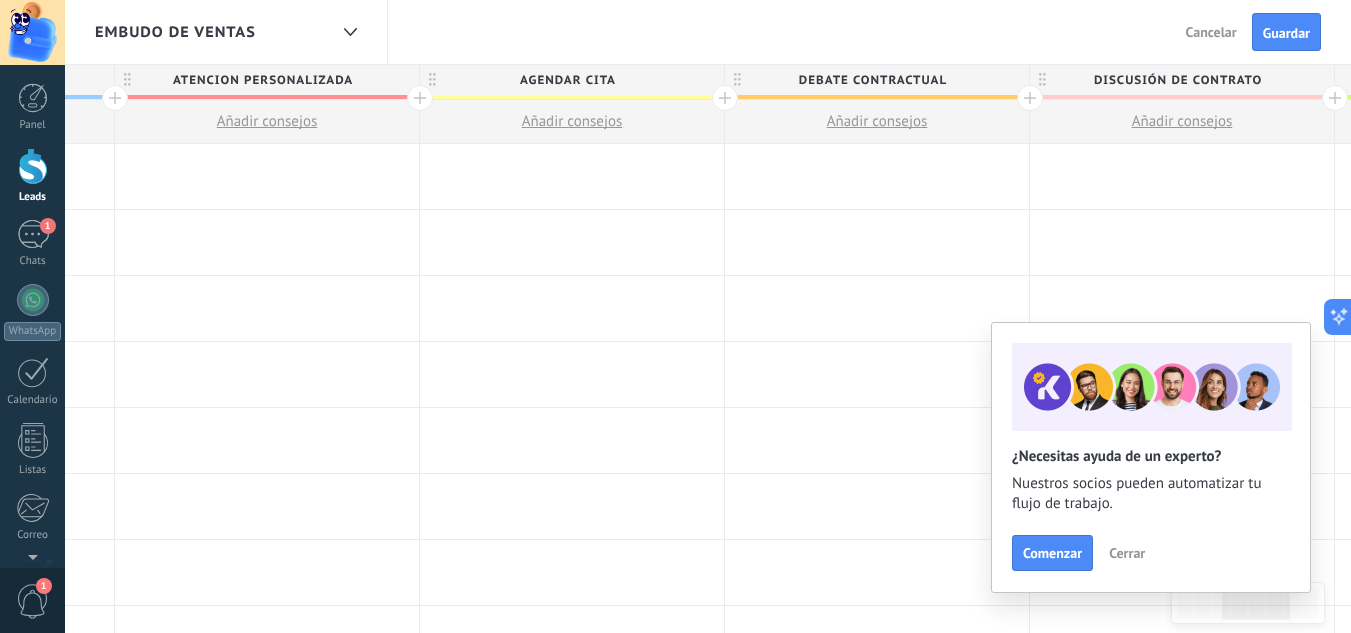 click on "Debate contractual" at bounding box center (872, 80) 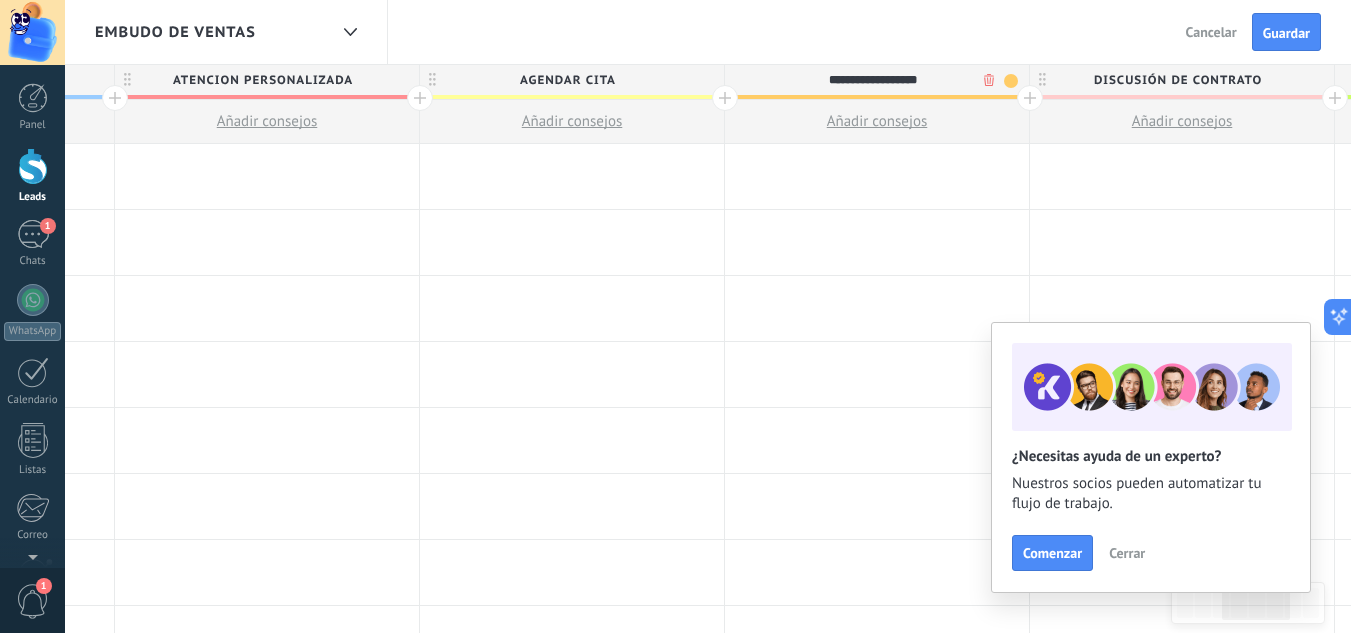 click on "**********" at bounding box center (872, 80) 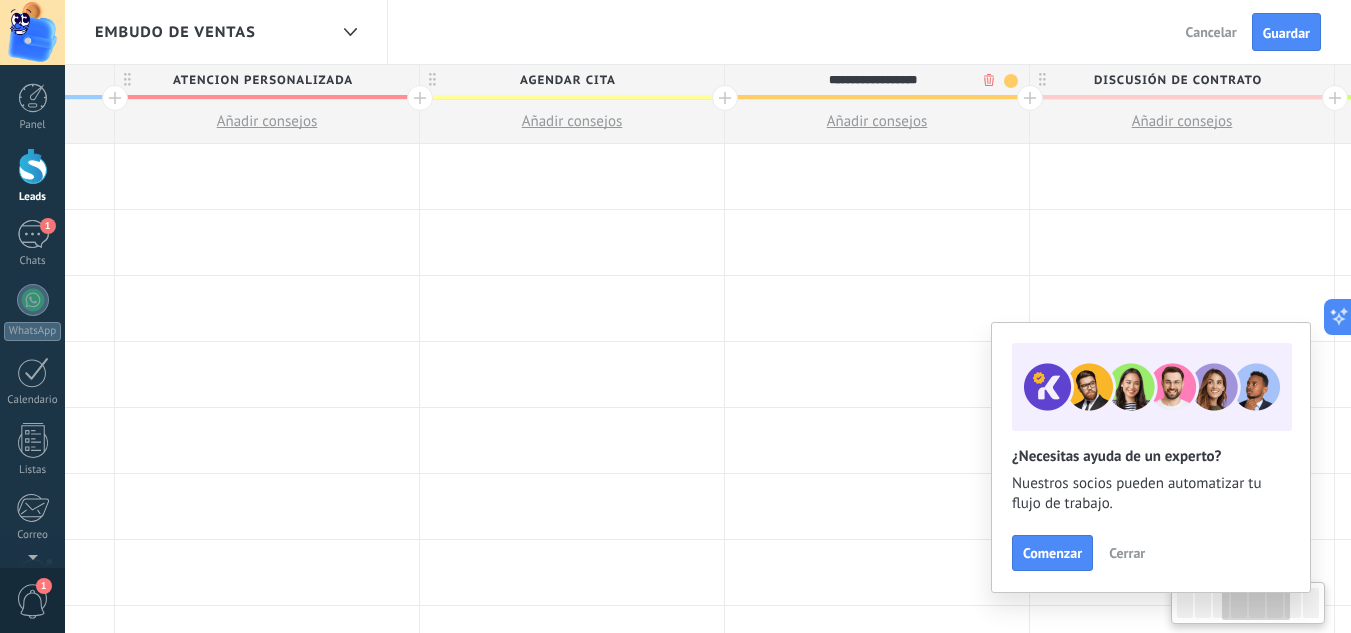 click on "AGENDAR CITA" at bounding box center (567, 80) 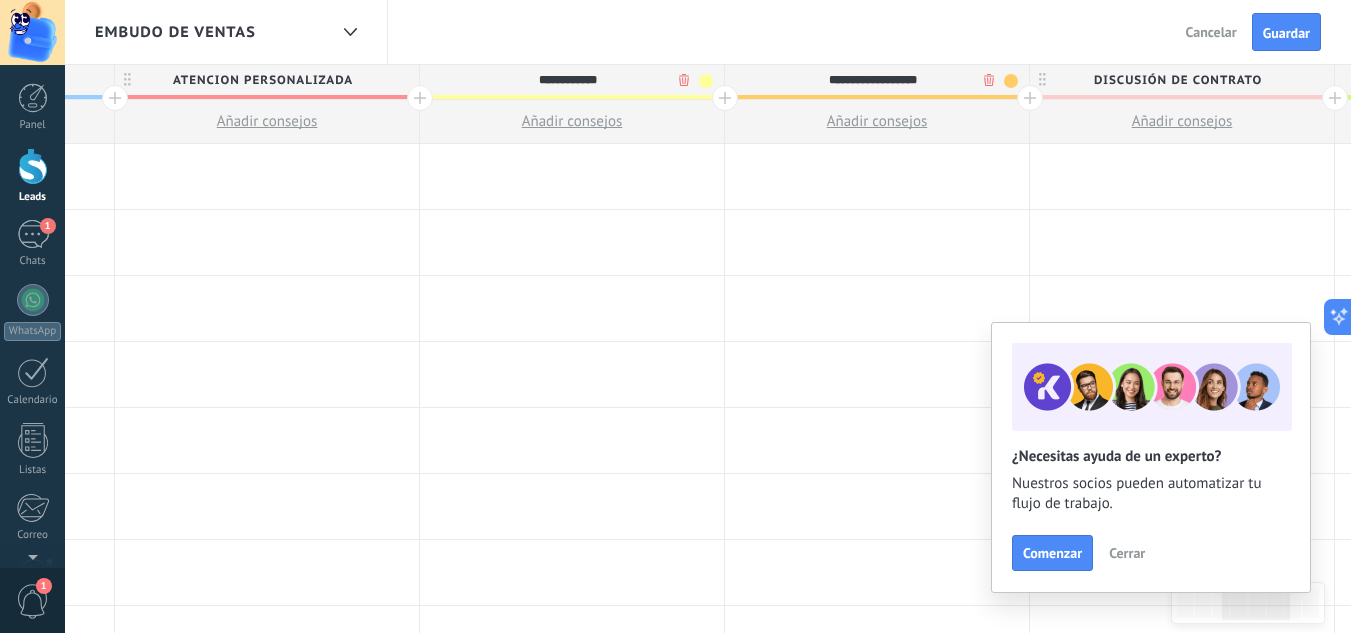 click on "**********" at bounding box center [567, 80] 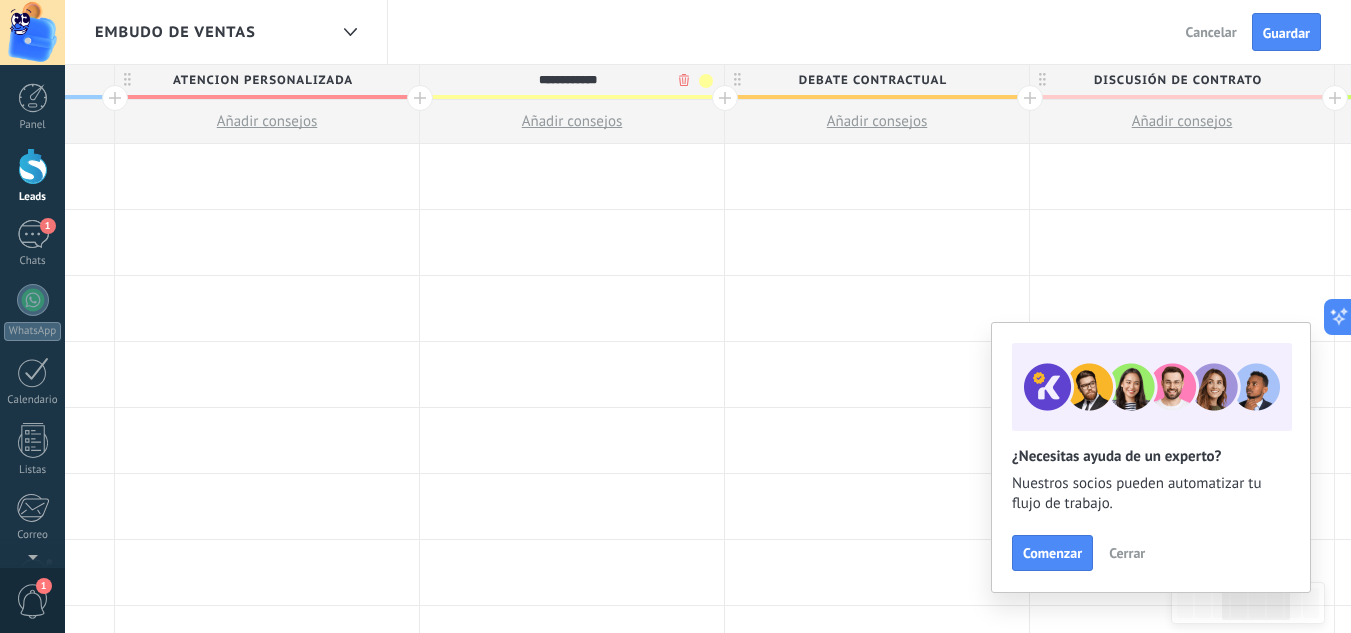 click on "**********" at bounding box center (567, 80) 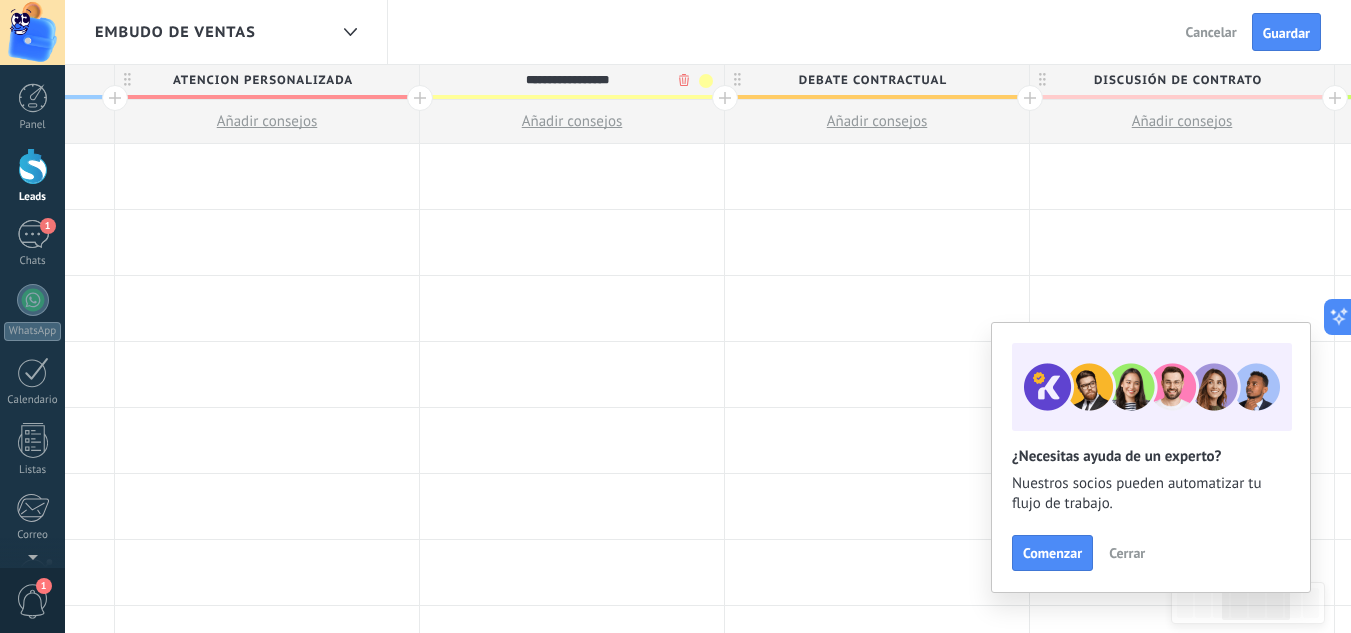 type on "**********" 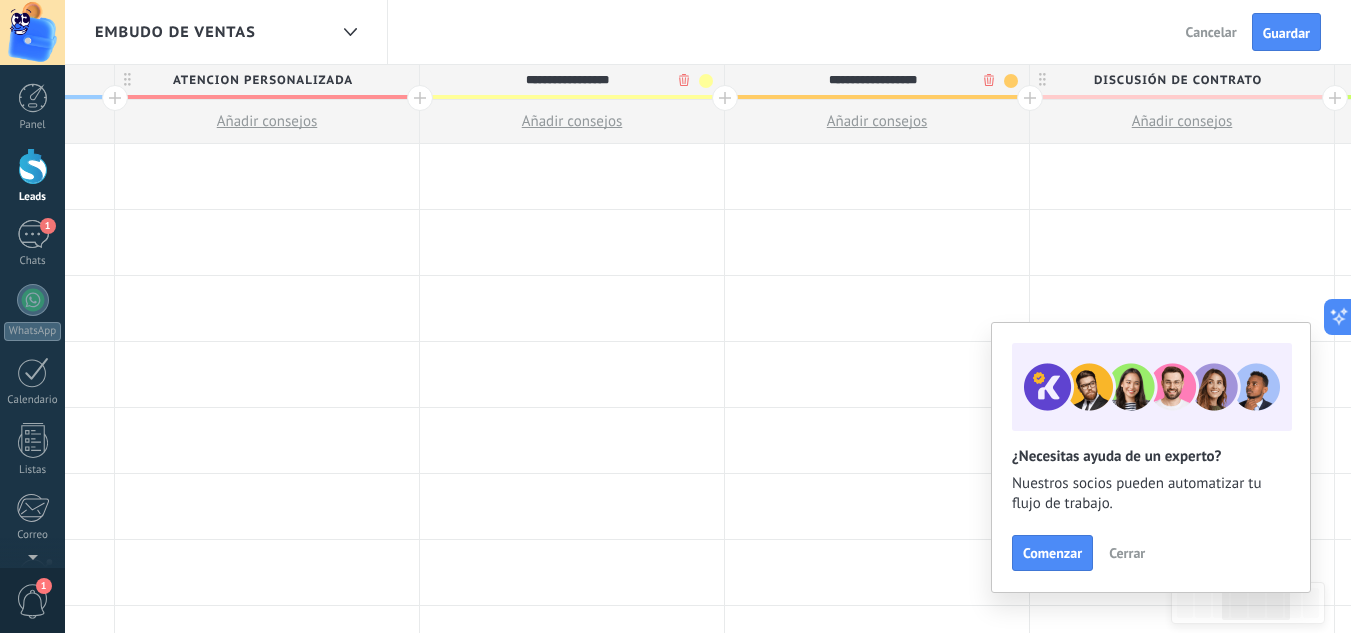 click on "**********" at bounding box center (872, 80) 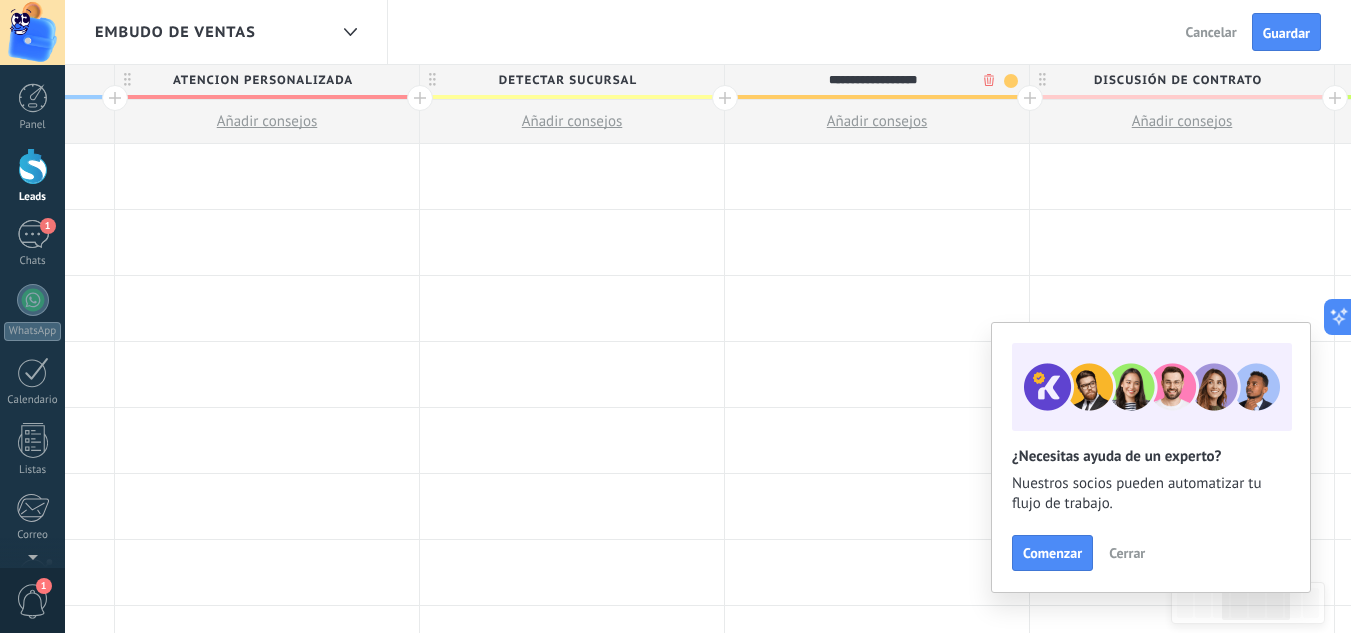click on "**********" at bounding box center [872, 80] 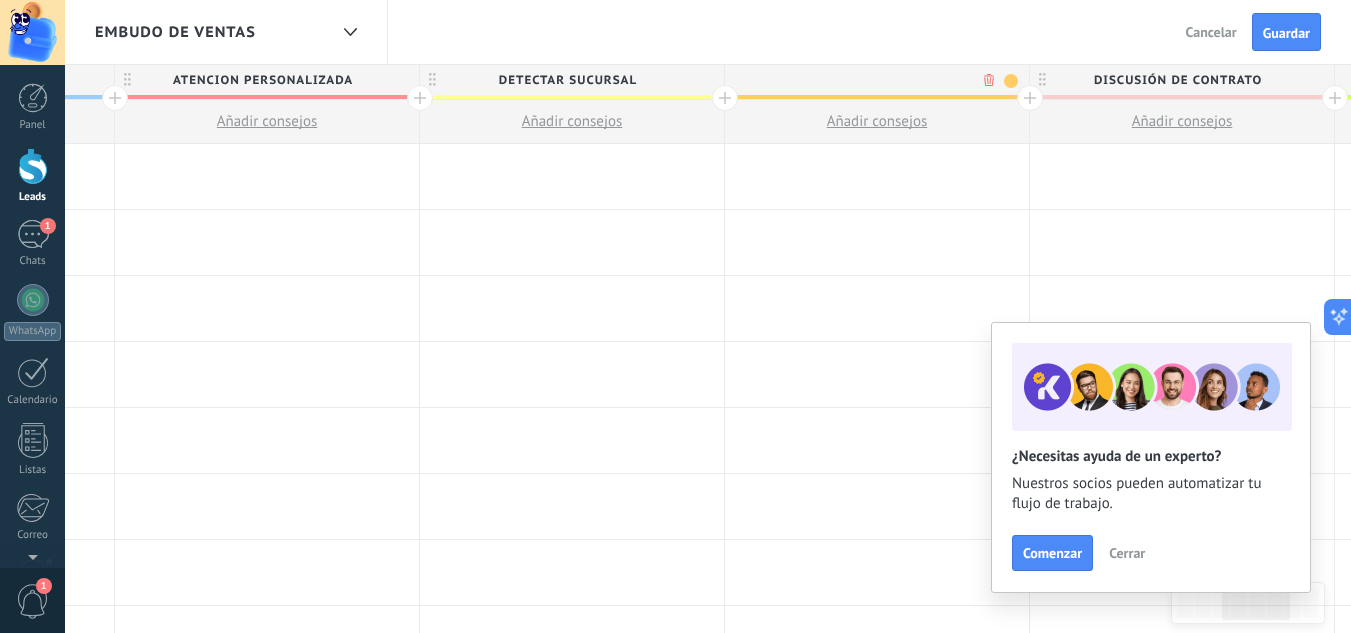 type on "*" 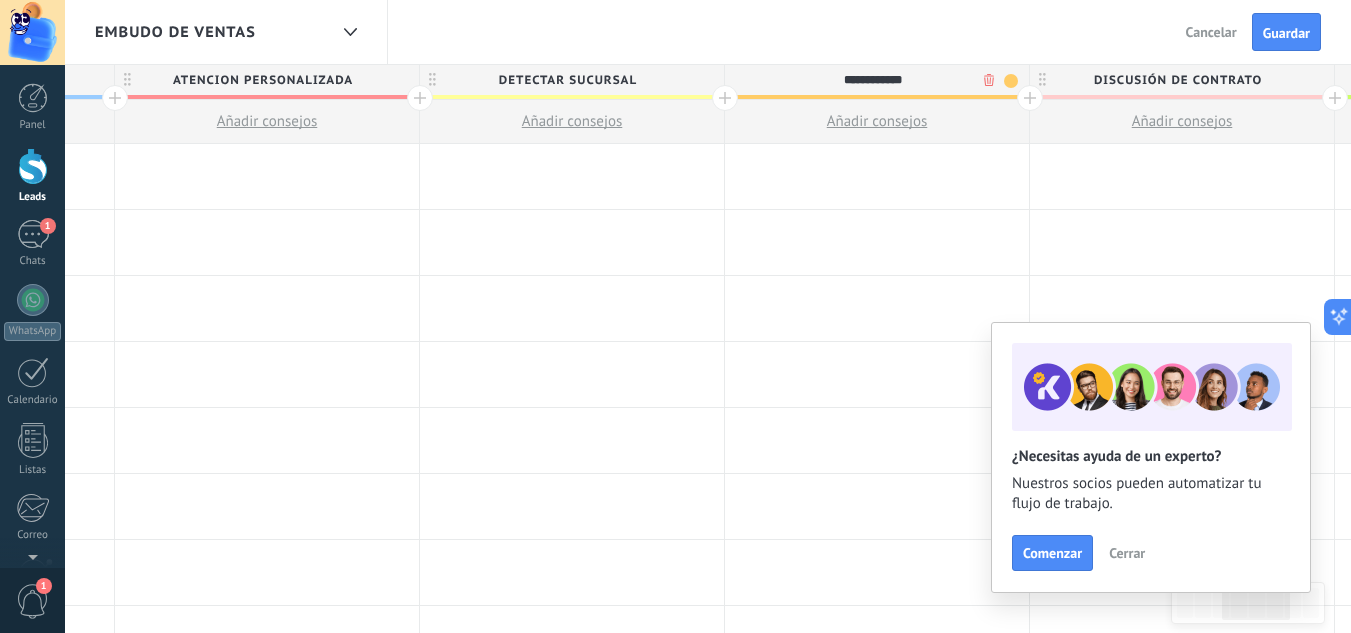 type on "**********" 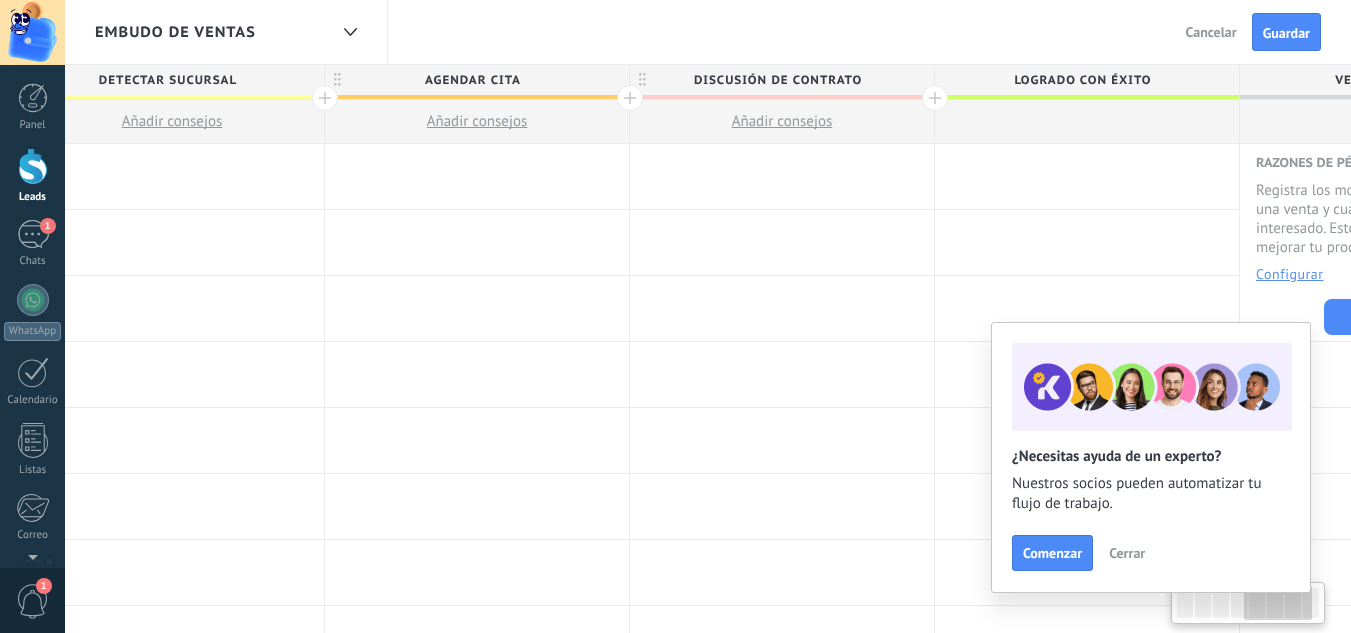 scroll, scrollTop: 0, scrollLeft: 1308, axis: horizontal 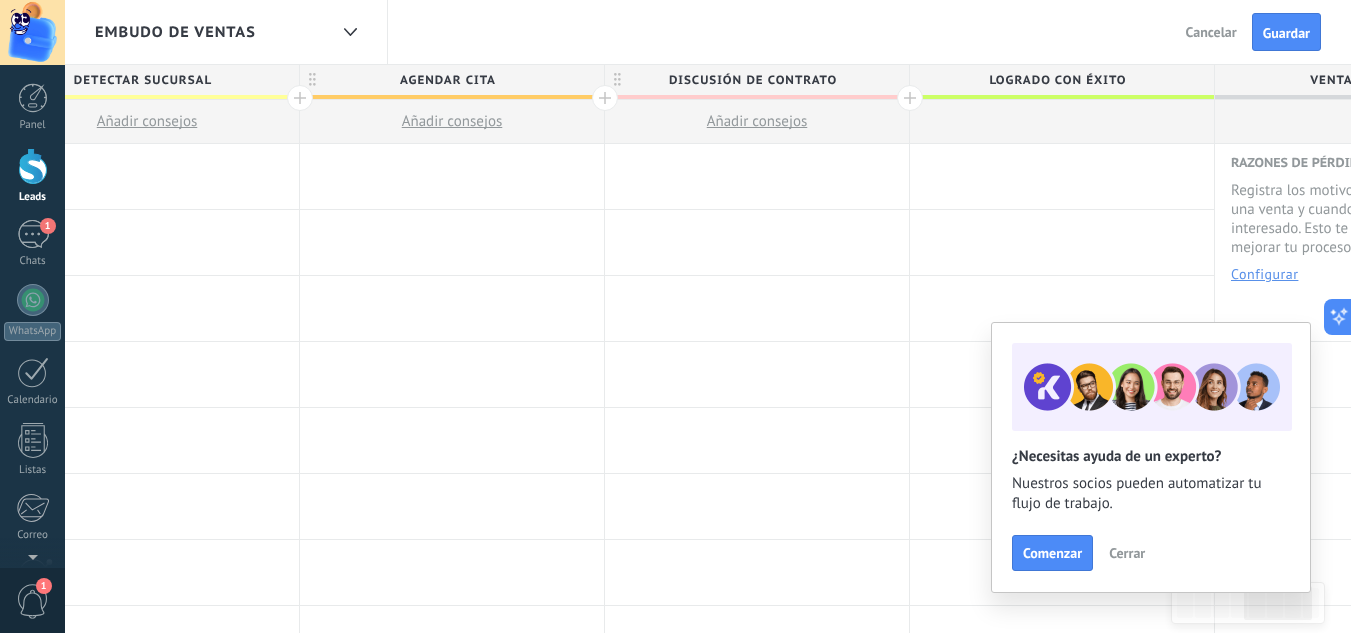 click on "Discusión de contrato" at bounding box center [752, 80] 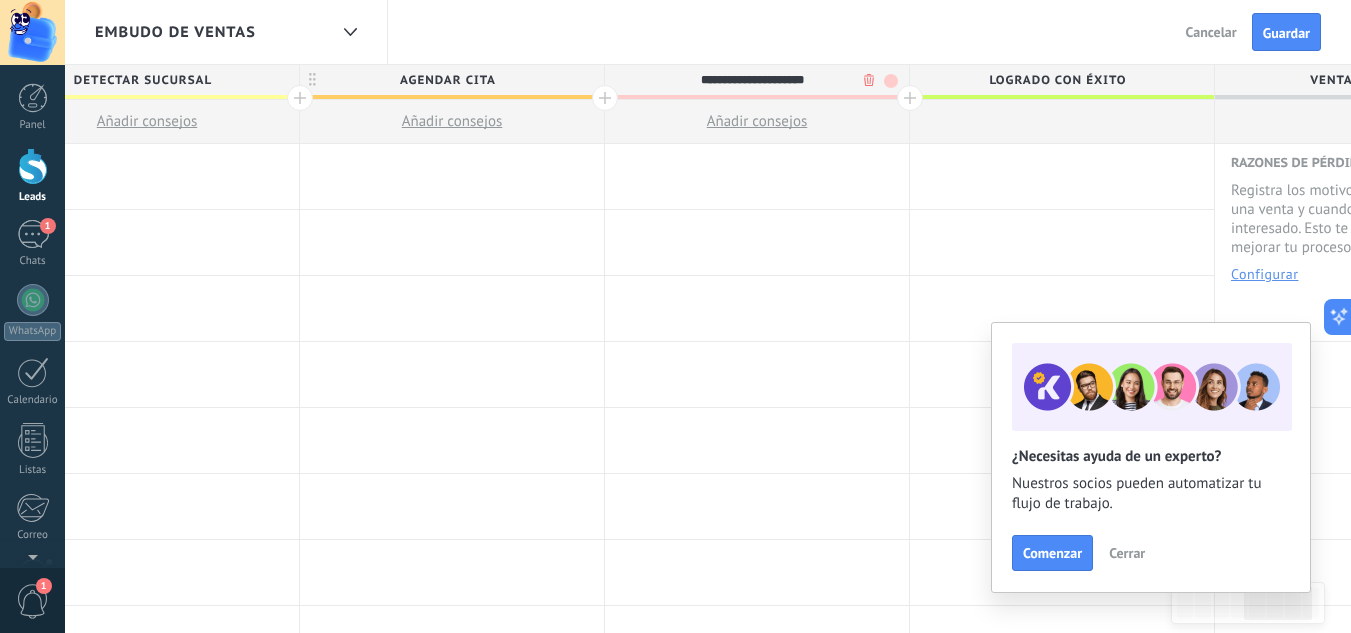 click on "**********" at bounding box center (752, 80) 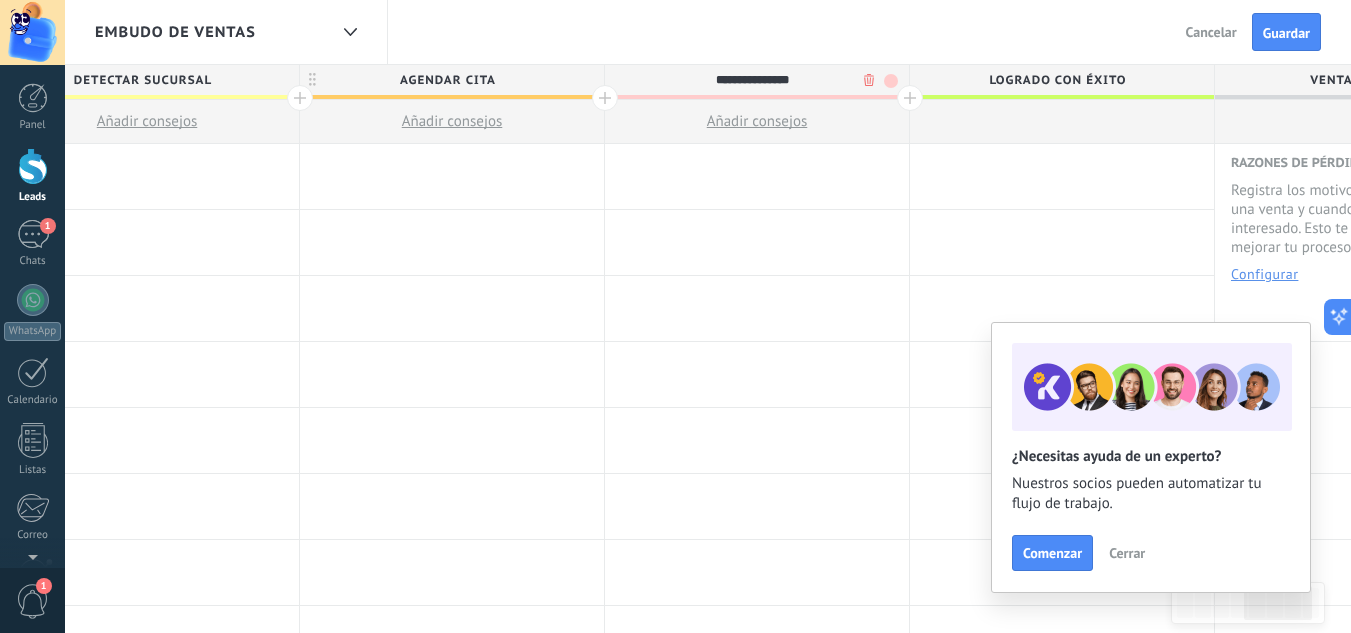 type on "**********" 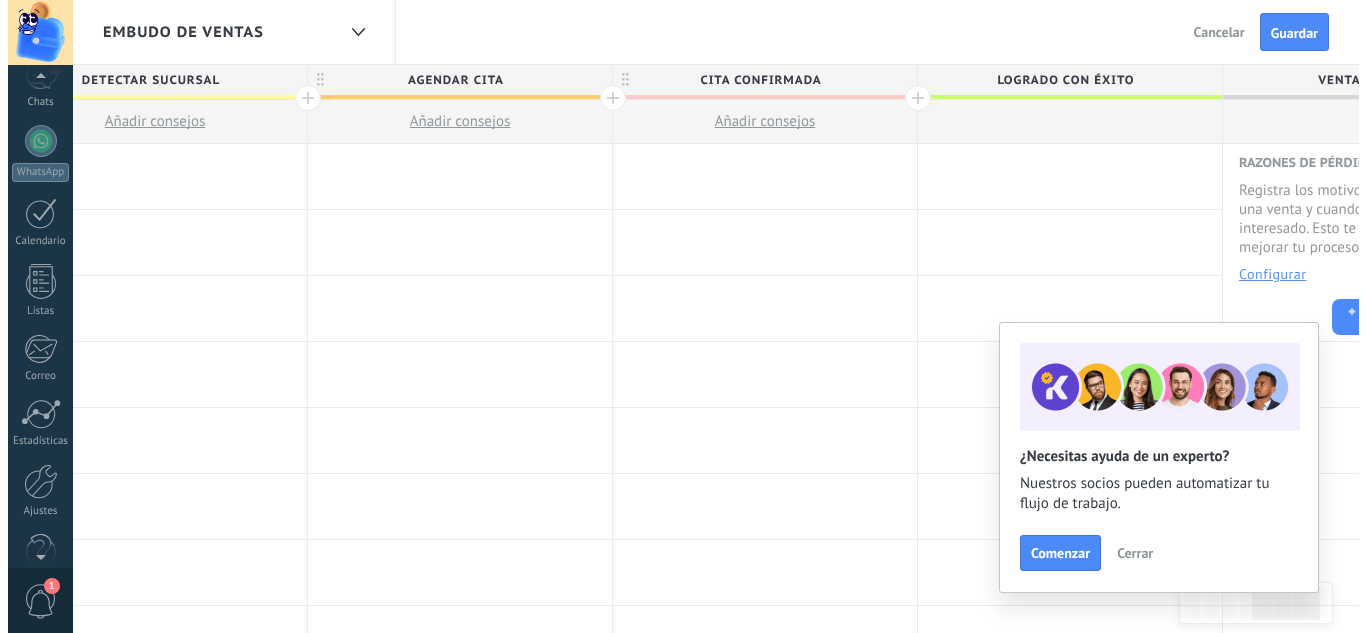 scroll, scrollTop: 199, scrollLeft: 0, axis: vertical 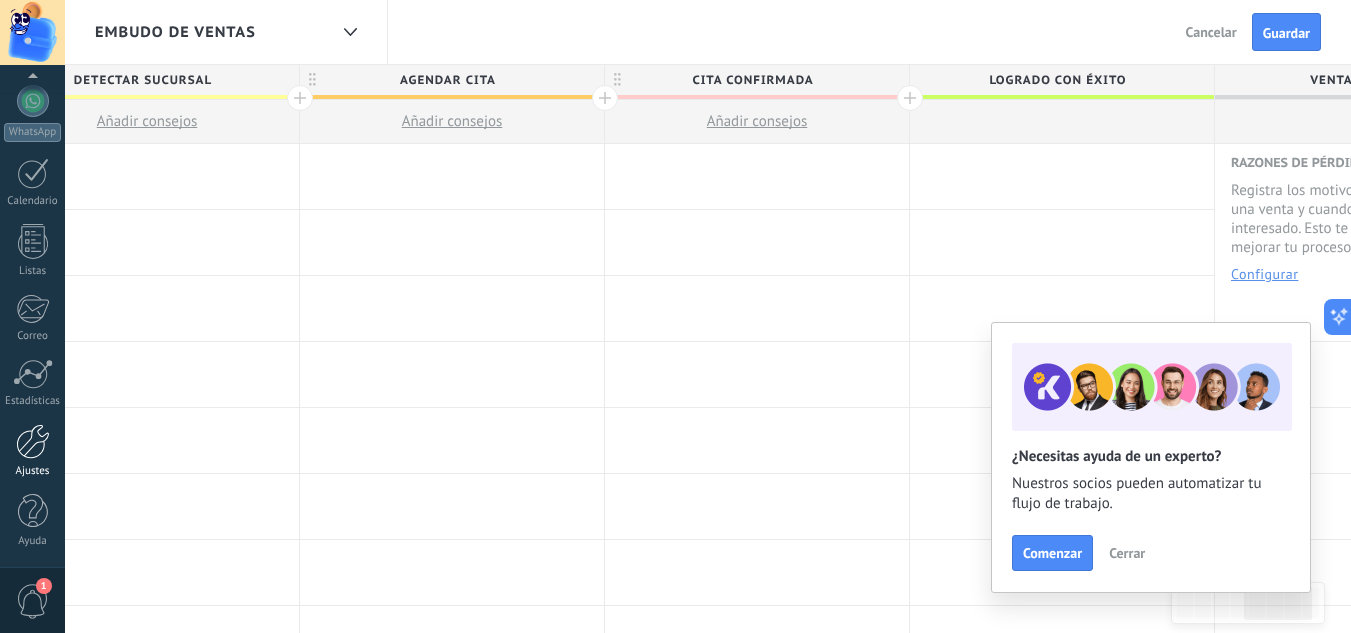 click at bounding box center (33, 441) 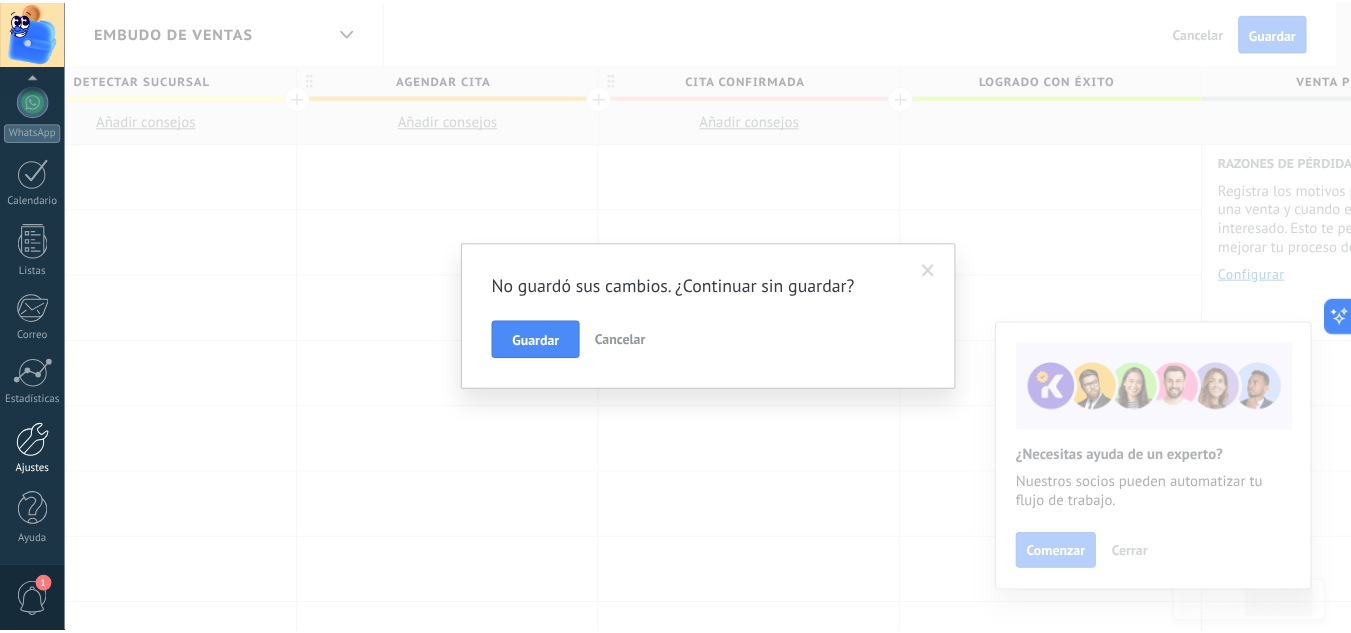 scroll, scrollTop: 0, scrollLeft: 0, axis: both 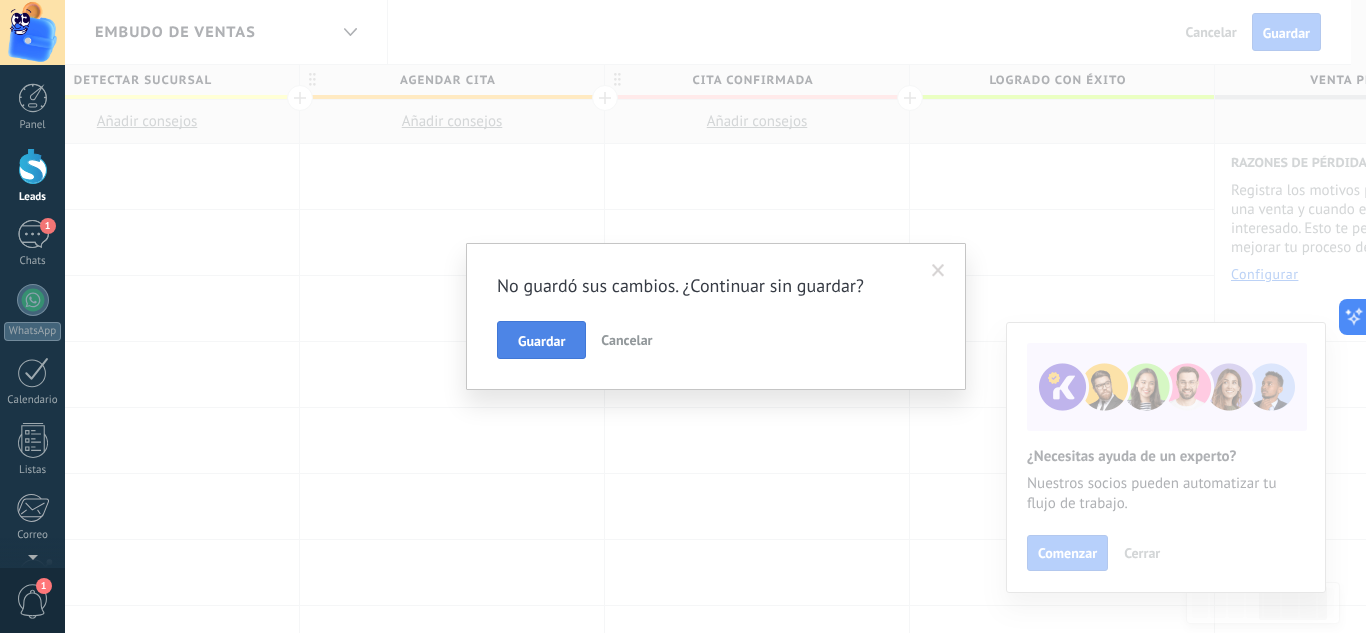 click on "Guardar" at bounding box center (541, 340) 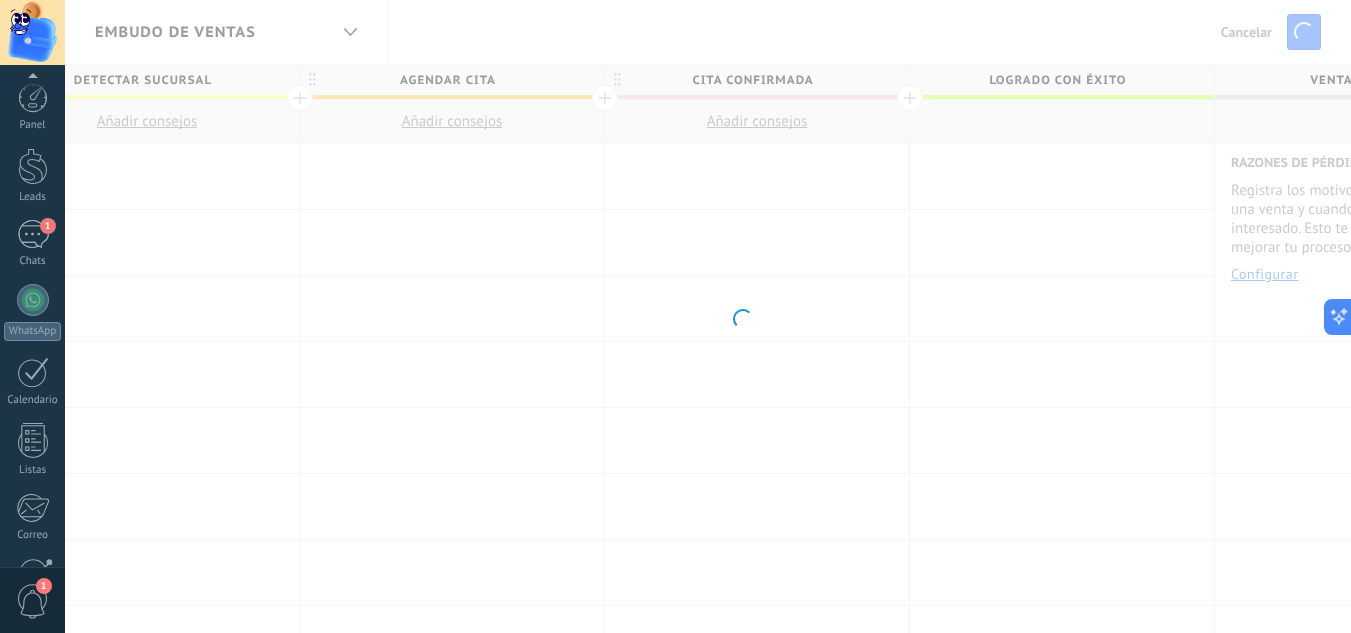 scroll, scrollTop: 199, scrollLeft: 0, axis: vertical 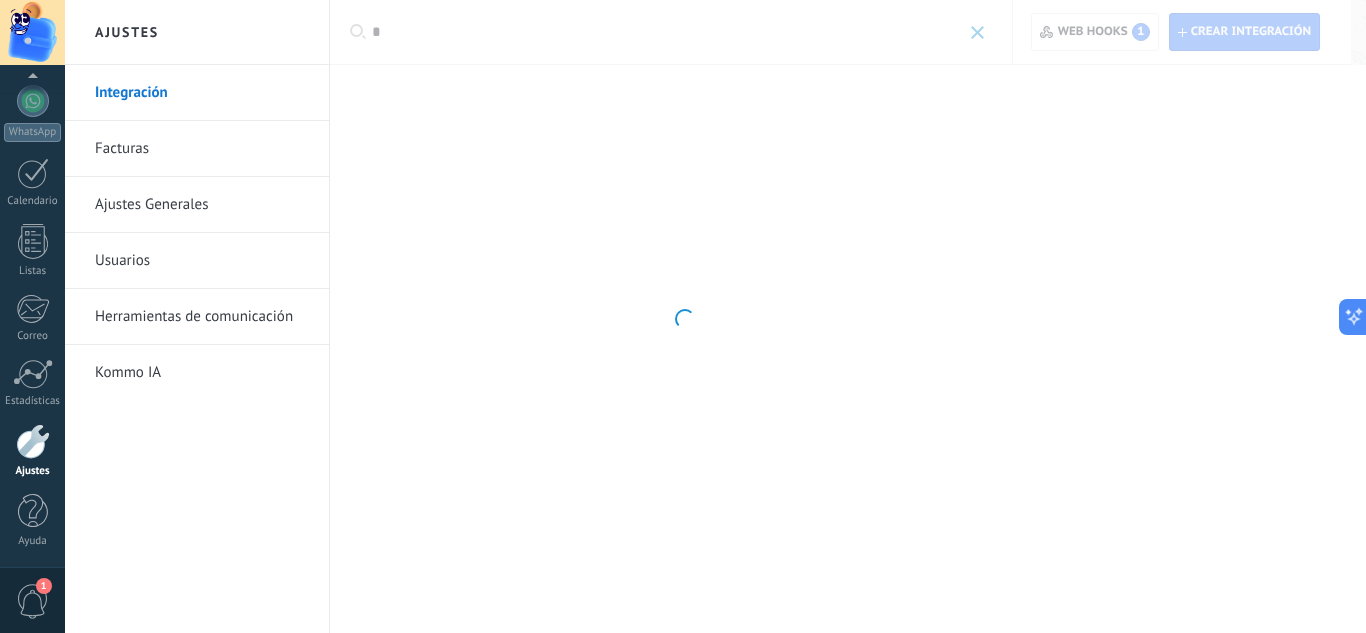 type 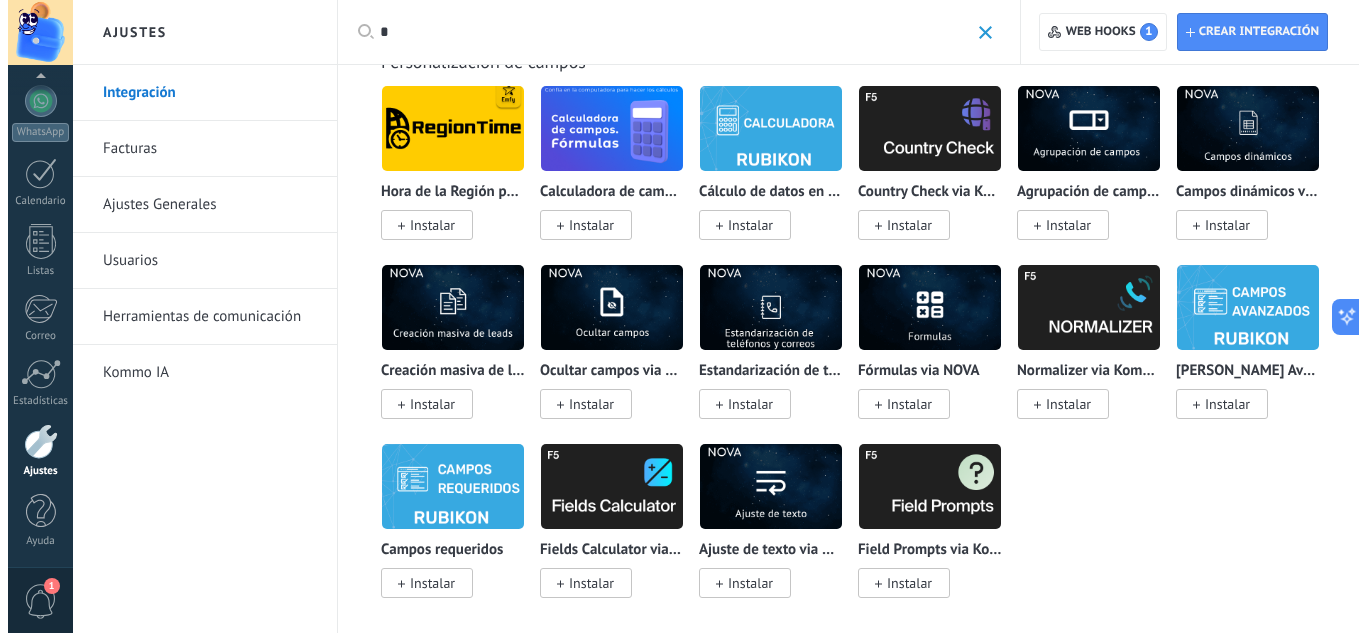 scroll, scrollTop: 8308, scrollLeft: 0, axis: vertical 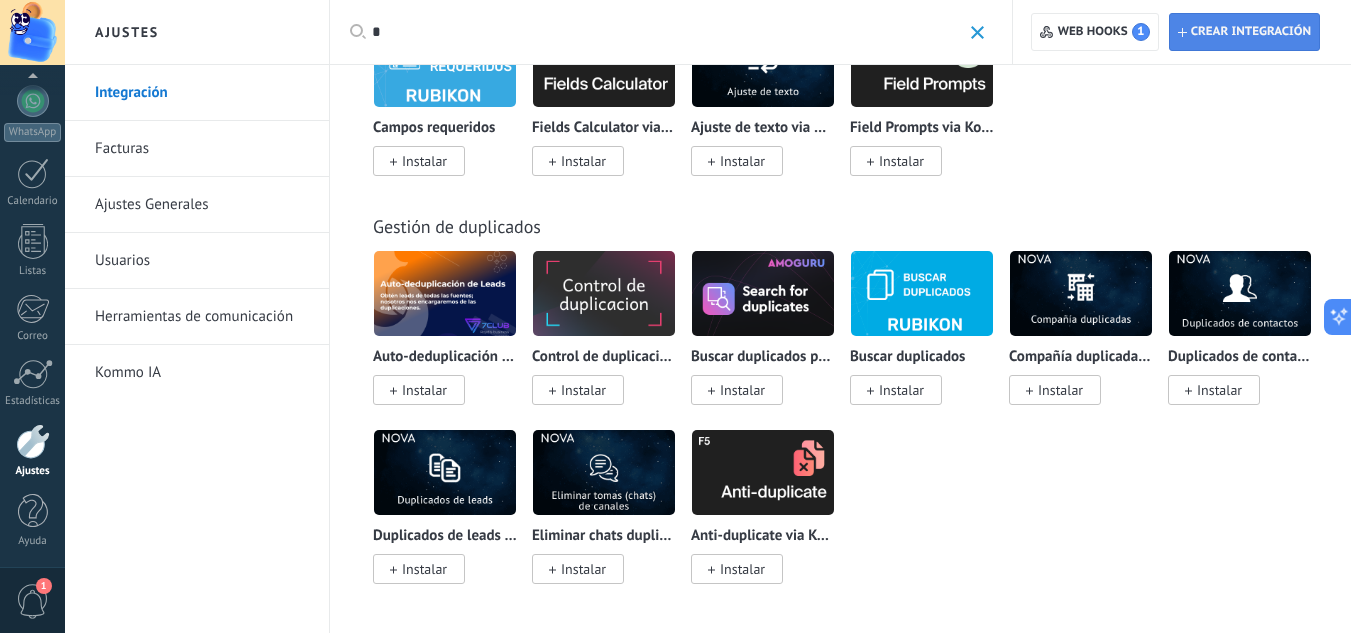 click on "Crear integración" at bounding box center [1251, 32] 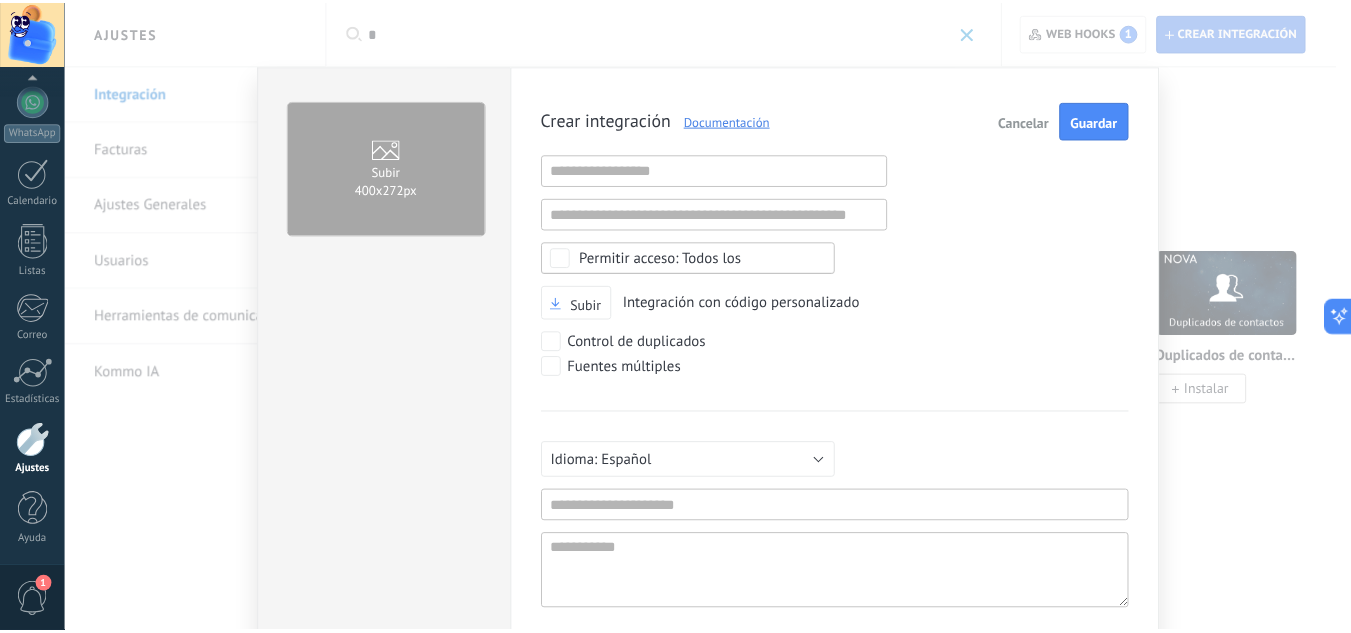 scroll, scrollTop: 19, scrollLeft: 0, axis: vertical 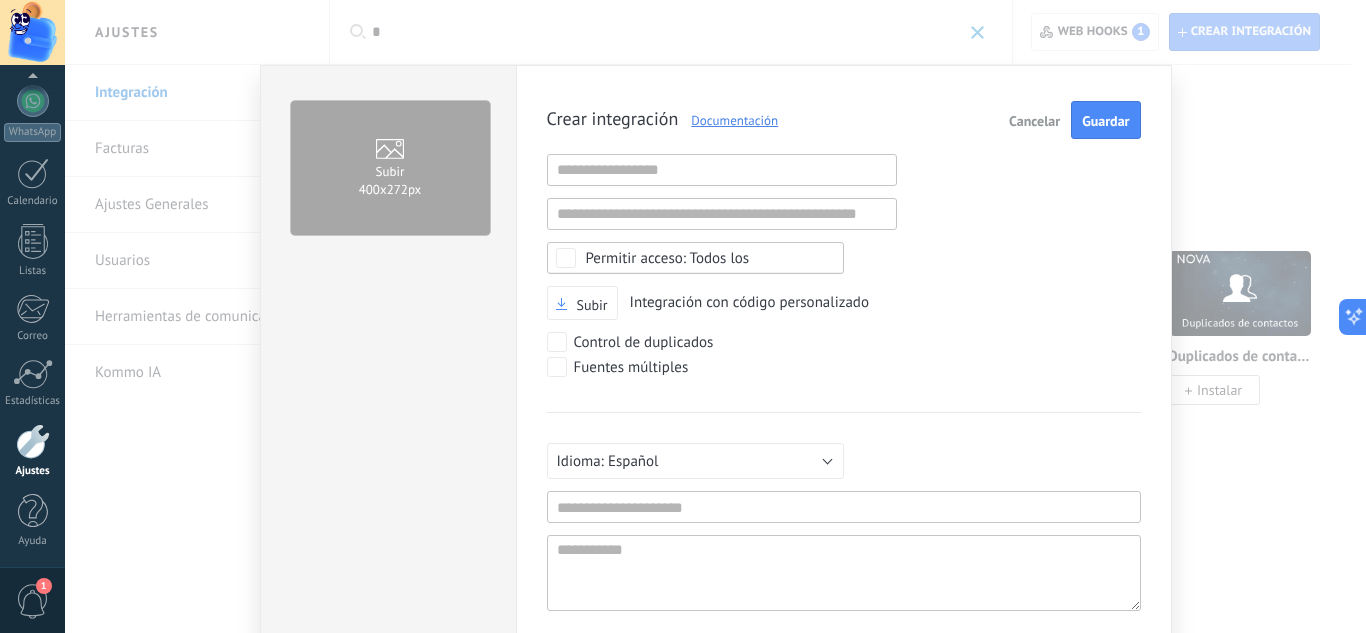 click on "Cancelar" at bounding box center [1034, 121] 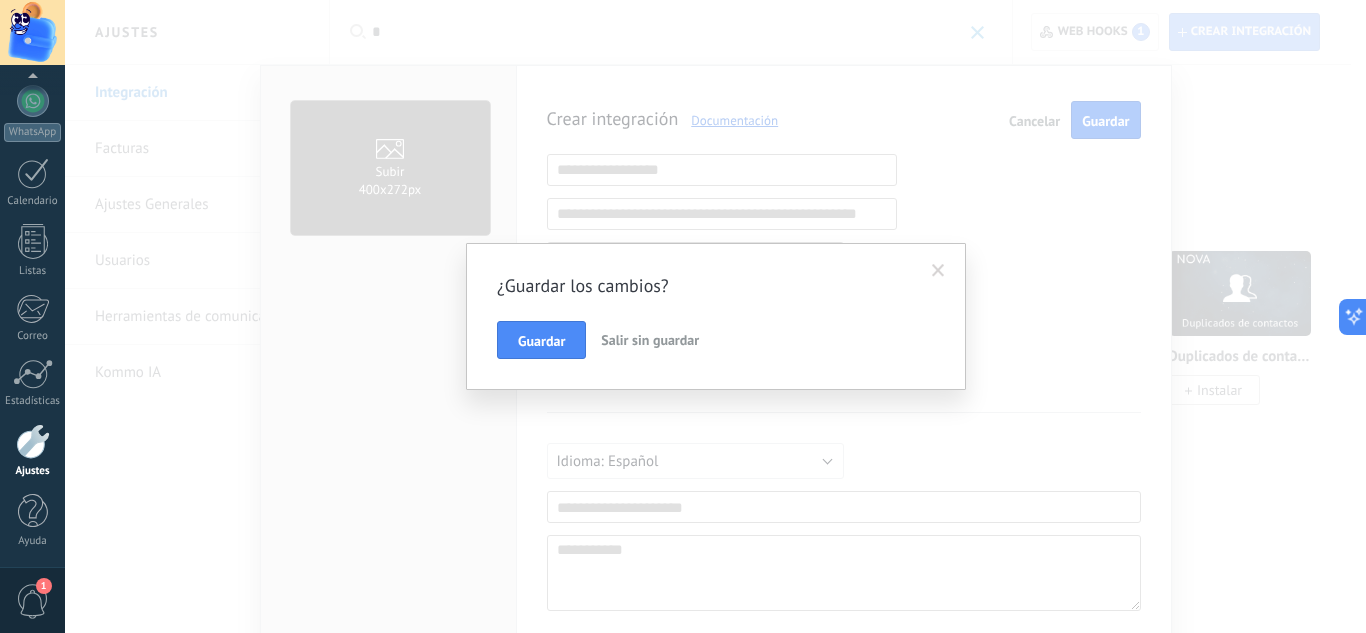click on "Salir sin guardar" at bounding box center [650, 340] 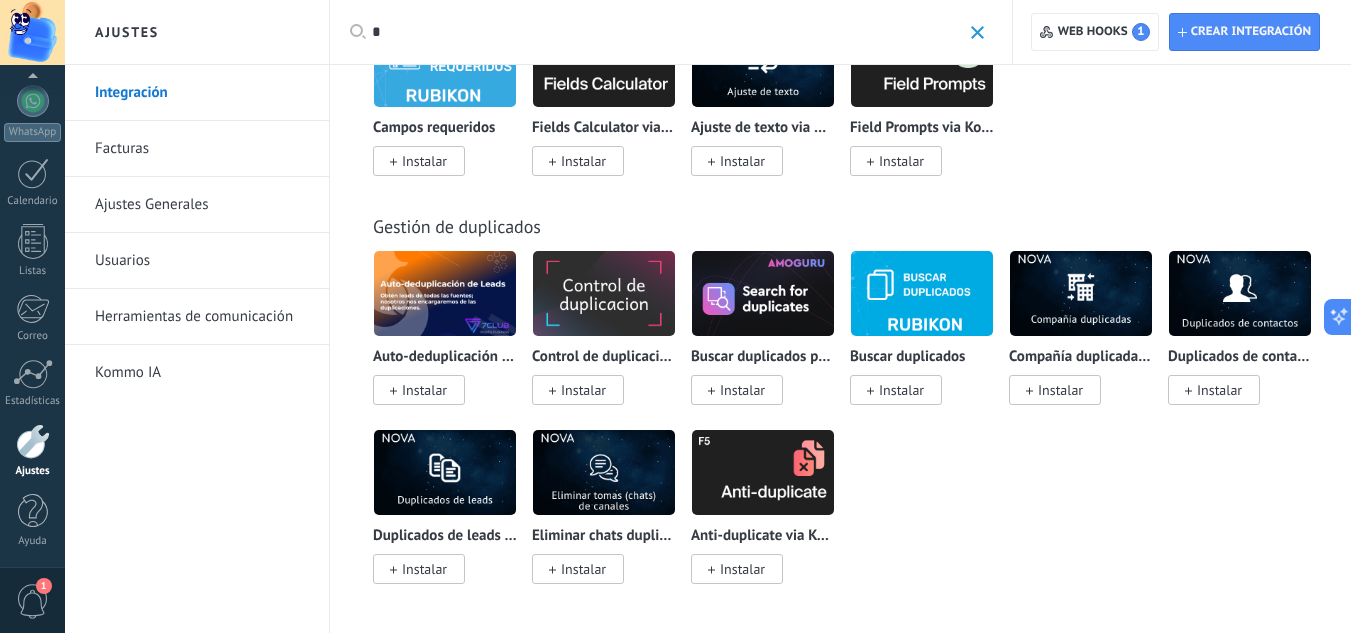 click on "Kommo IA" at bounding box center (202, 373) 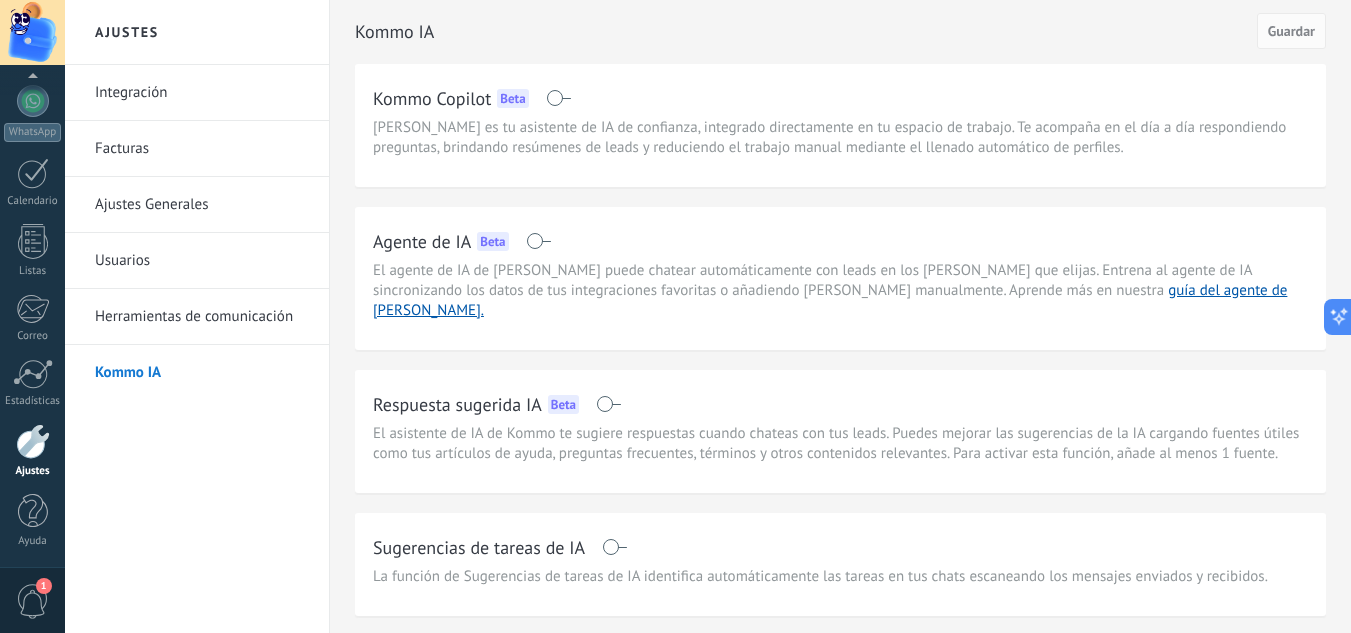 scroll, scrollTop: 1, scrollLeft: 0, axis: vertical 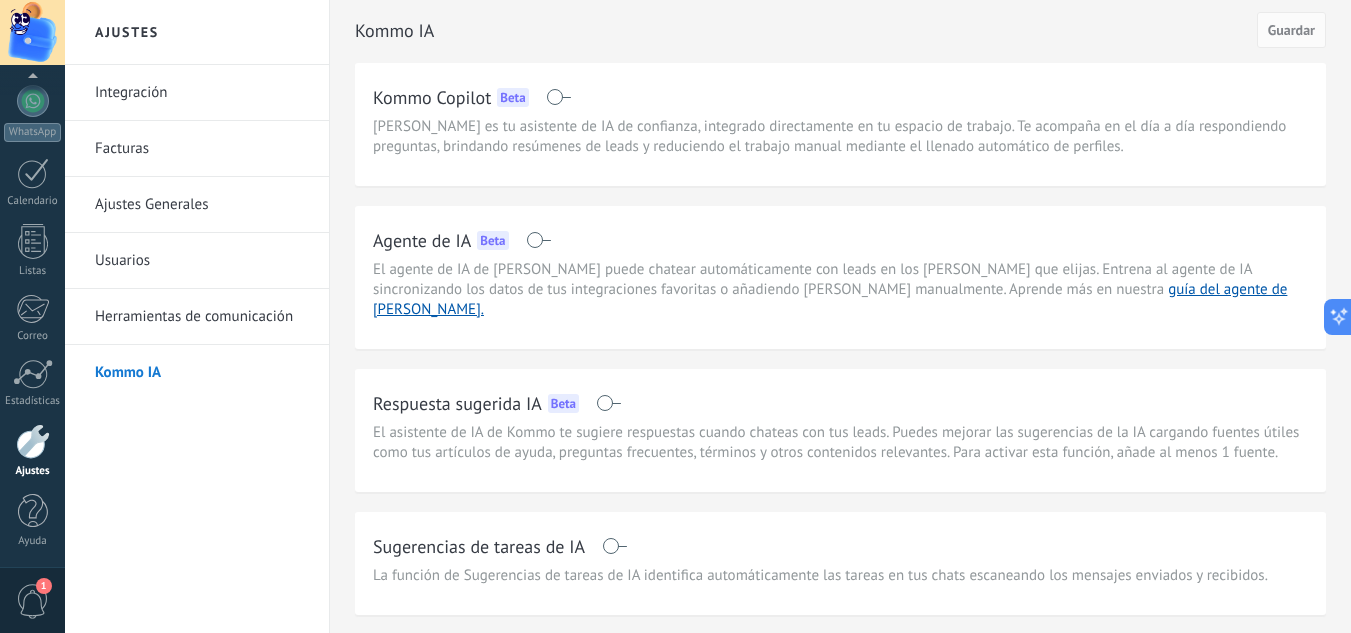 click on "Integración" at bounding box center (202, 93) 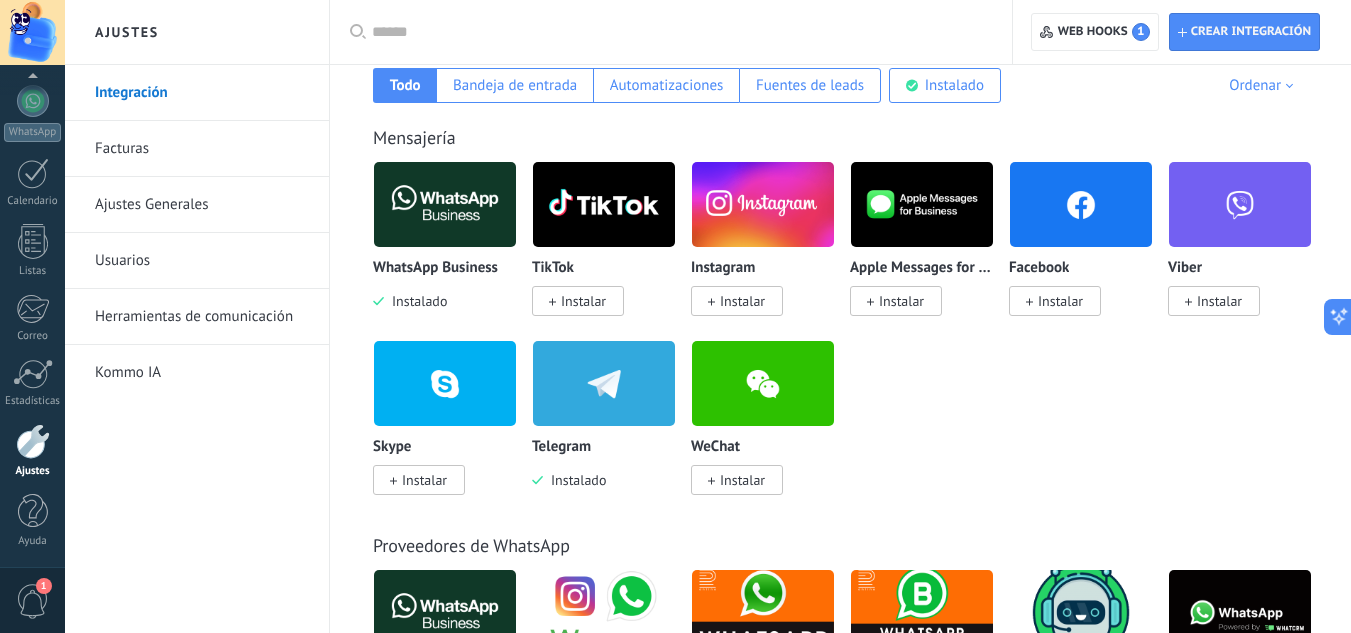 scroll, scrollTop: 352, scrollLeft: 0, axis: vertical 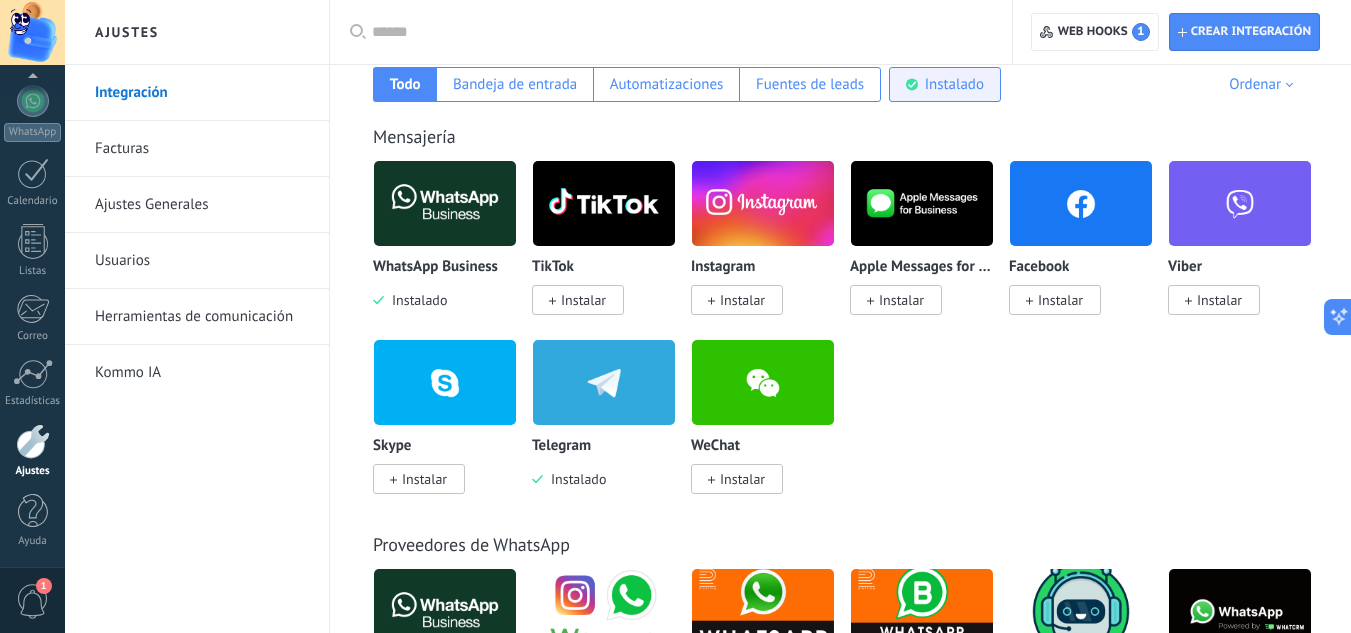 click on "Instalado" at bounding box center [954, 84] 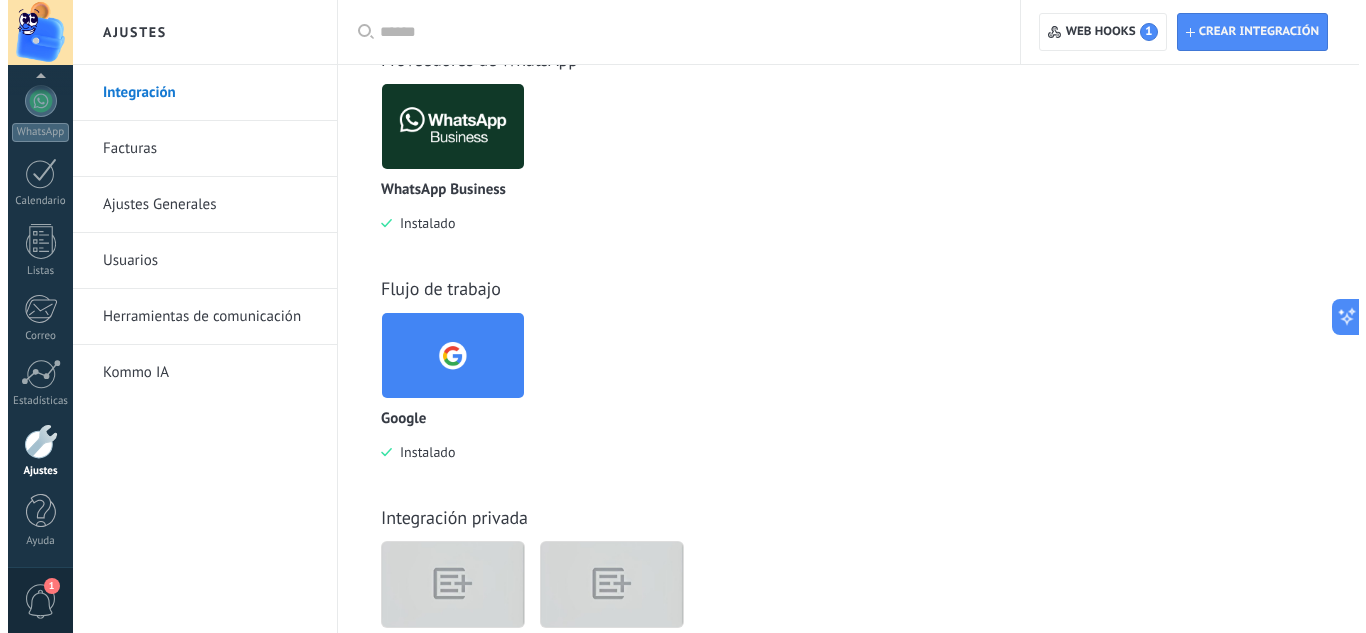scroll, scrollTop: 770, scrollLeft: 0, axis: vertical 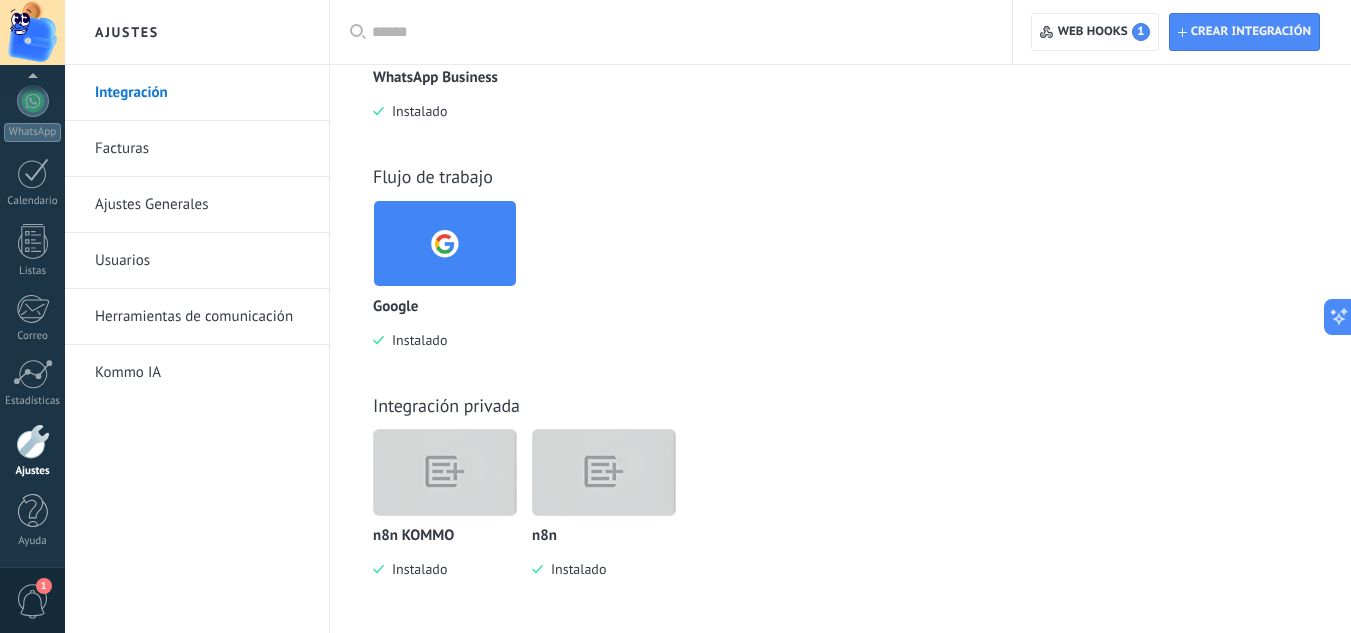 click at bounding box center (604, 472) 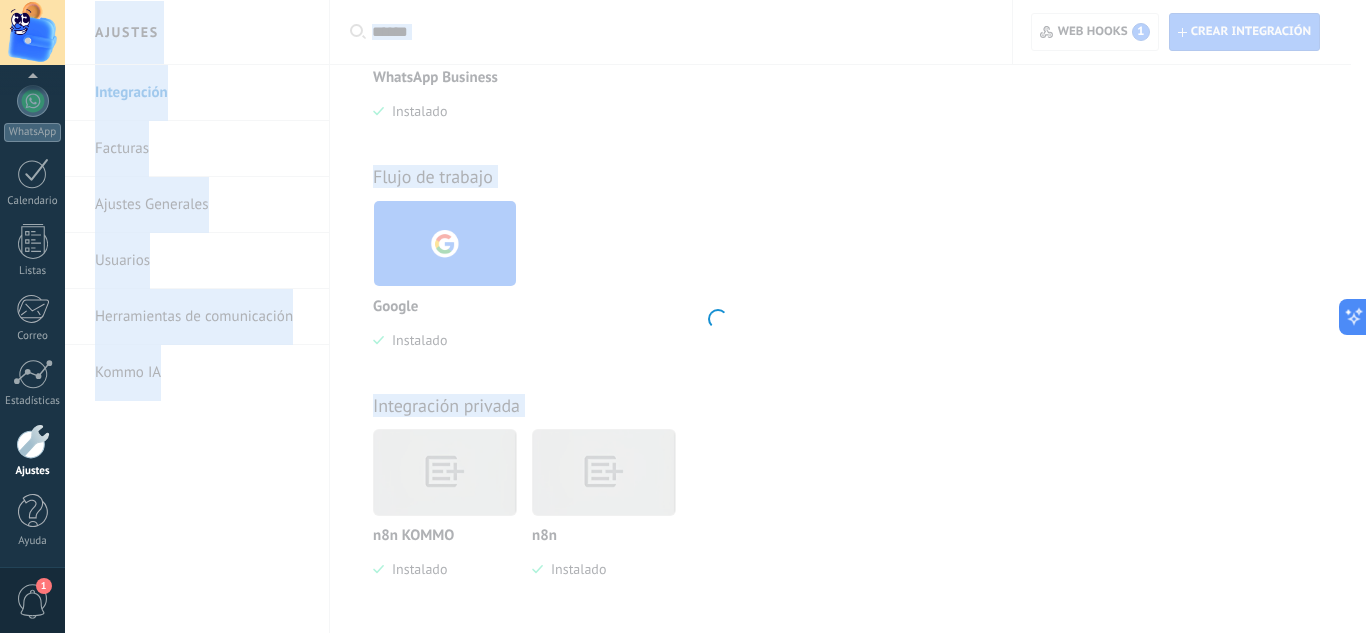 click at bounding box center (715, 316) 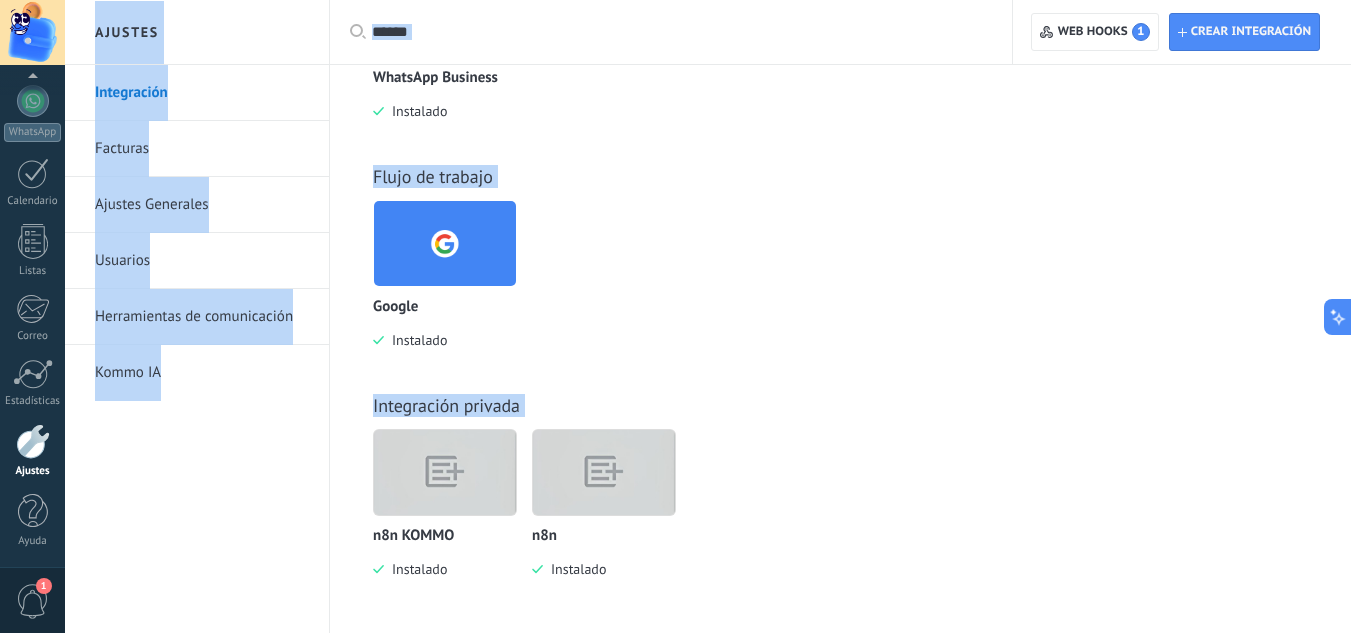 click at bounding box center (604, 472) 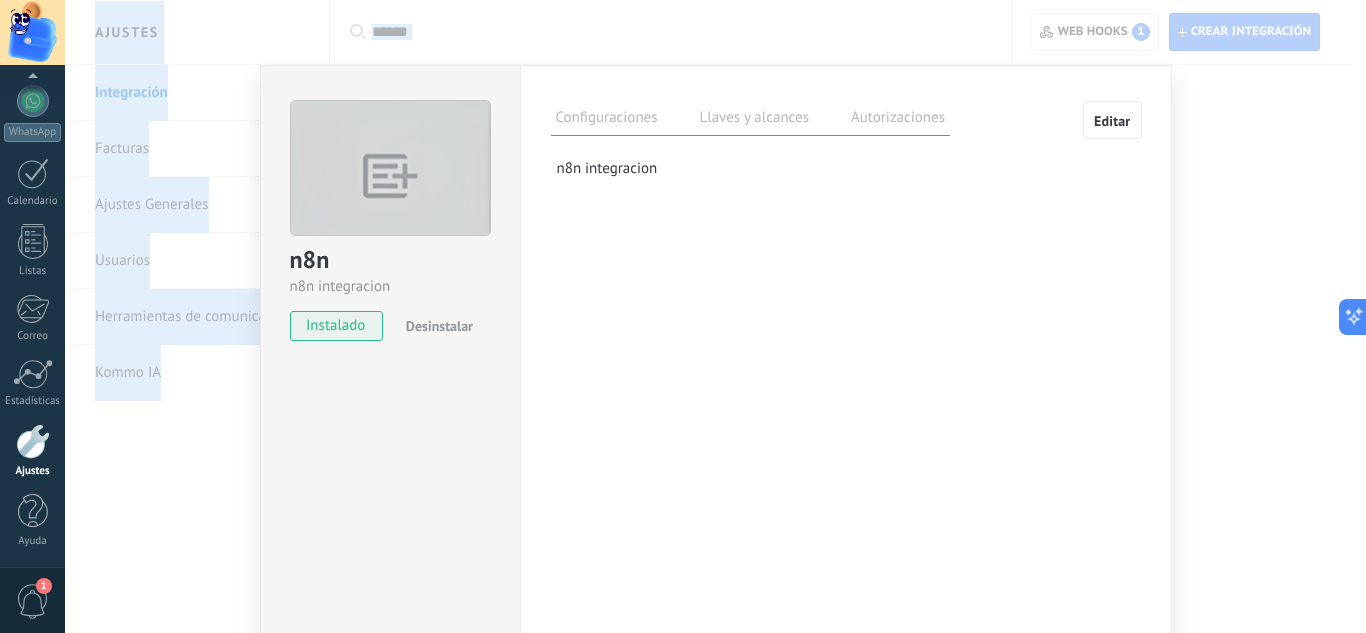 click on "Llaves y alcances" at bounding box center (754, 120) 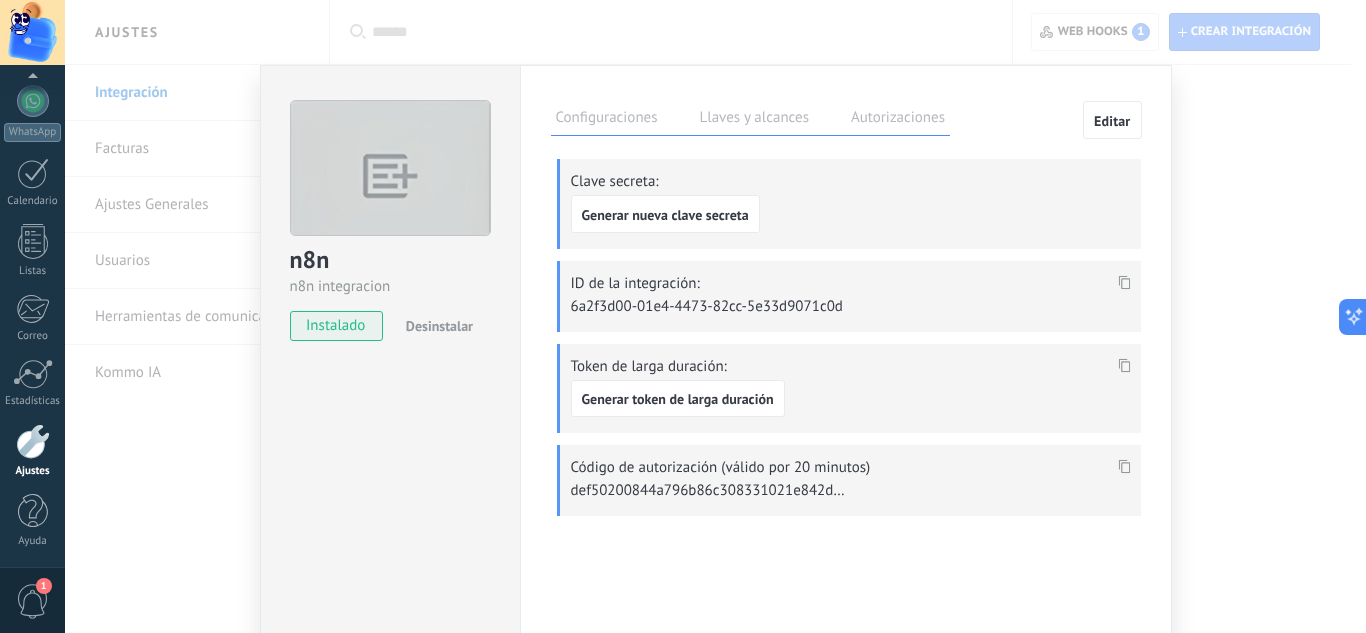 click on "n8n n8n integracion instalado Desinstalar Configuraciones Llaves y alcances Autorizaciones Editar Clave secreta: Generar nueva clave secreta ID de la integración: 6a2f3d00-01e4-4473-82cc-5e33d9071c0d Token de larga duración: Generar token de larga duración Código de autorización (válido por 20 minutos) [PERSON_NAME] registra a los usuarios que han concedido acceso a las integración a esta cuenta. Si deseas remover la posibilidad que un usuario pueda enviar solicitudes a la cuenta en nombre de esta integración, puedes revocar el acceso. Si el acceso a todos los usuarios es revocado, la integración dejará de funcionar. Esta aplicacion está instalada, pero nadie le [PERSON_NAME] acceso aun. n8n integracion" at bounding box center [715, 316] 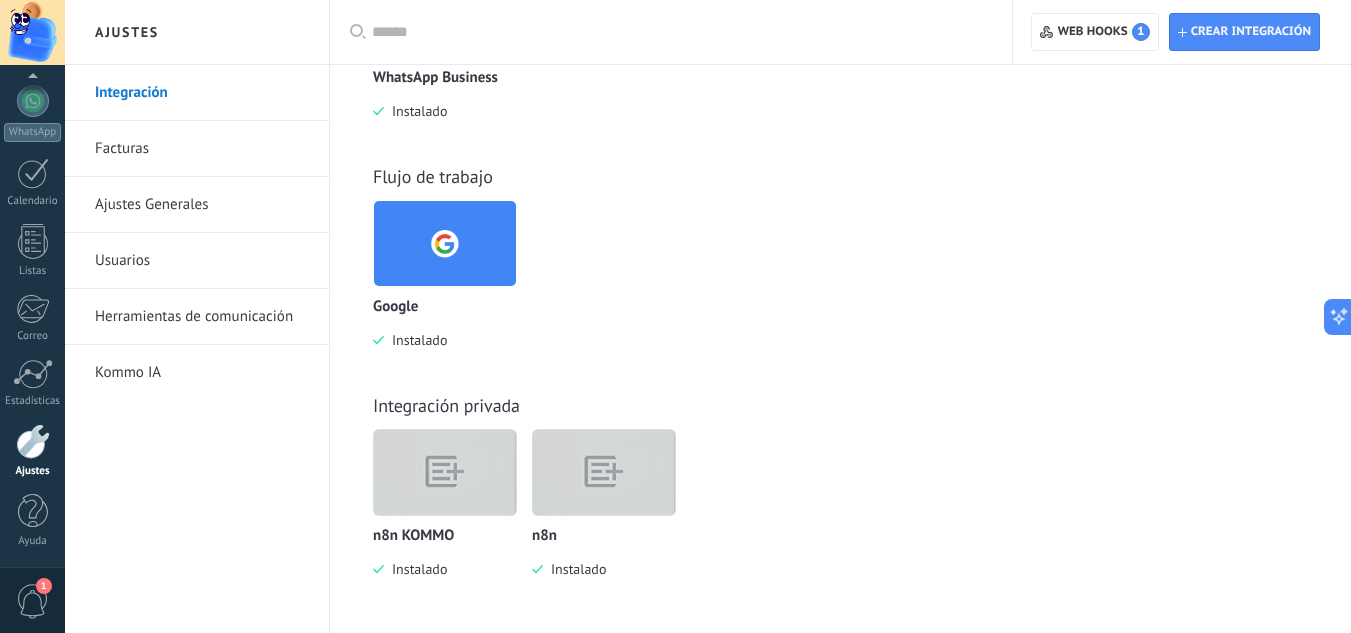 click at bounding box center (445, 472) 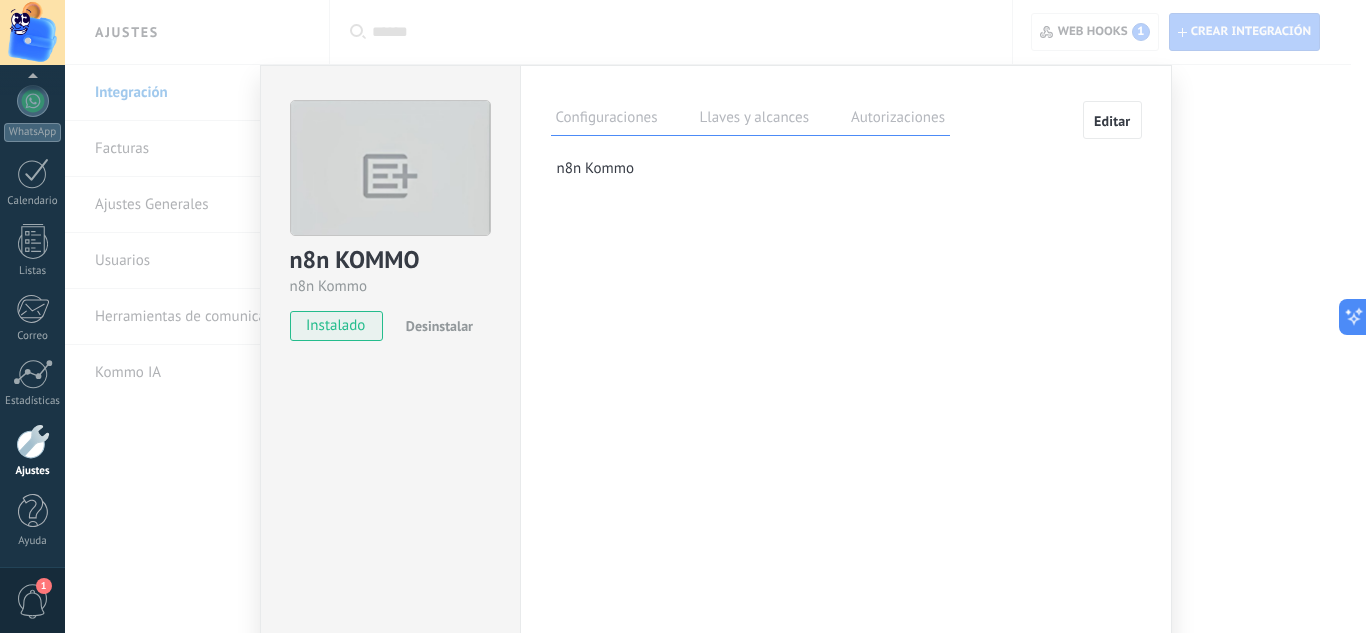 click on "Llaves y alcances" at bounding box center [754, 120] 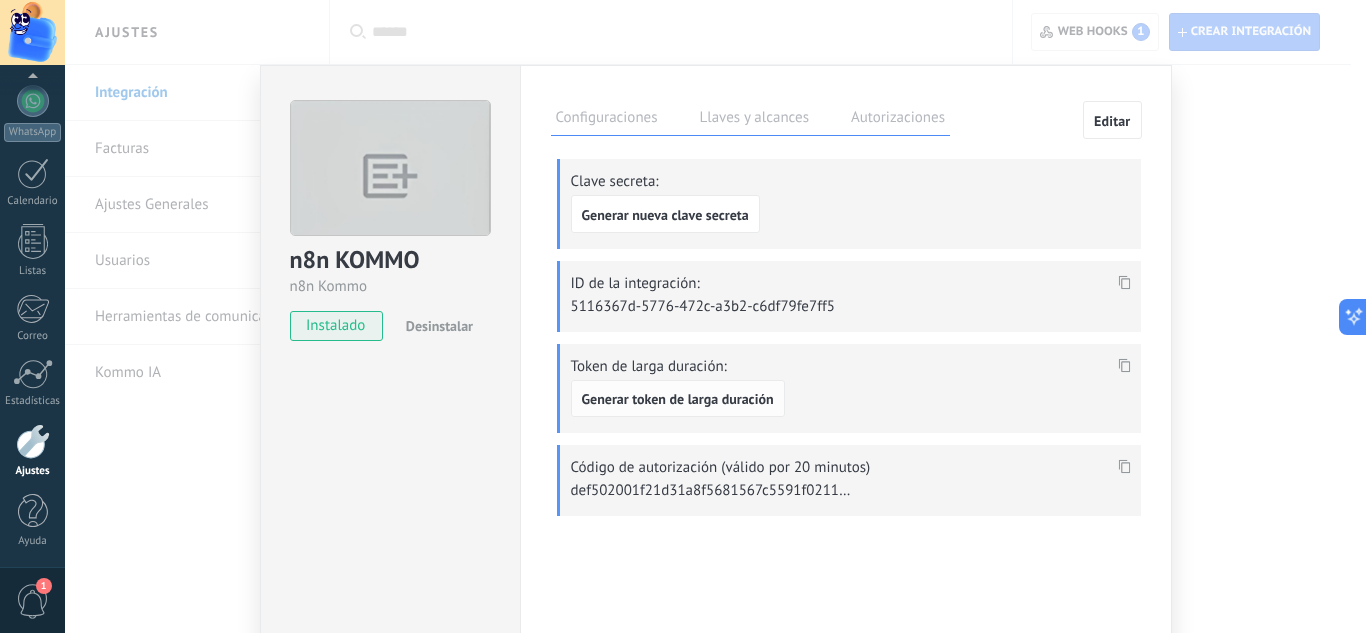 click on "Generar token de larga duración" at bounding box center [678, 399] 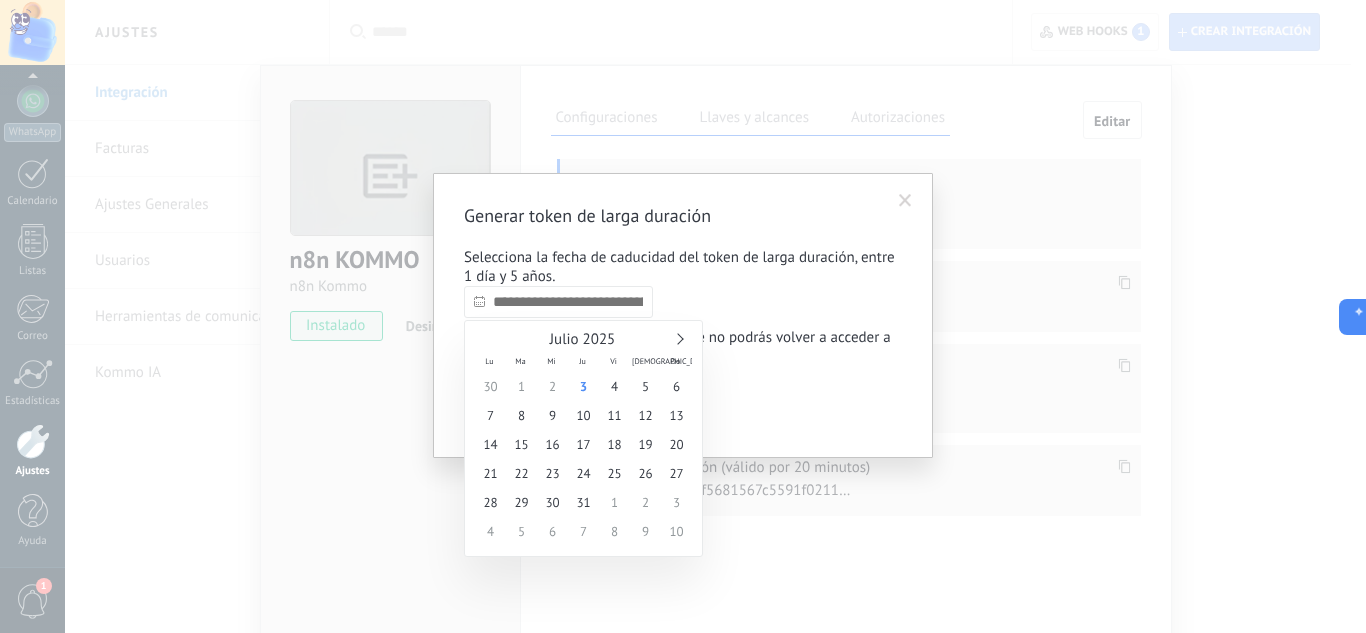 click at bounding box center (558, 302) 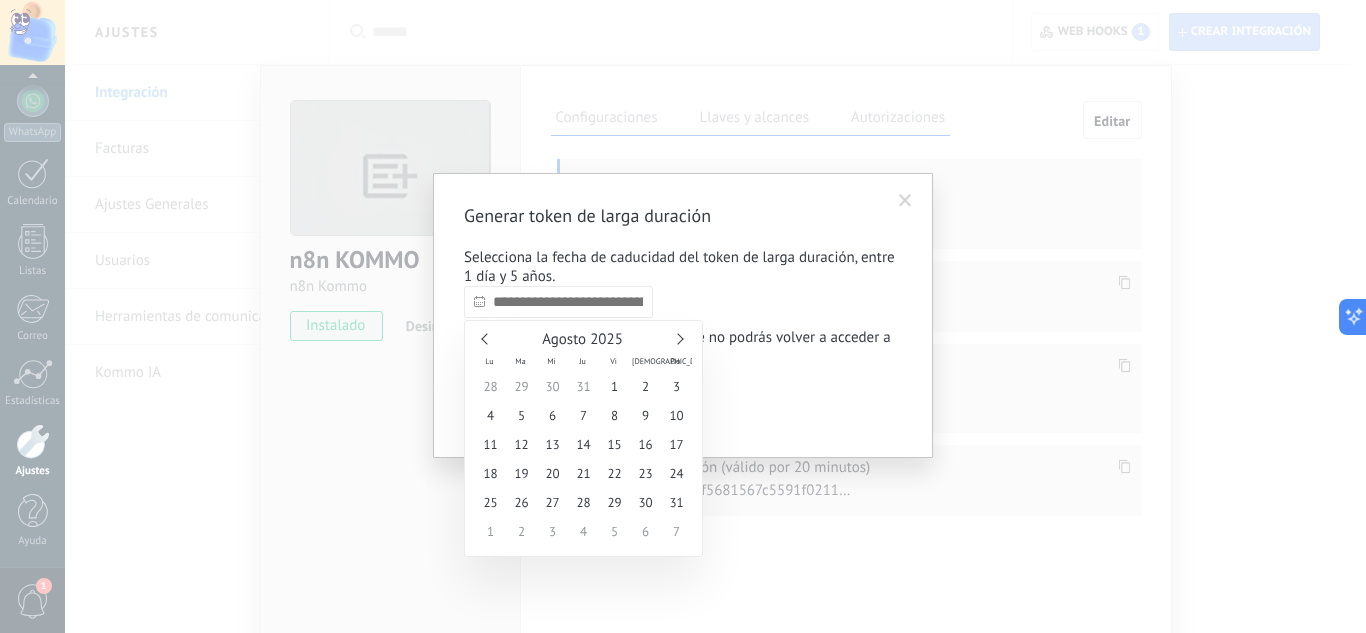 click at bounding box center [677, 338] 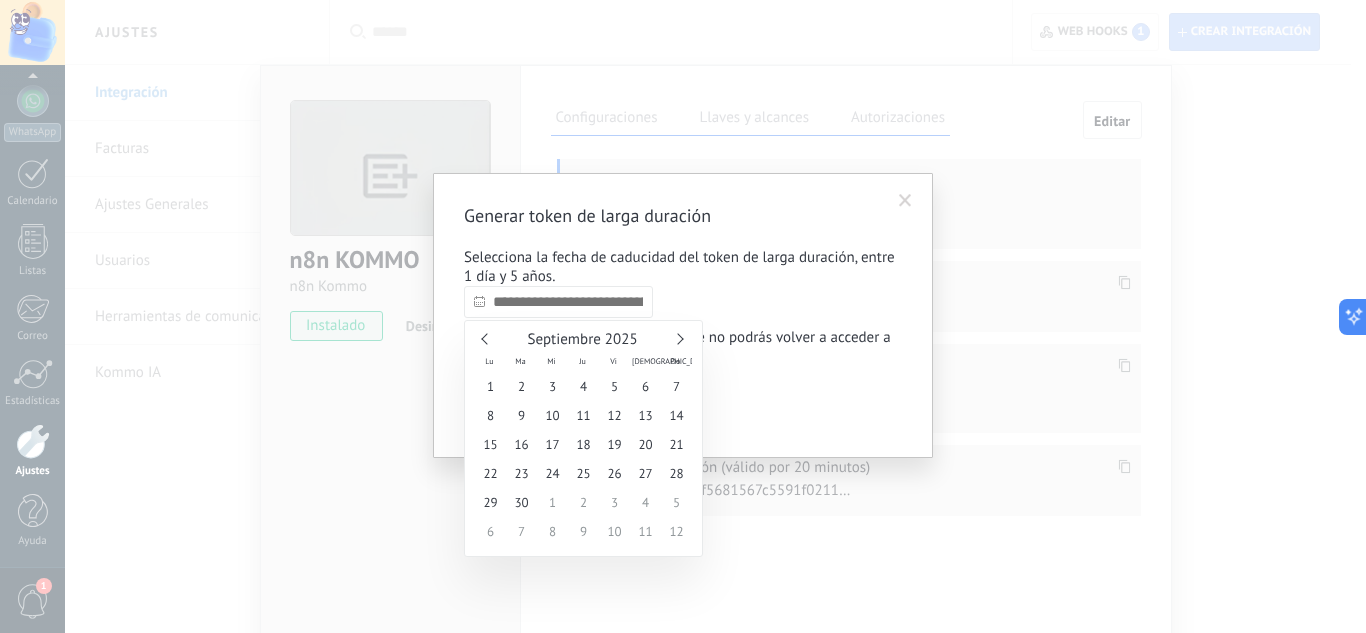 click at bounding box center [677, 338] 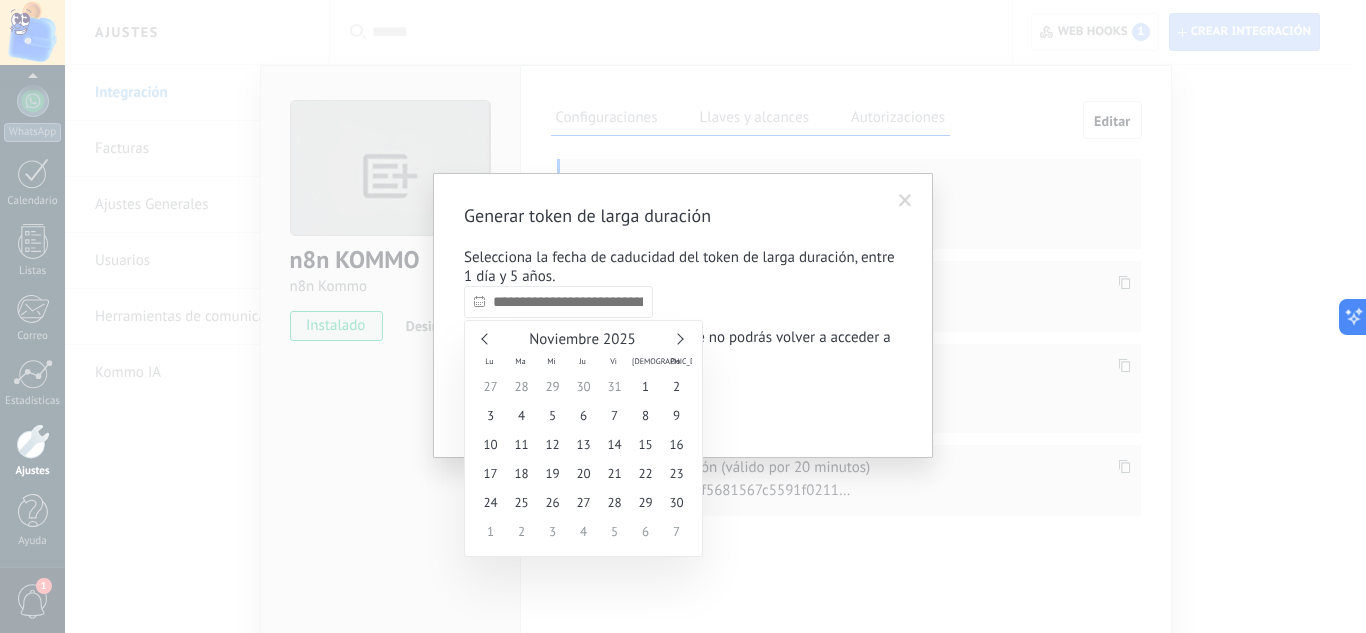 click at bounding box center (677, 338) 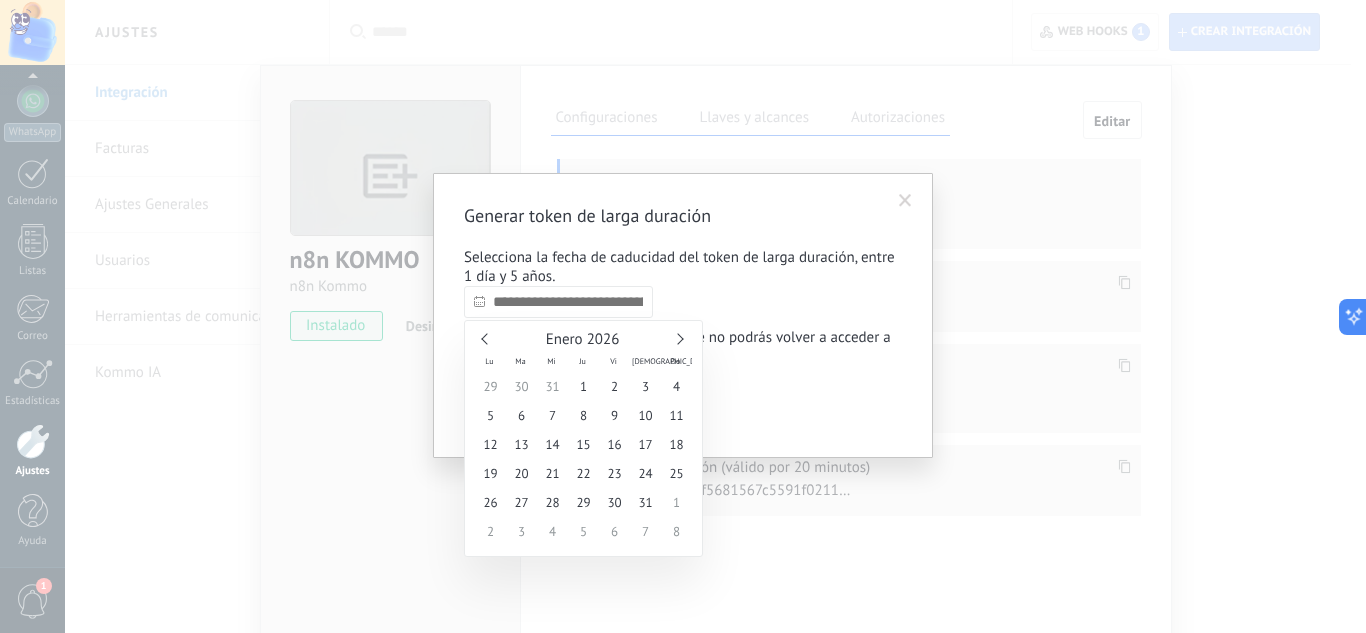 click at bounding box center (677, 338) 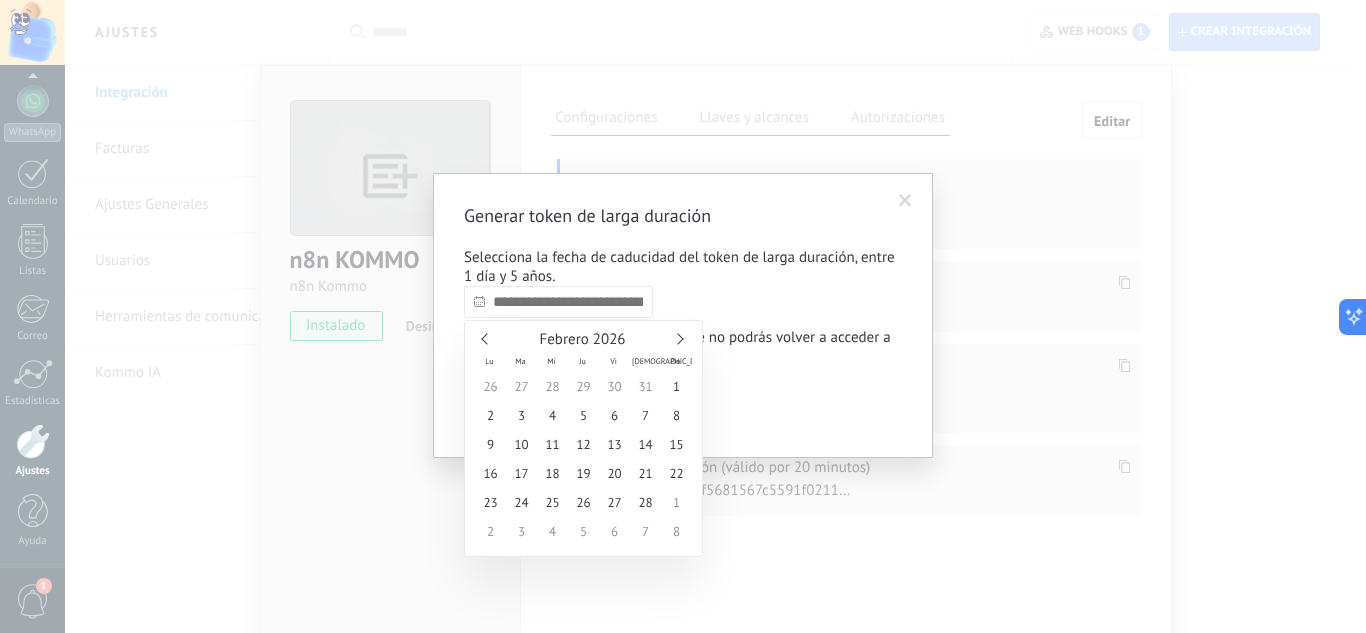 click at bounding box center [677, 338] 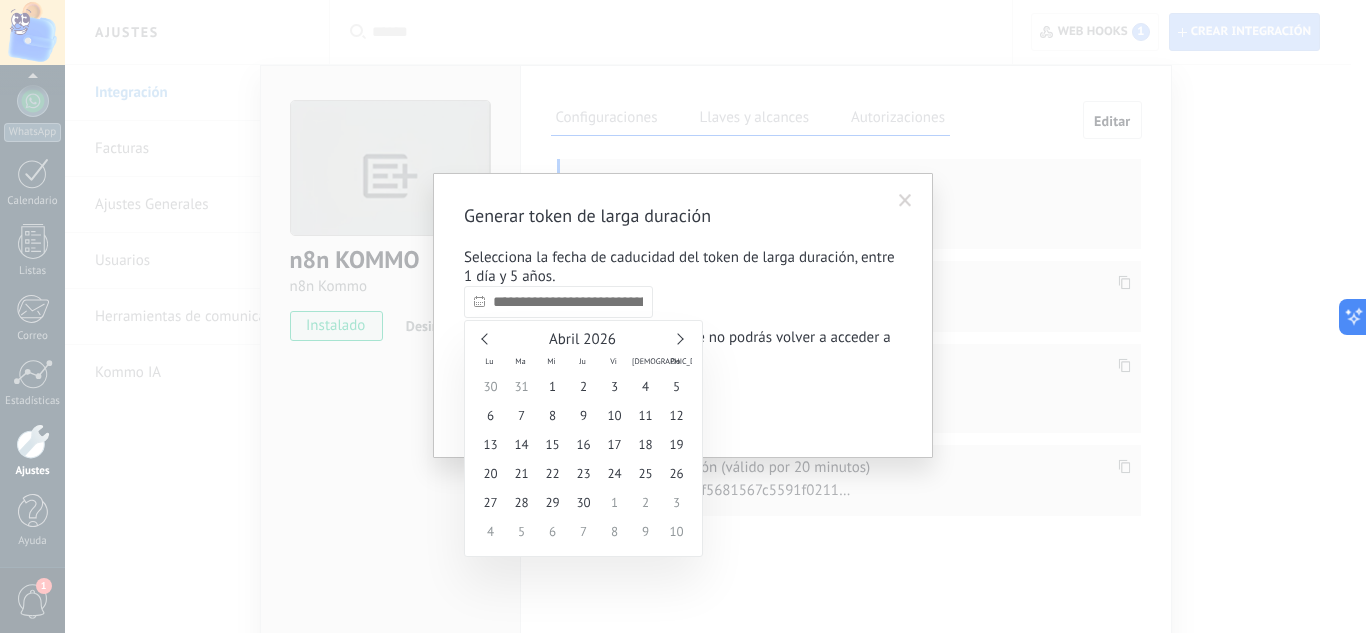 click at bounding box center [677, 338] 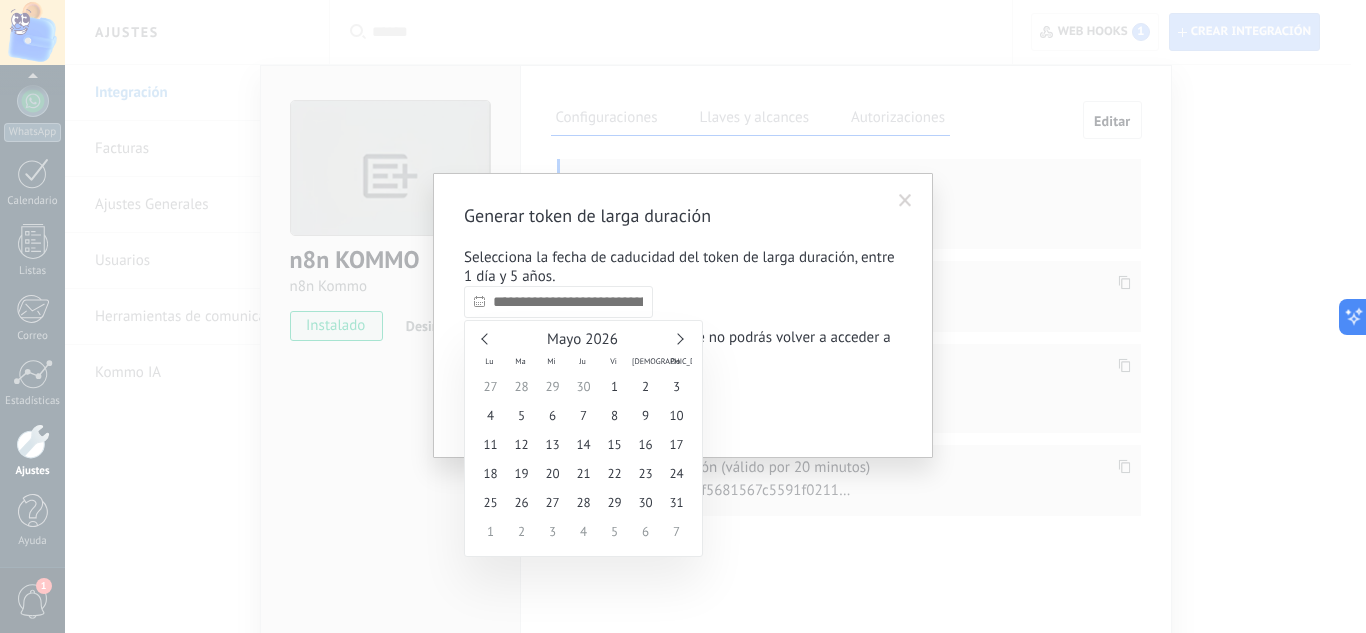 click at bounding box center [677, 338] 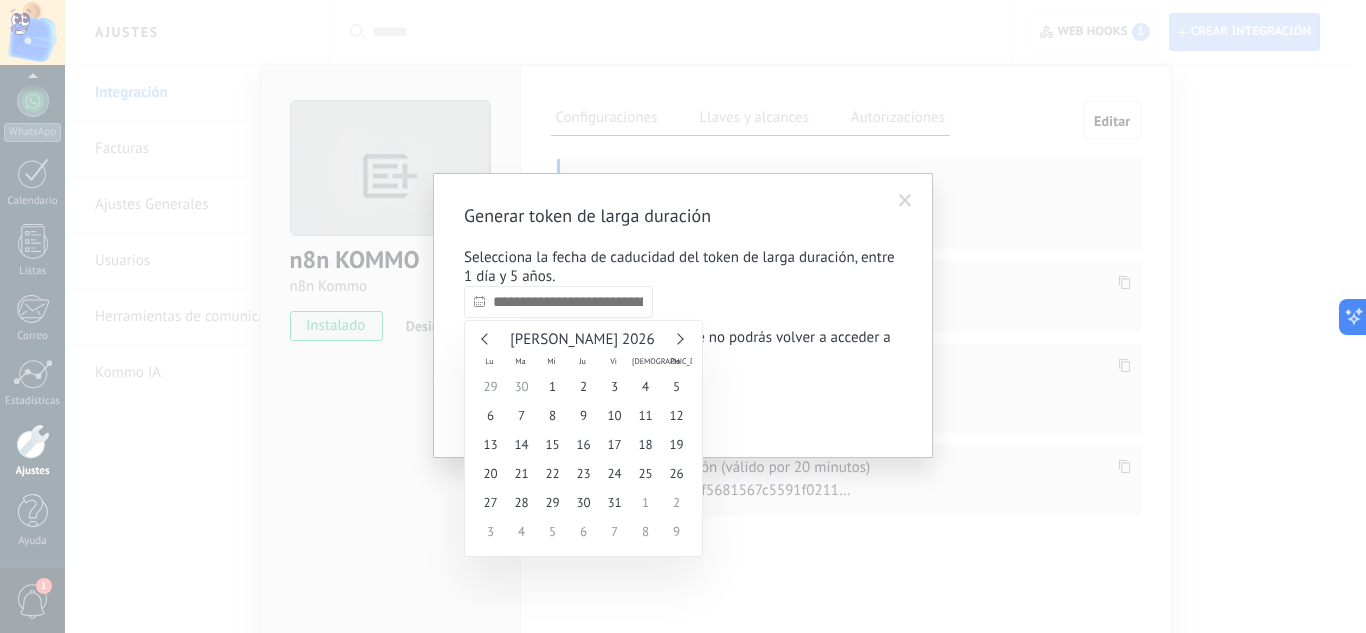 click at bounding box center [677, 338] 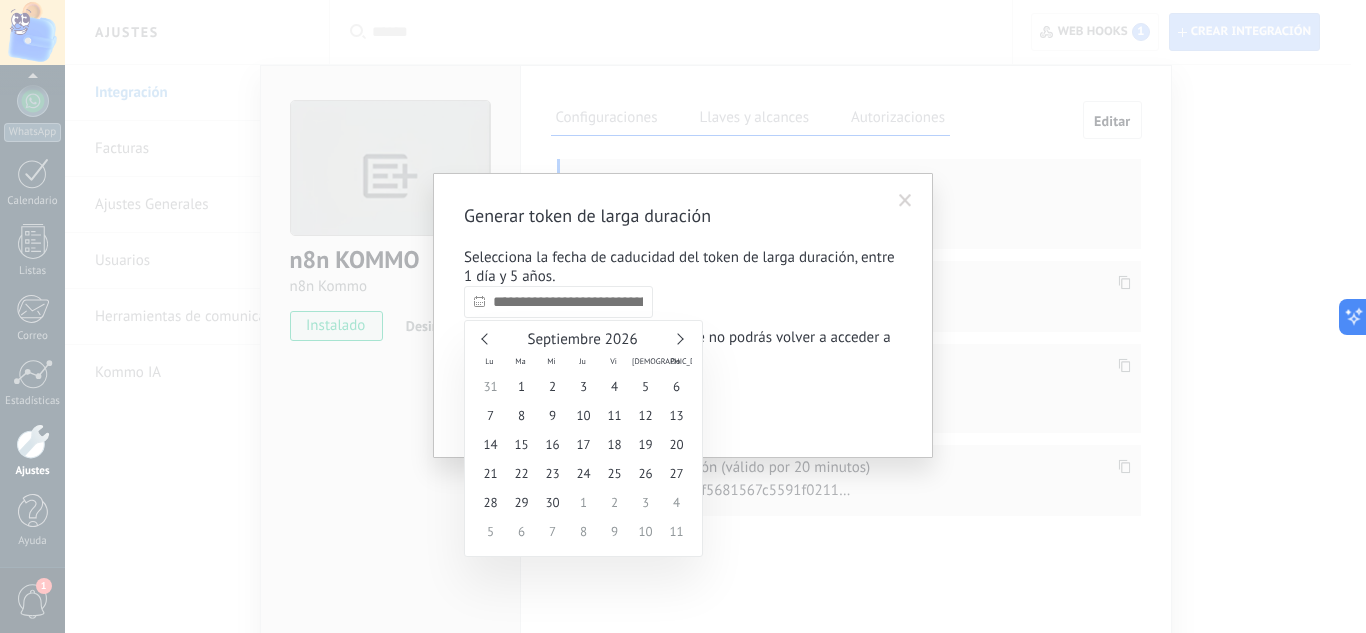 click at bounding box center [677, 338] 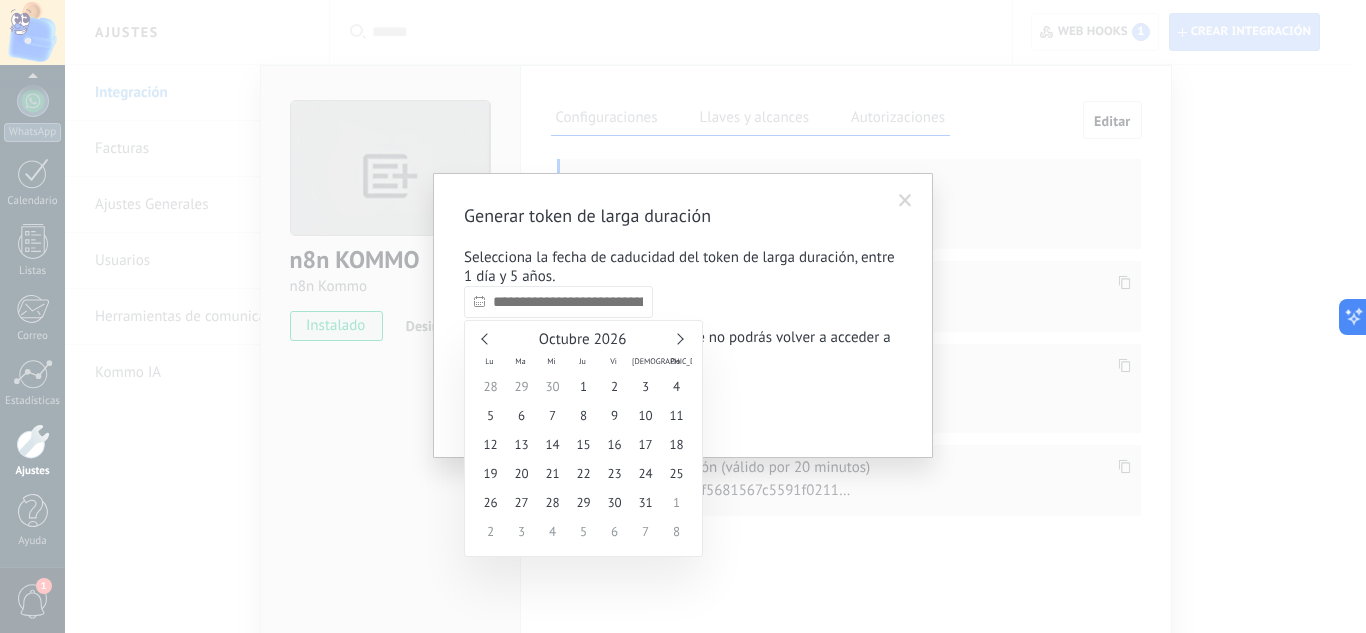 click at bounding box center (677, 338) 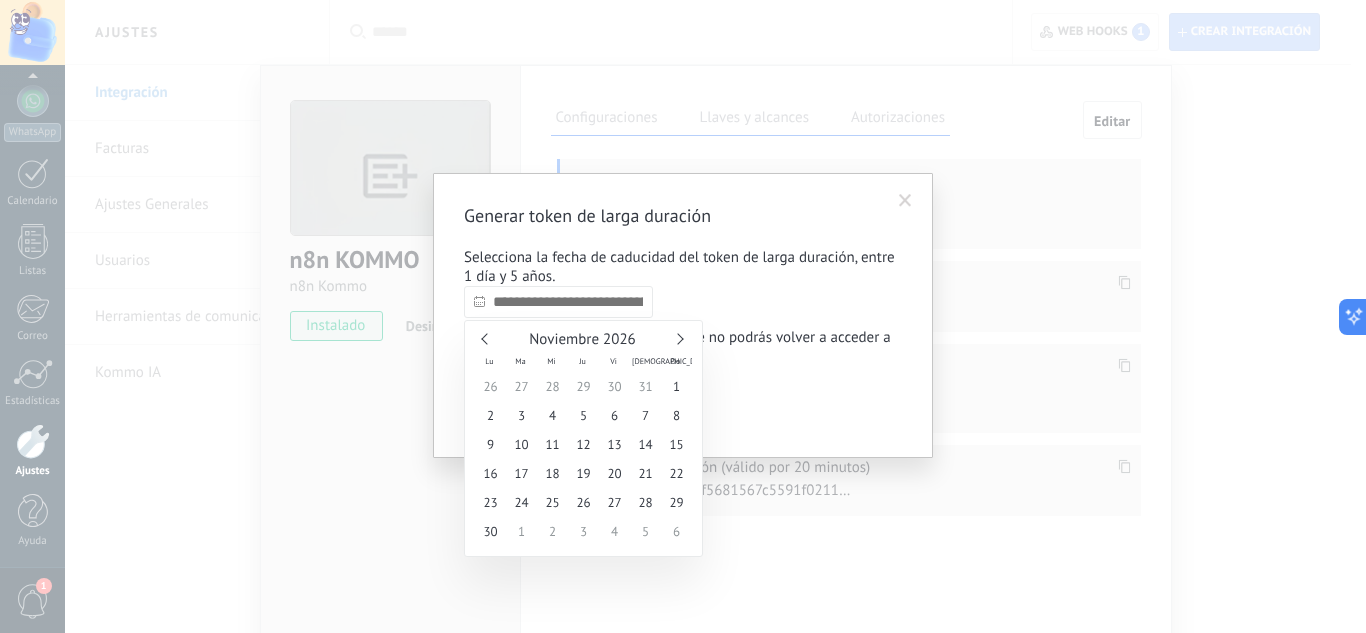 click at bounding box center [677, 338] 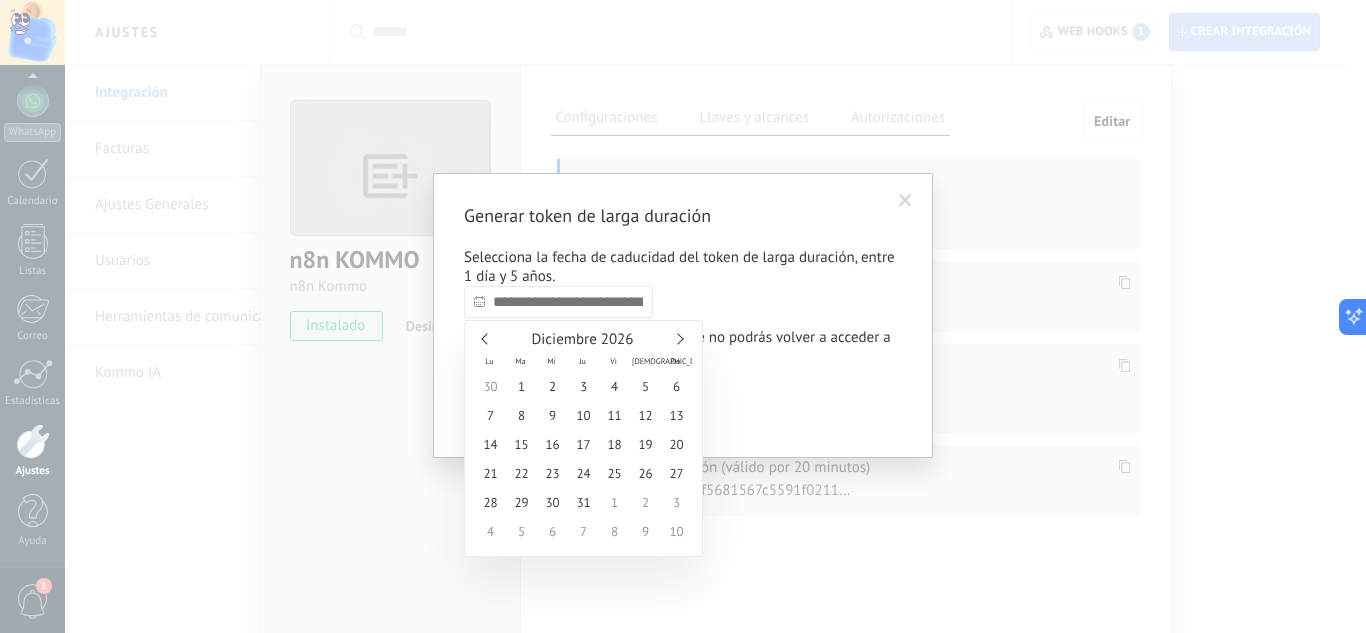 click at bounding box center (677, 338) 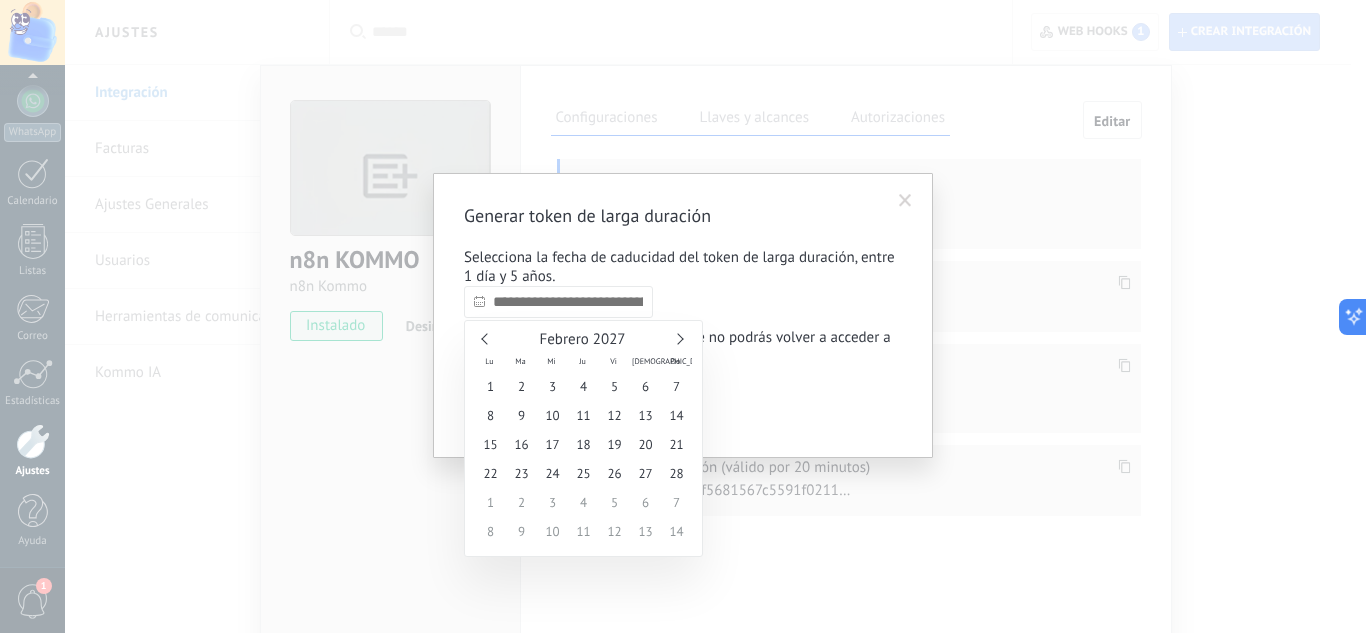click at bounding box center (677, 338) 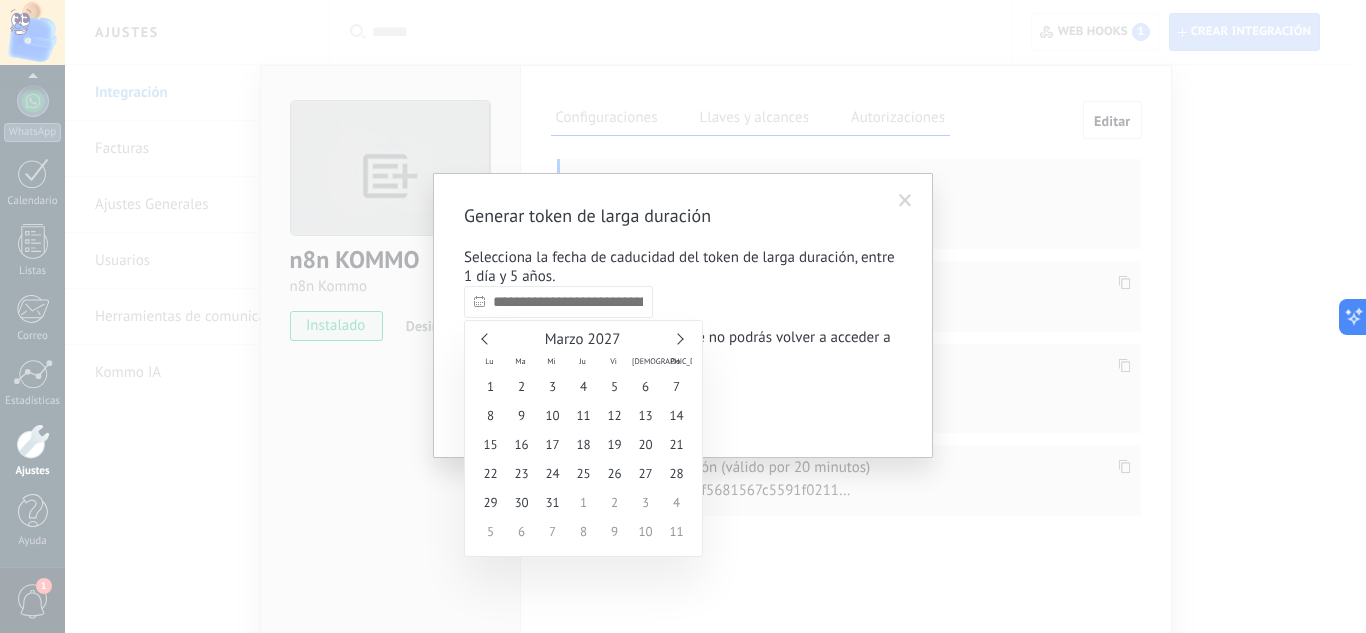 click at bounding box center [677, 338] 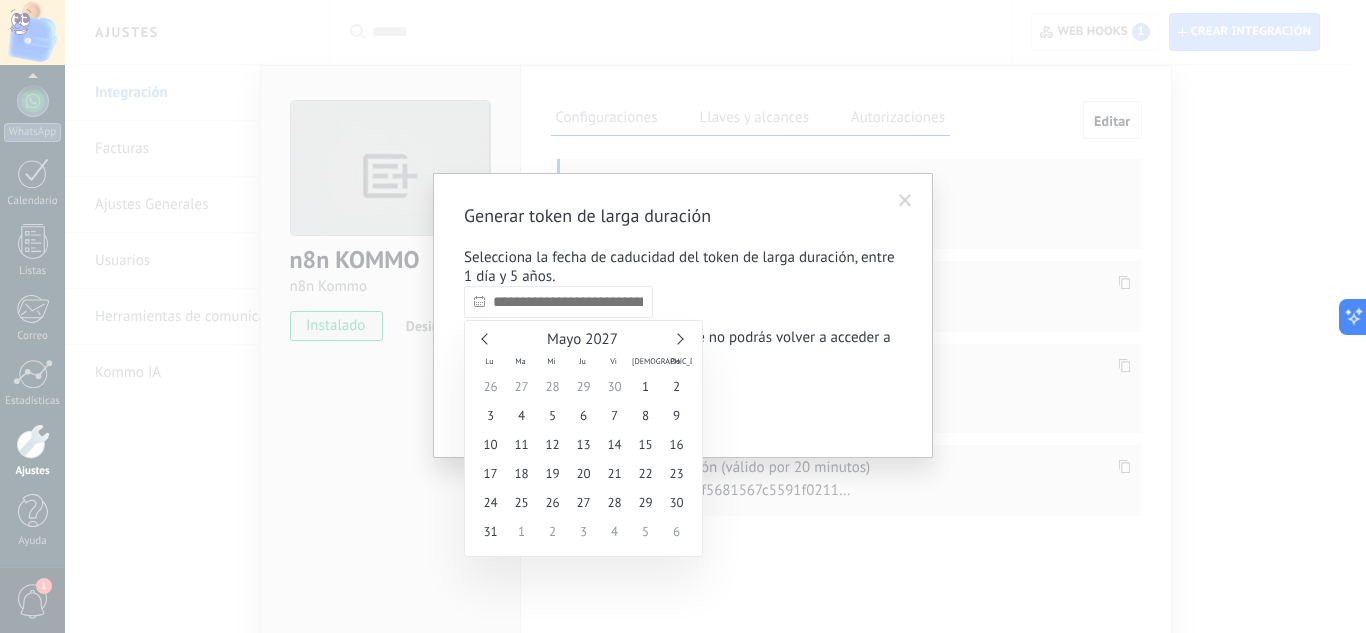 click at bounding box center [677, 338] 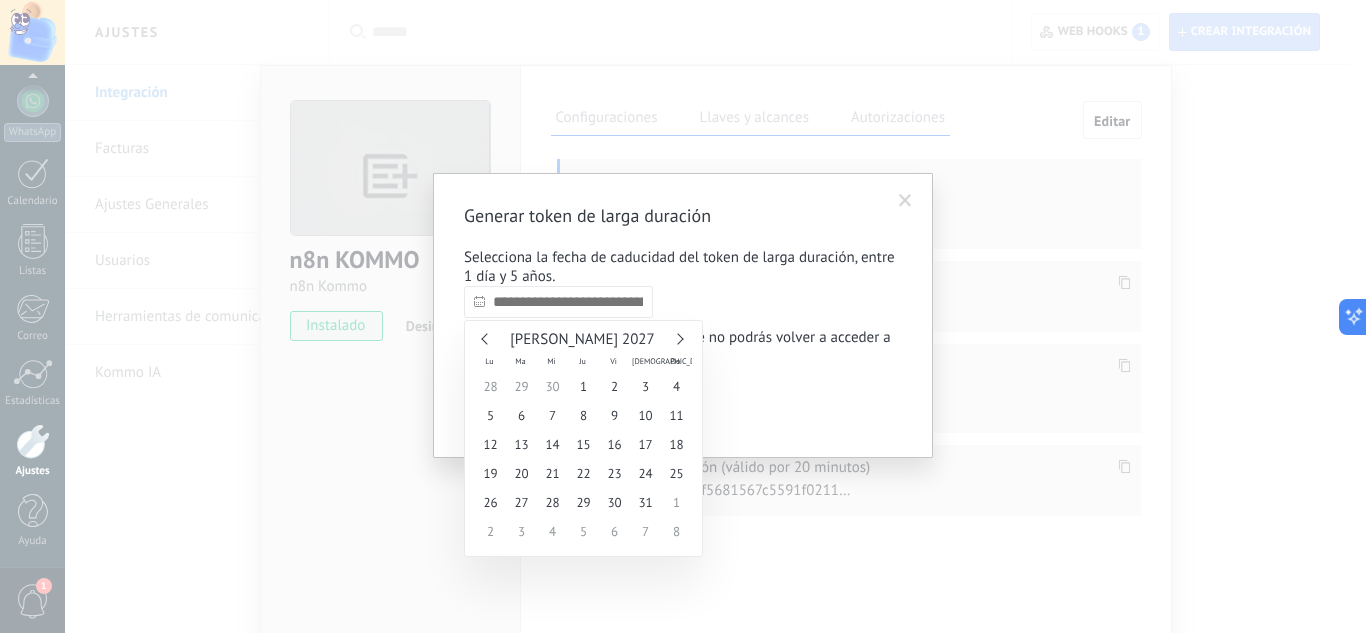 click at bounding box center (677, 338) 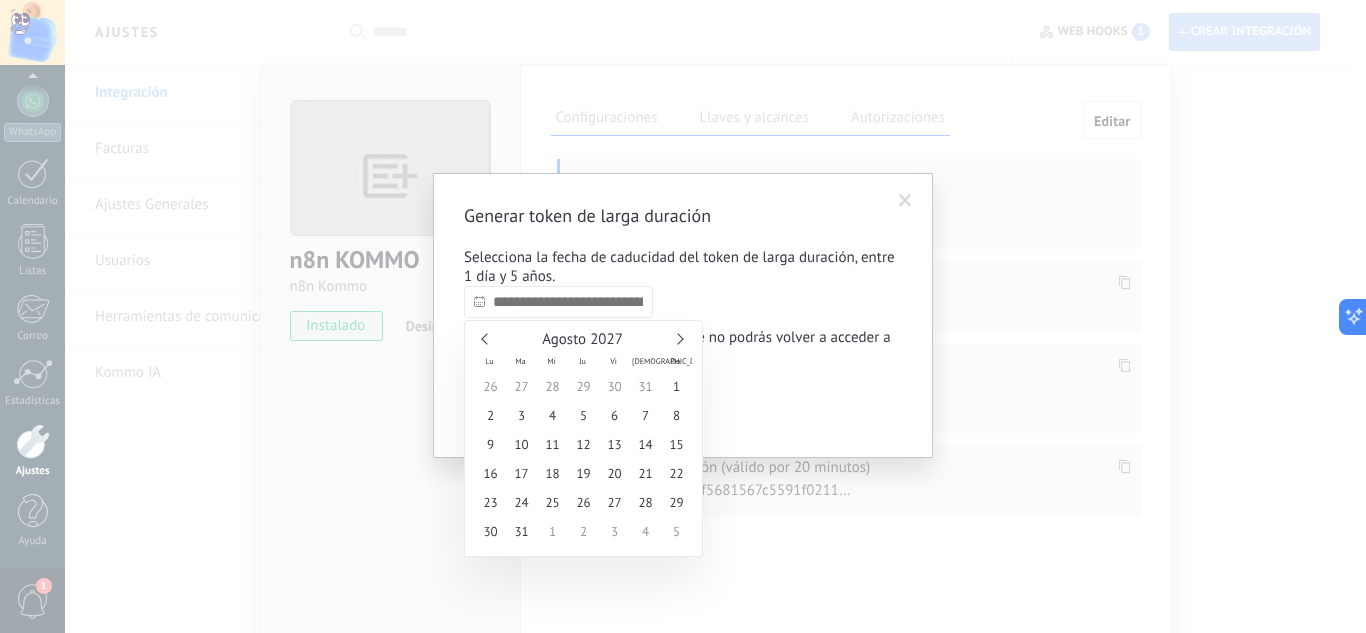click at bounding box center [677, 338] 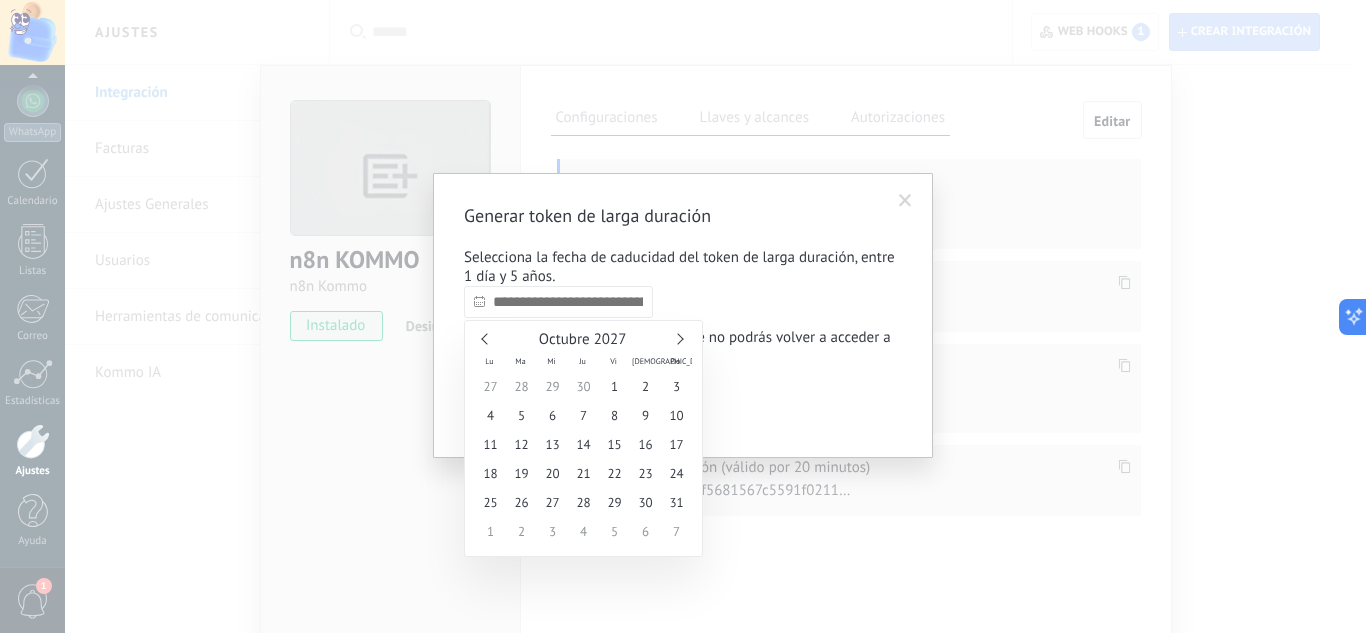 click at bounding box center (677, 338) 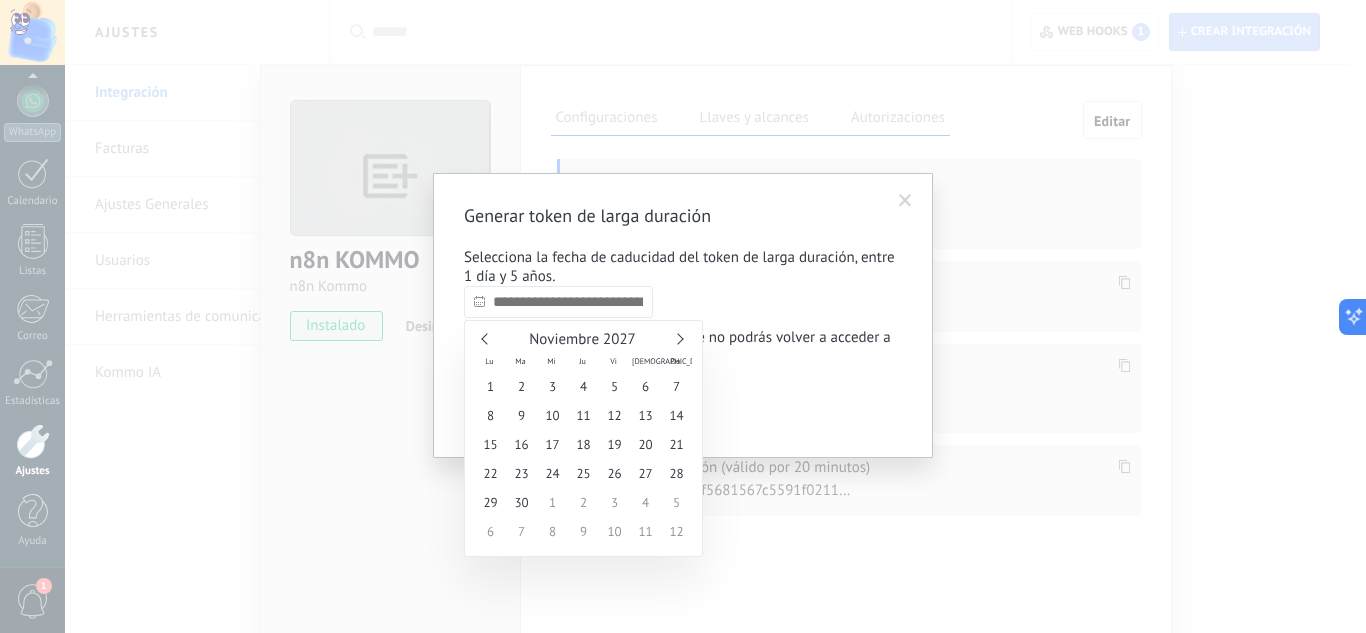 click at bounding box center (677, 338) 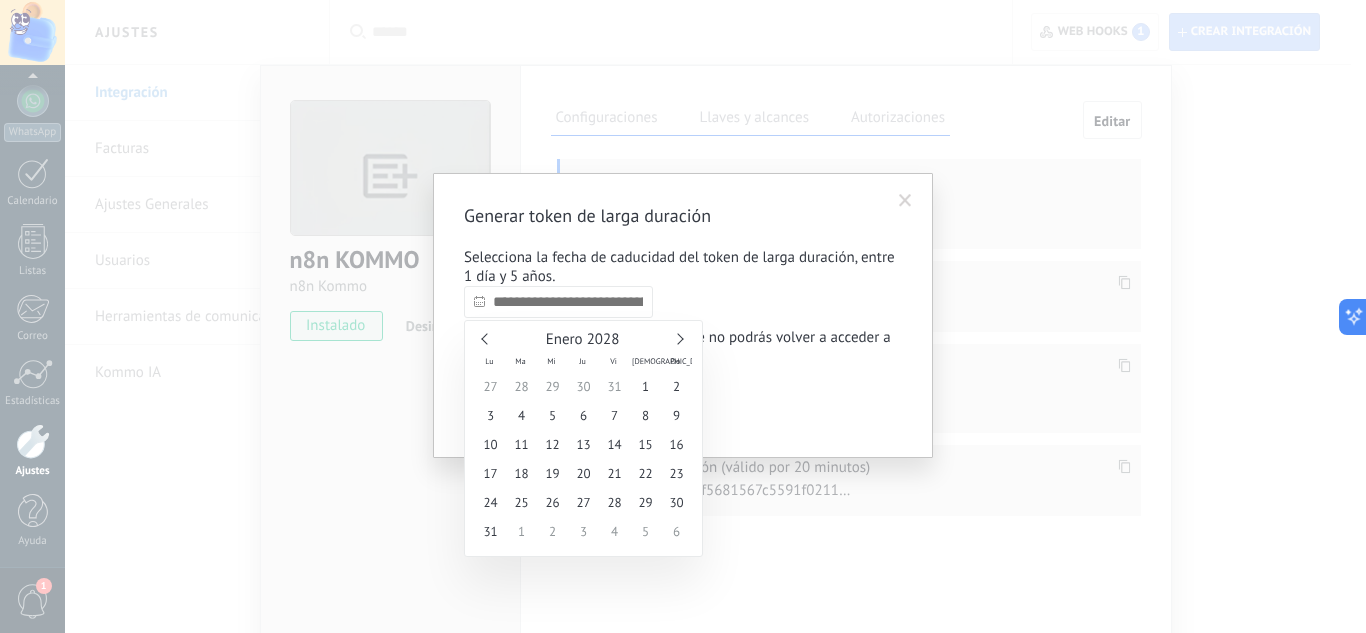 click at bounding box center [677, 338] 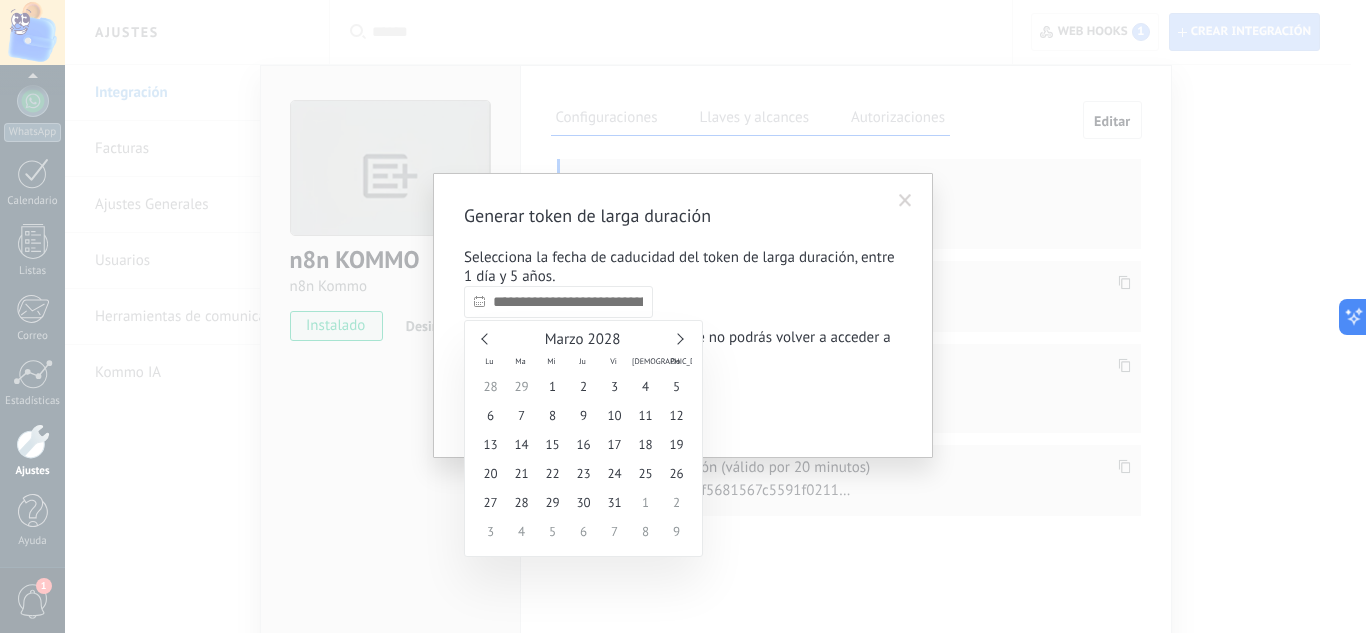 click at bounding box center [677, 338] 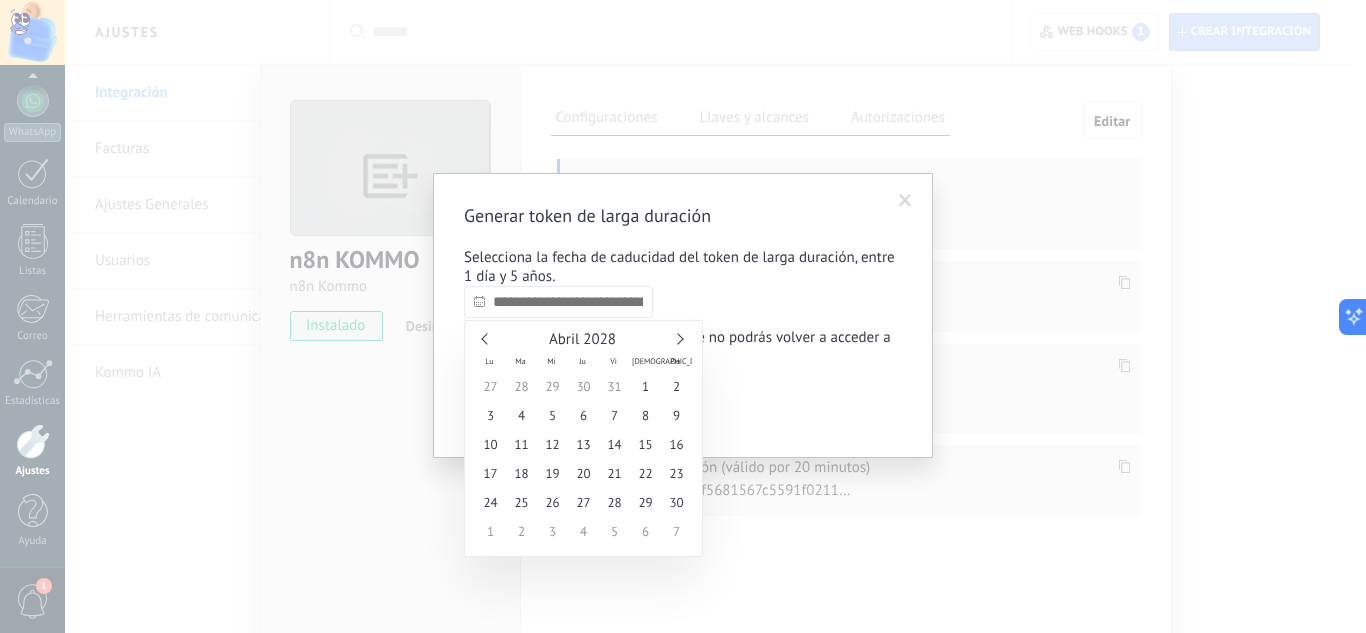 click at bounding box center (677, 338) 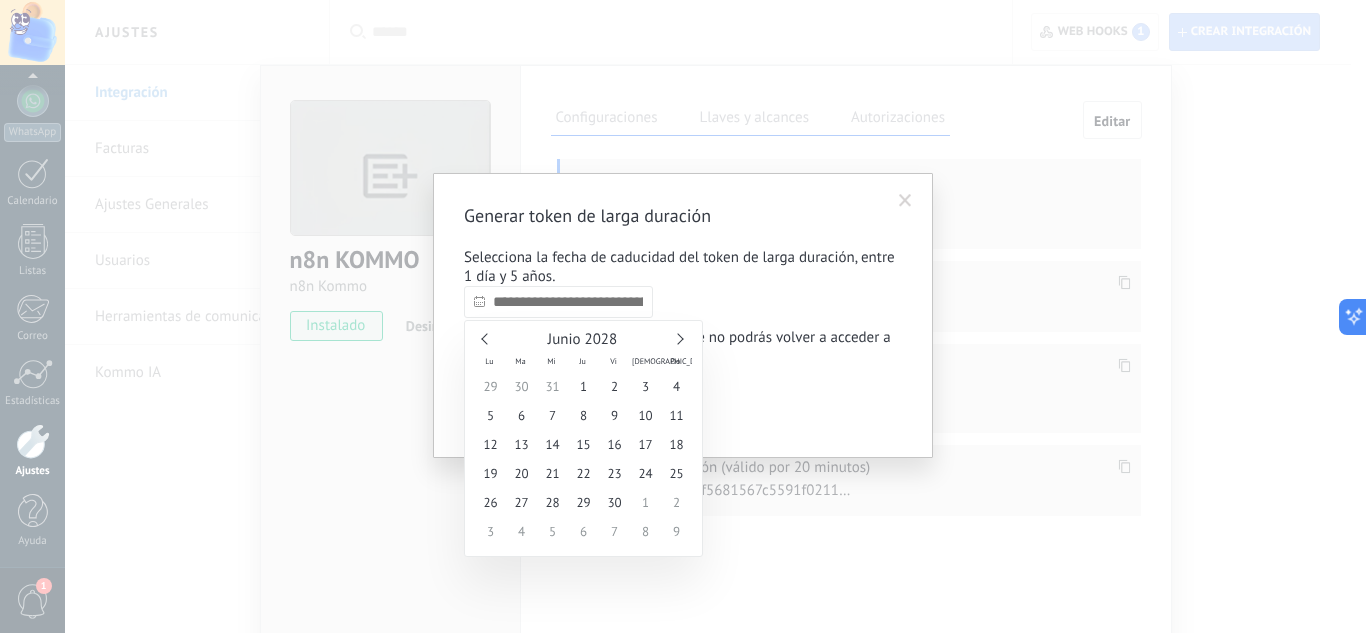 click at bounding box center (677, 338) 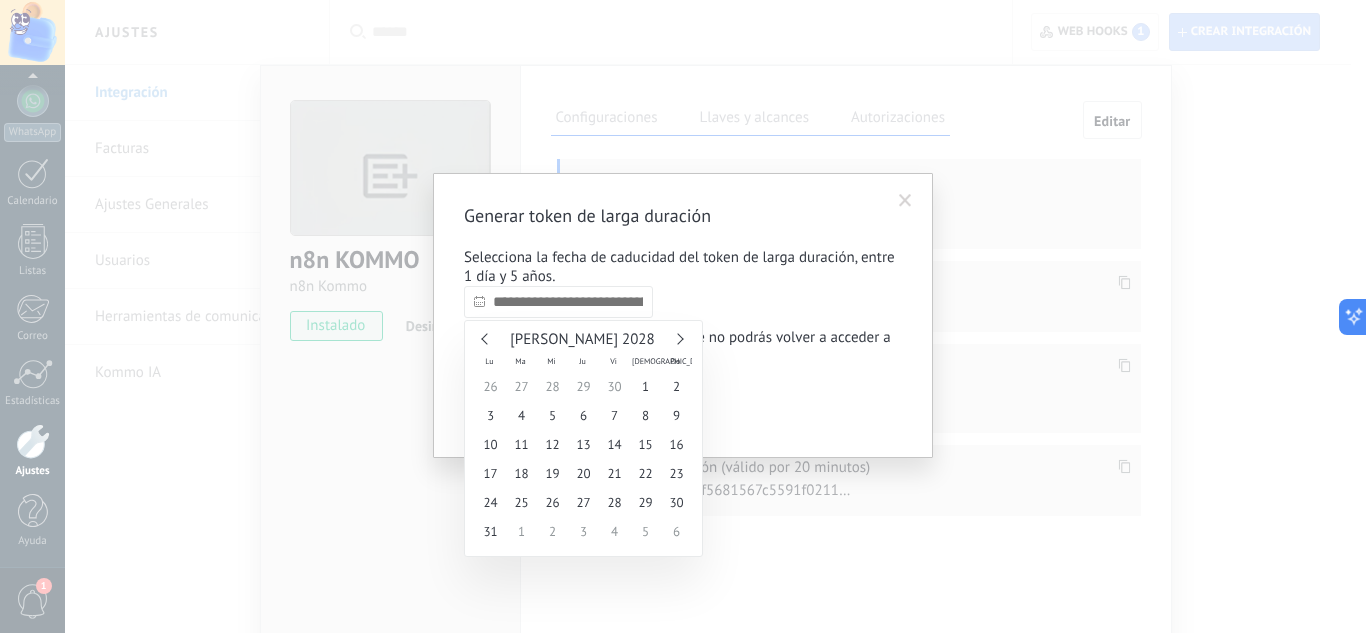 click at bounding box center (677, 338) 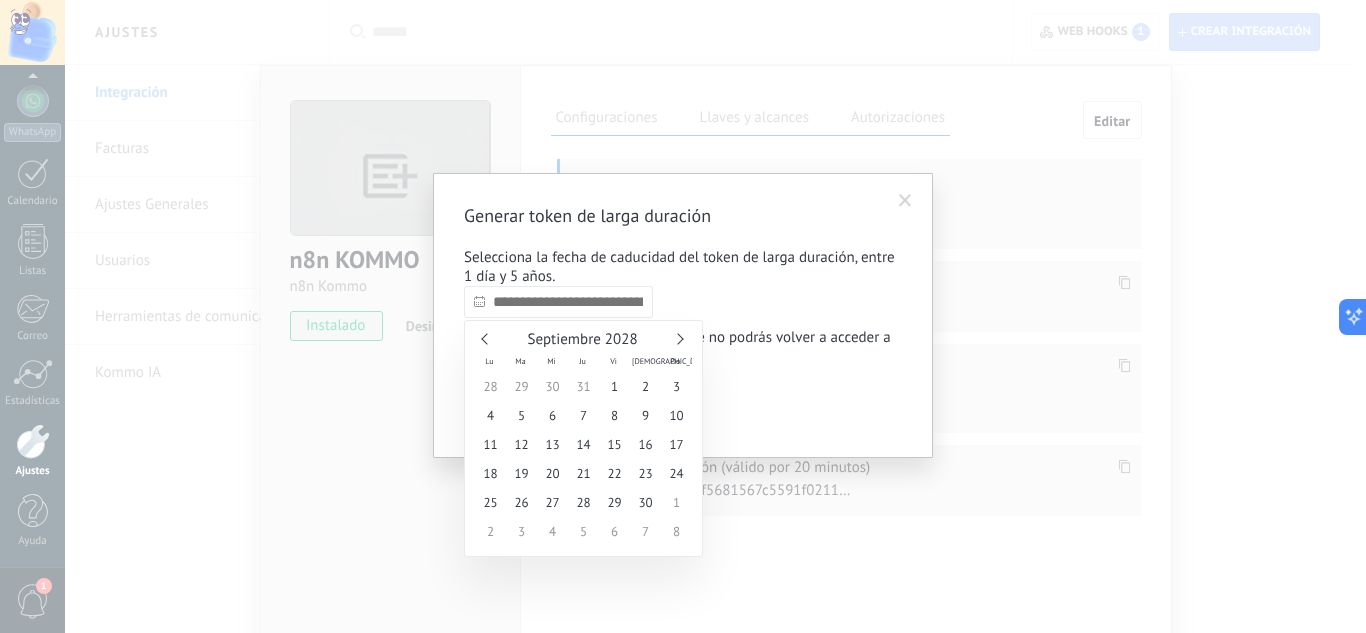 click at bounding box center (677, 338) 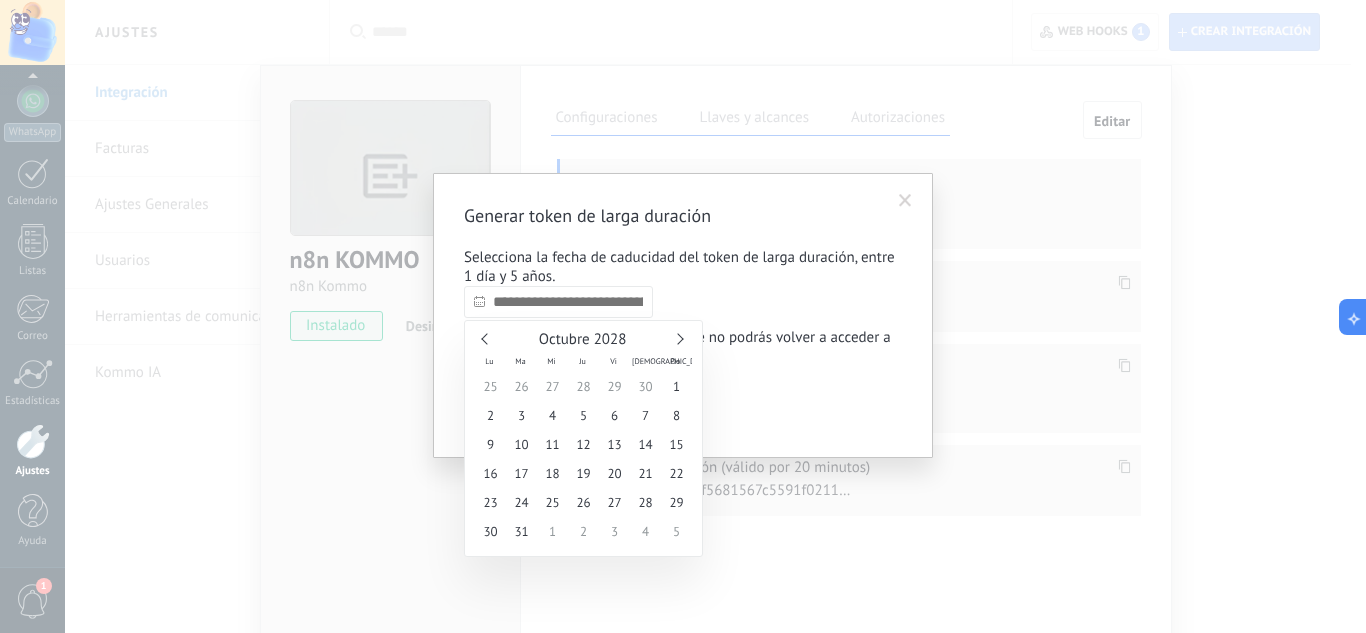 click at bounding box center (677, 338) 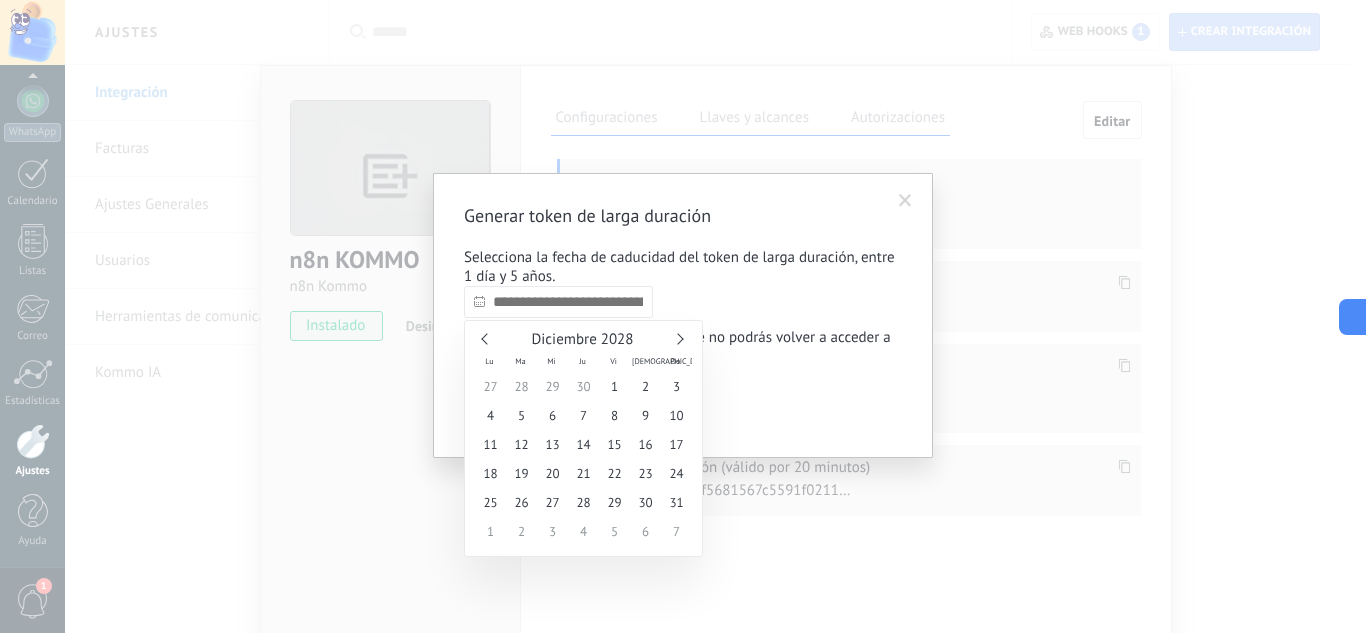 click at bounding box center (677, 338) 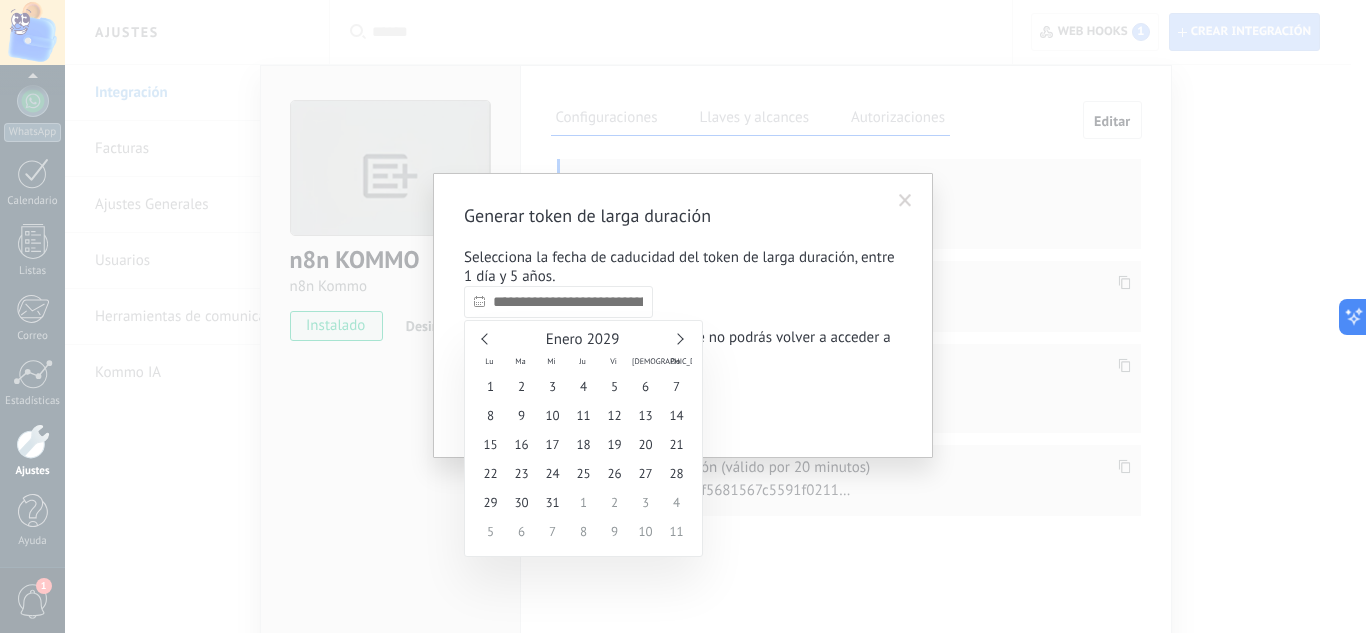 click at bounding box center [677, 338] 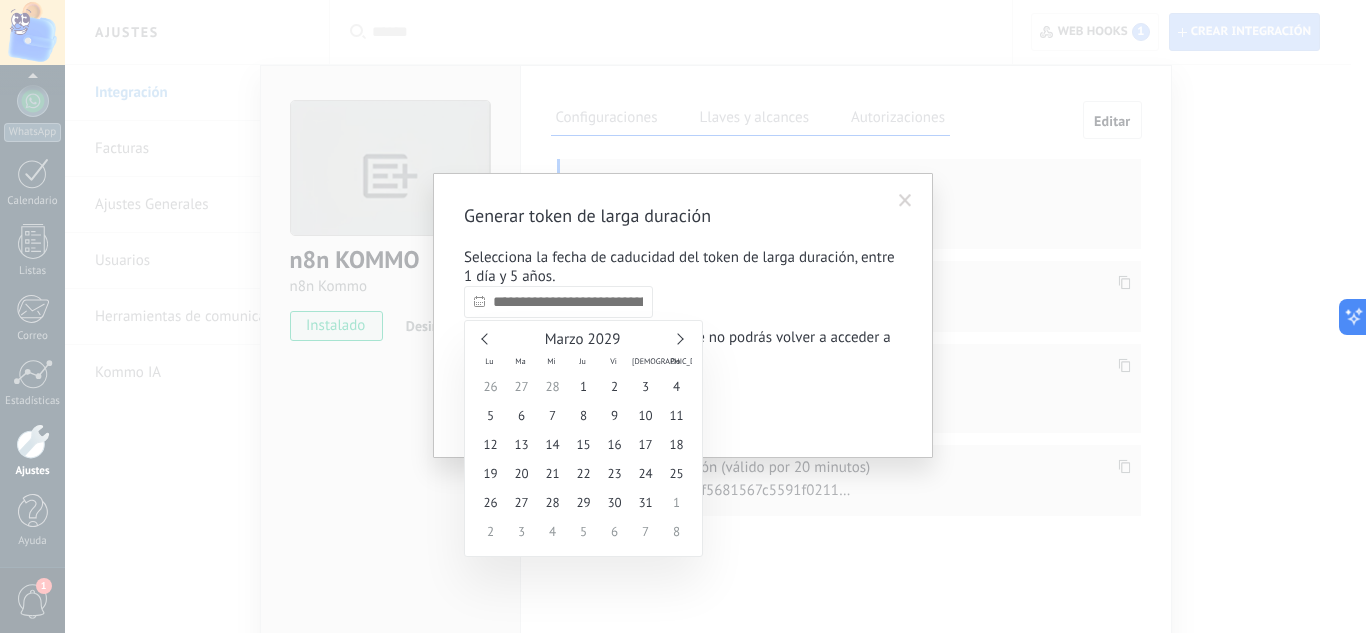 click at bounding box center [677, 338] 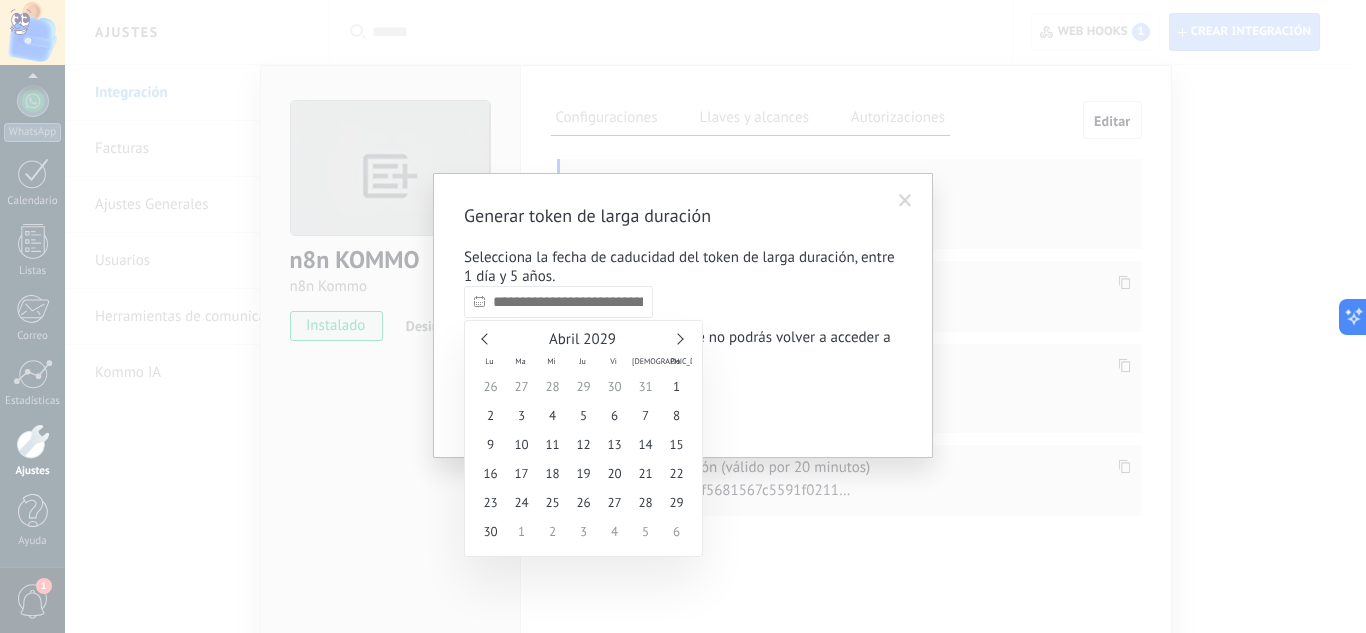 click at bounding box center [677, 338] 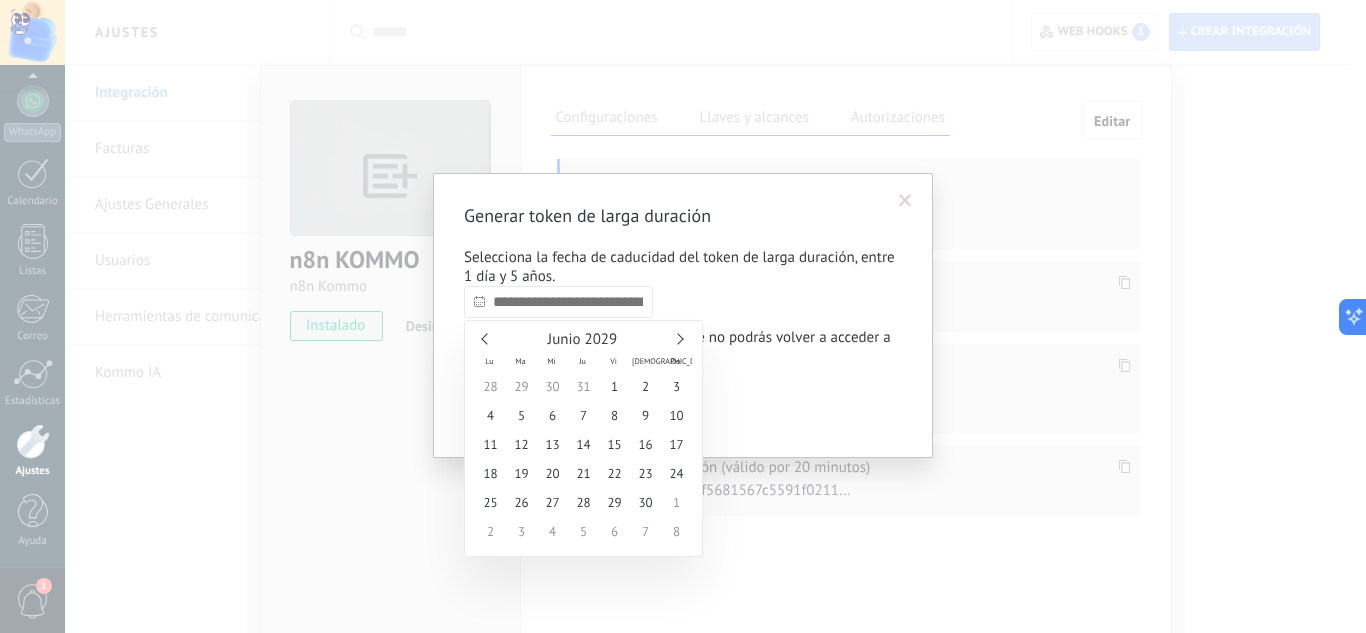 click at bounding box center [677, 338] 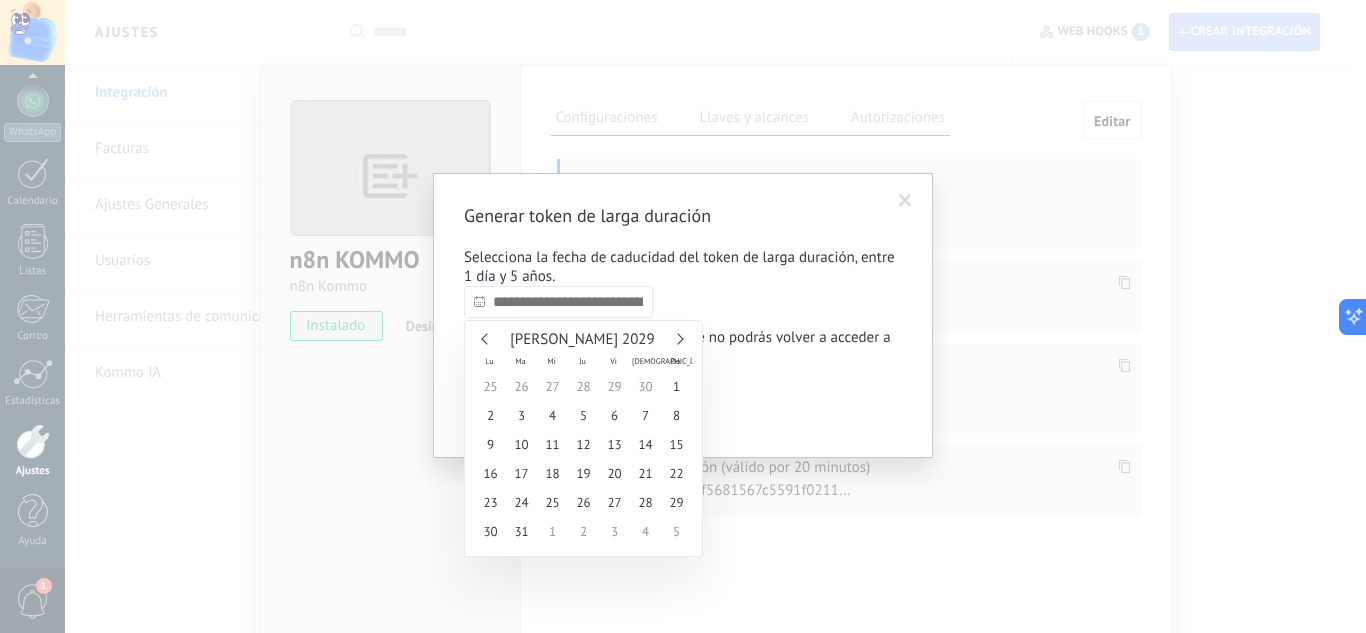 click at bounding box center (677, 338) 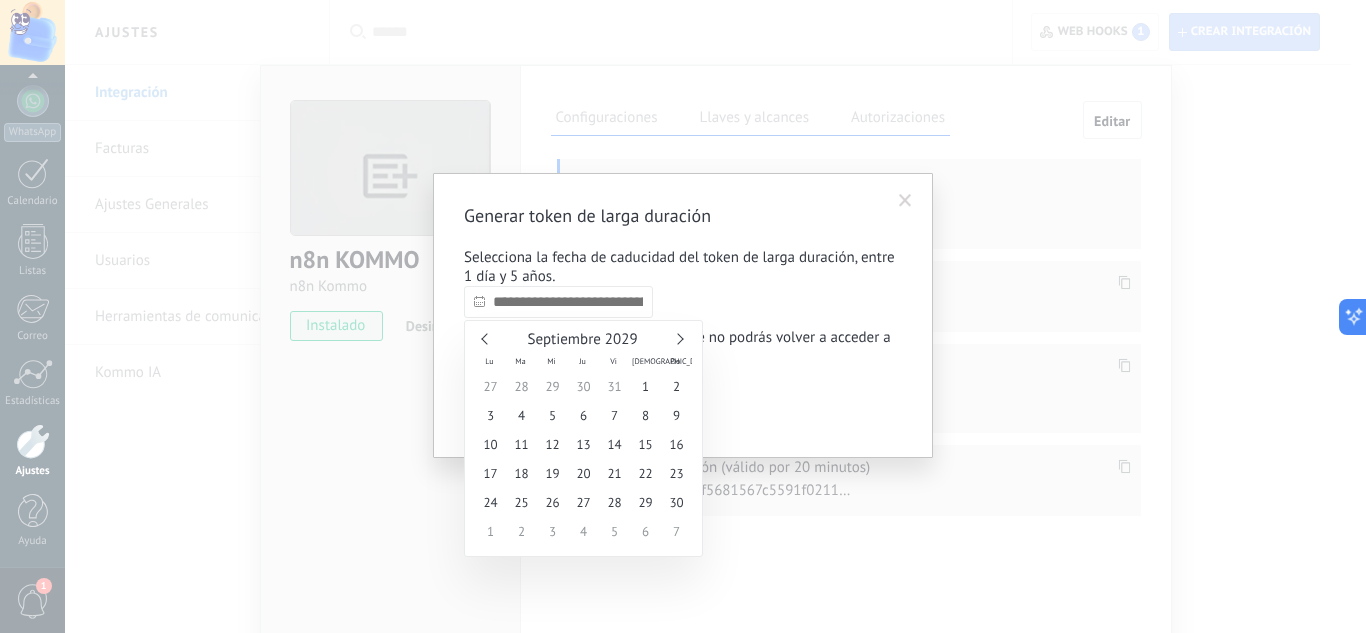 click at bounding box center [677, 338] 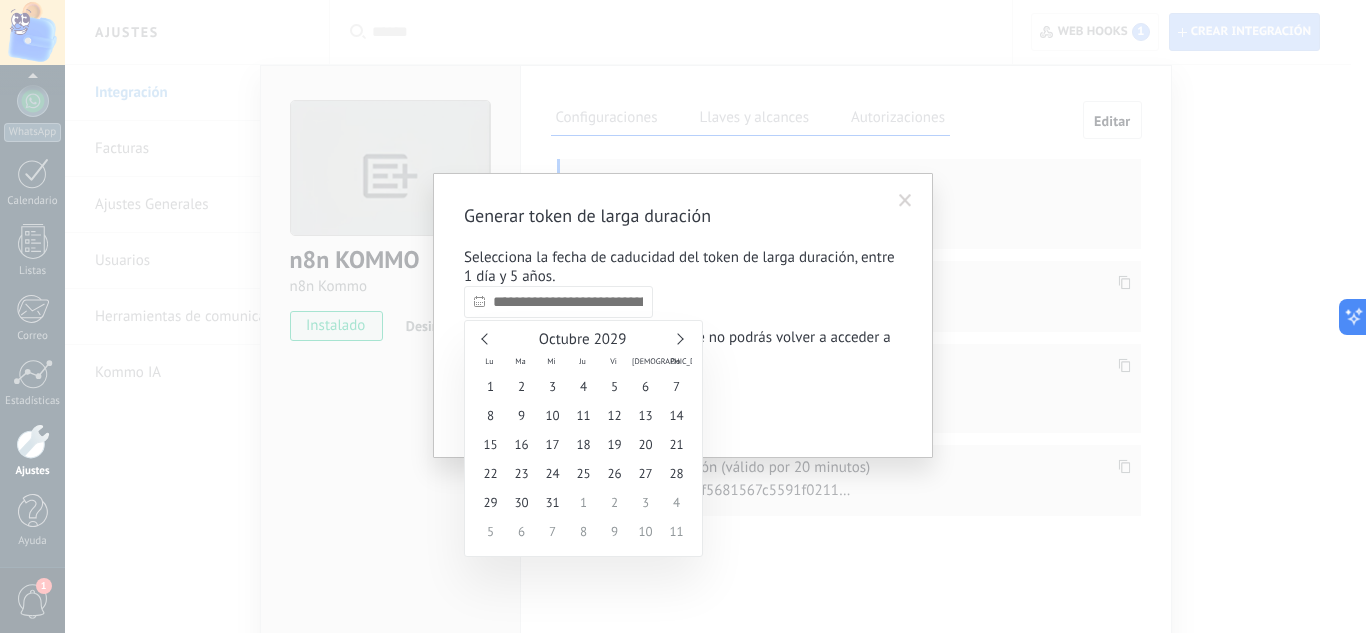 click at bounding box center (677, 338) 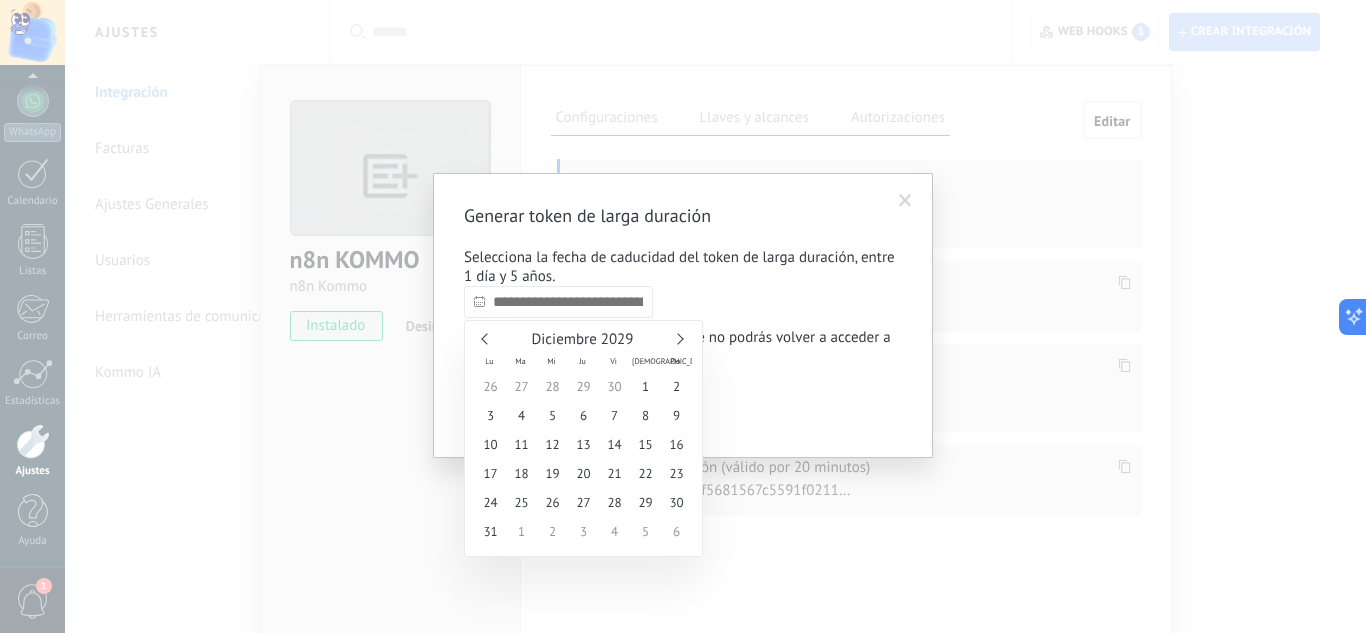 click at bounding box center (677, 338) 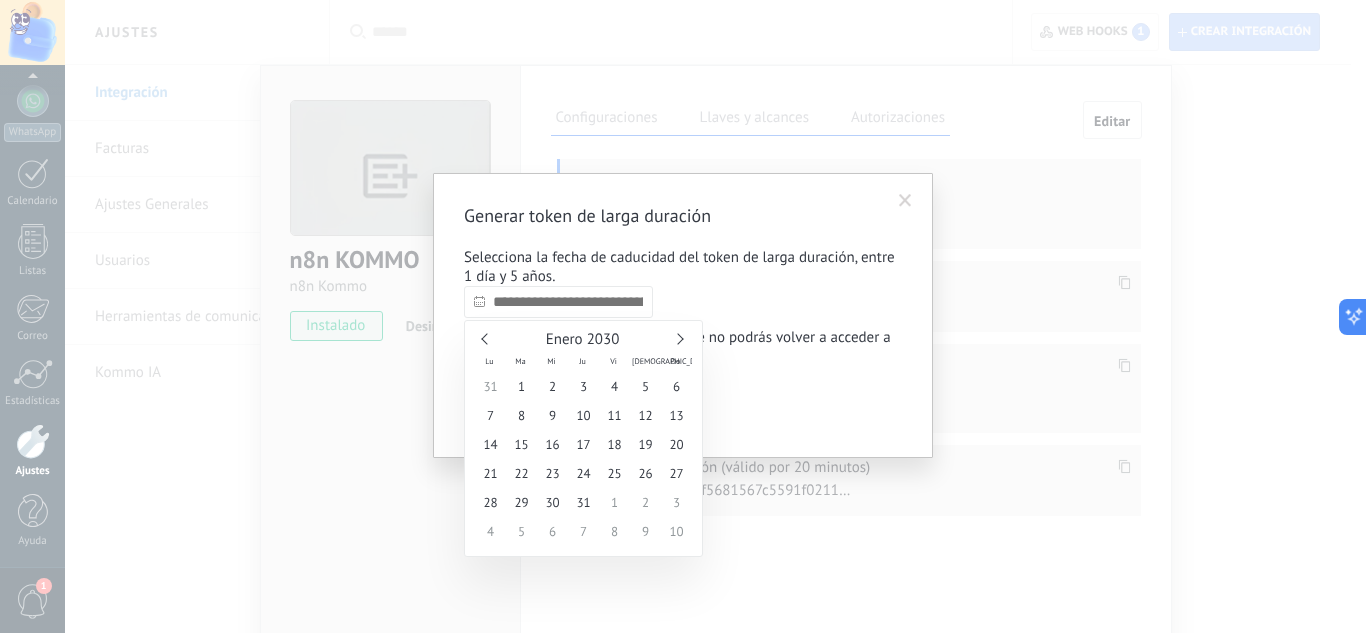 click at bounding box center [677, 338] 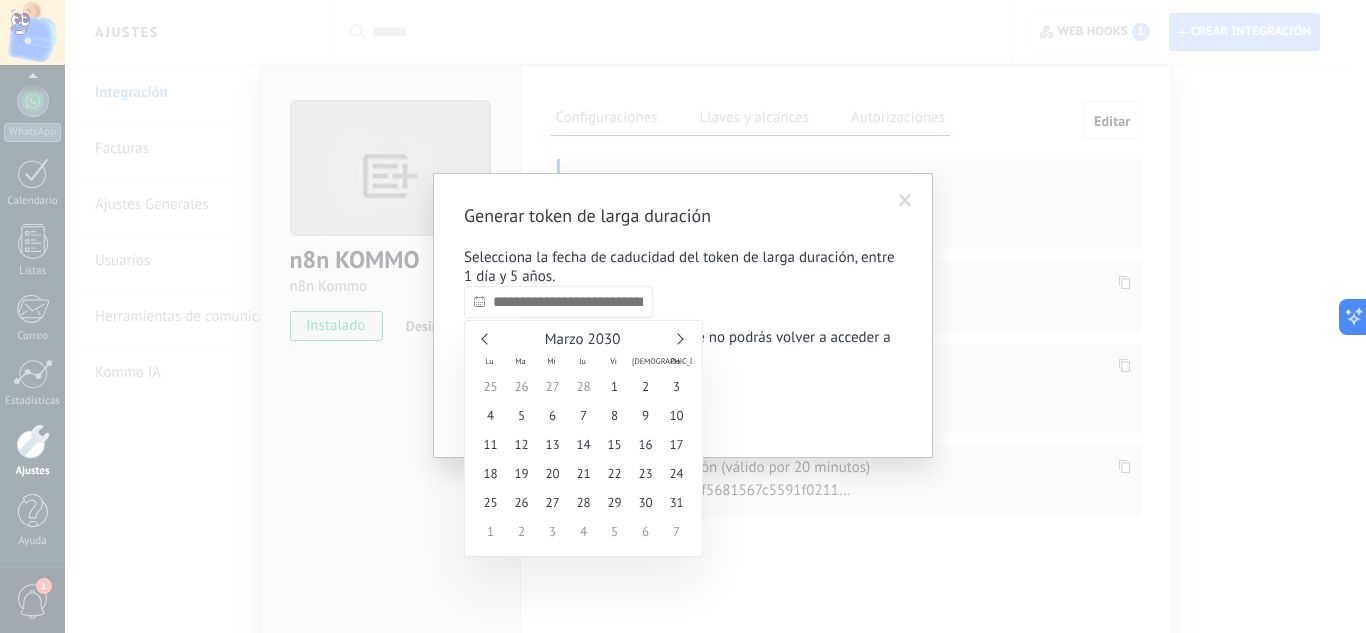 click at bounding box center [677, 338] 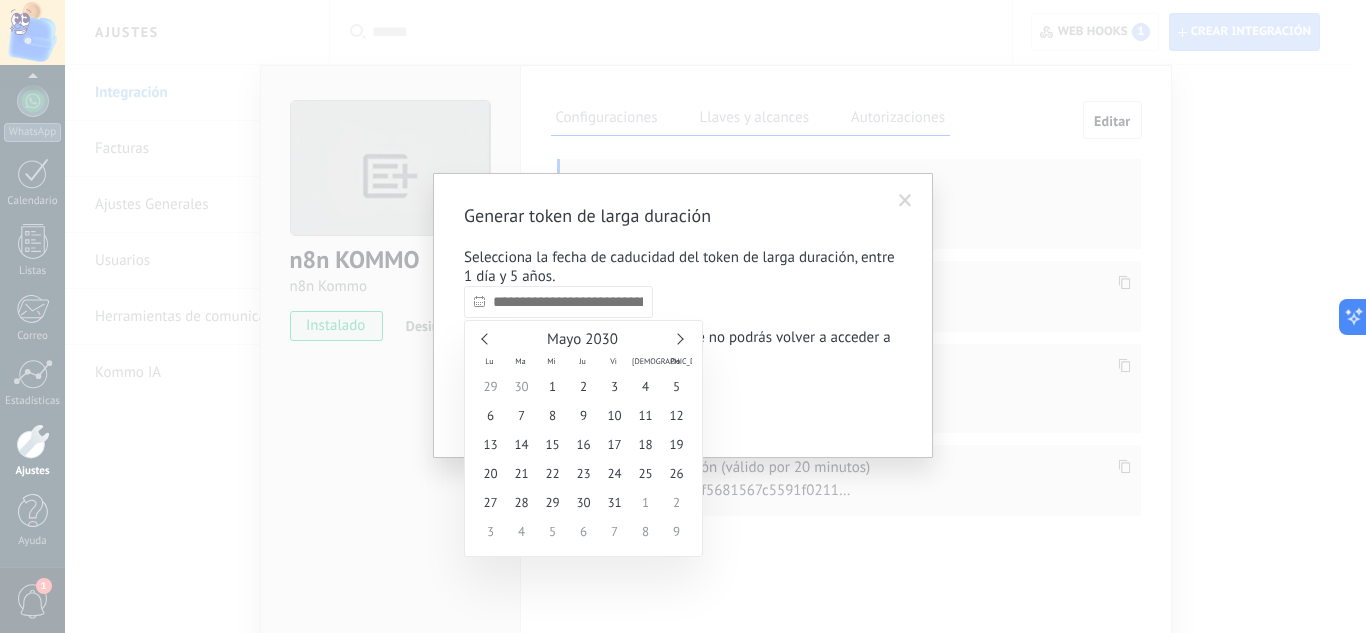 click at bounding box center [677, 338] 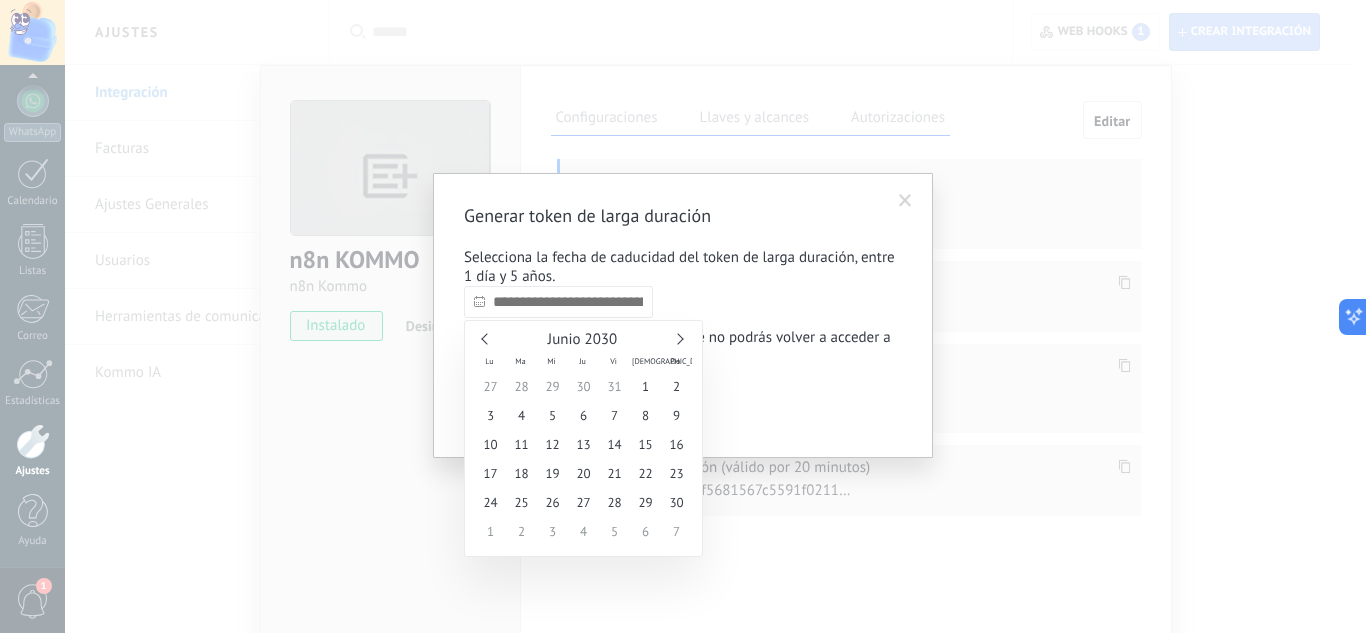 click at bounding box center (677, 338) 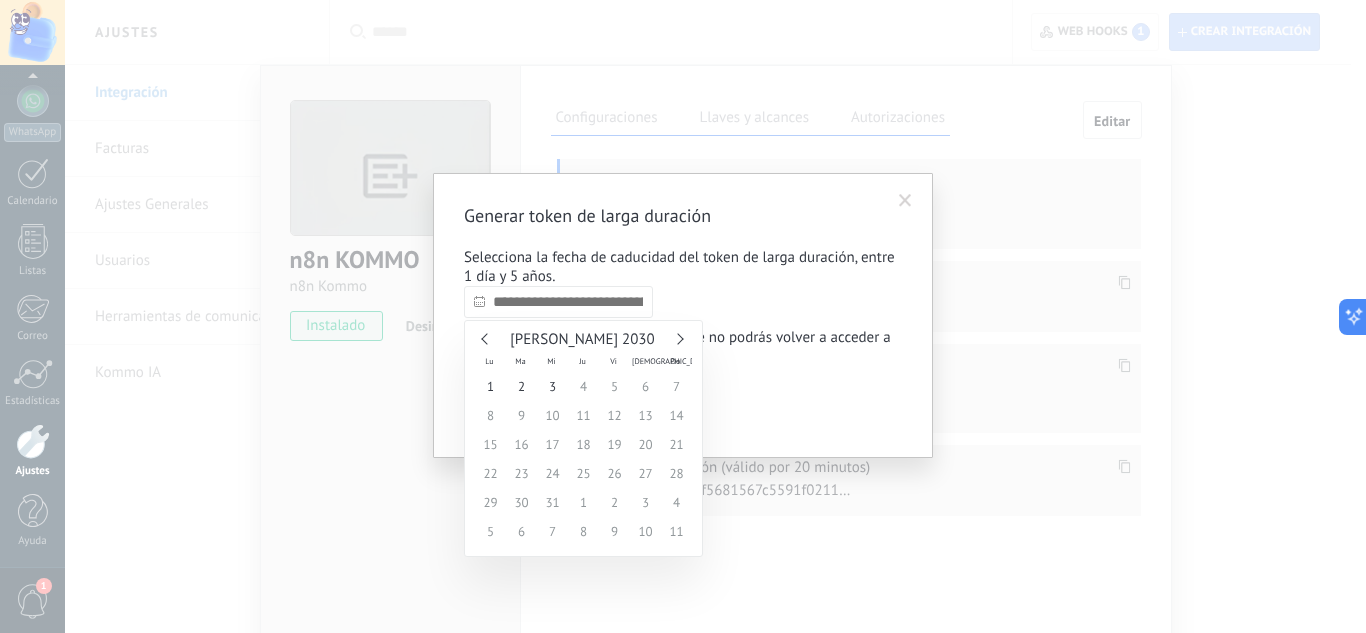 click at bounding box center [677, 338] 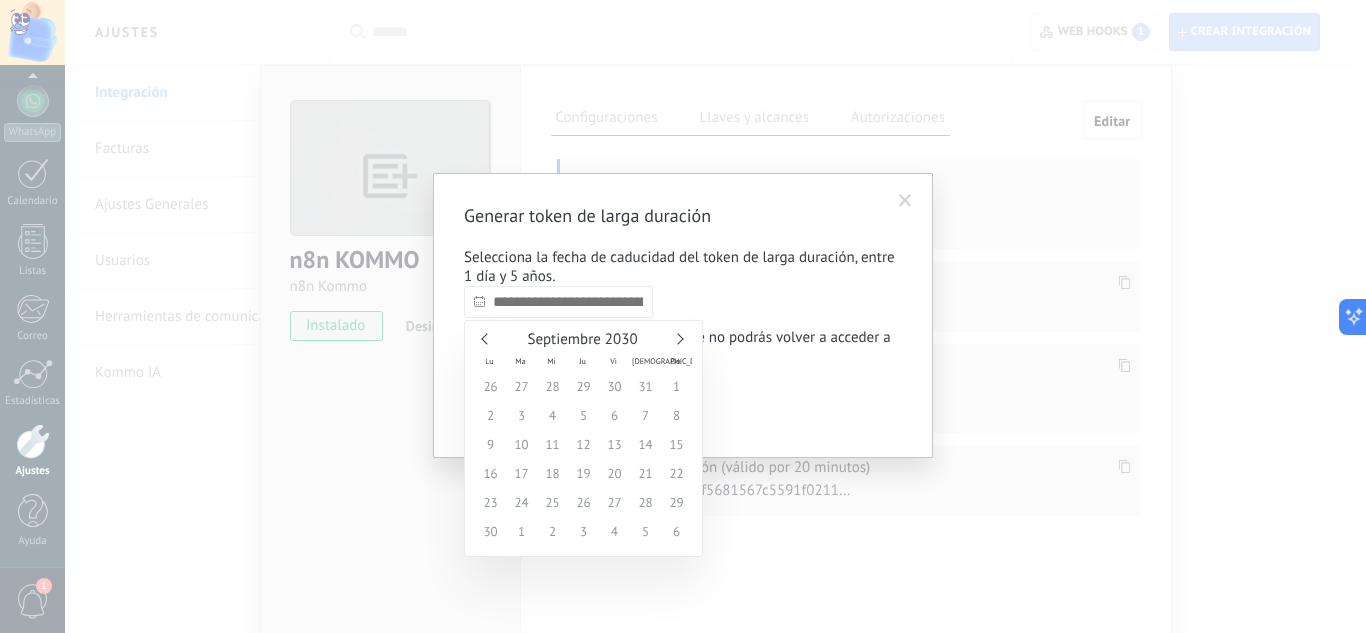 click at bounding box center (677, 338) 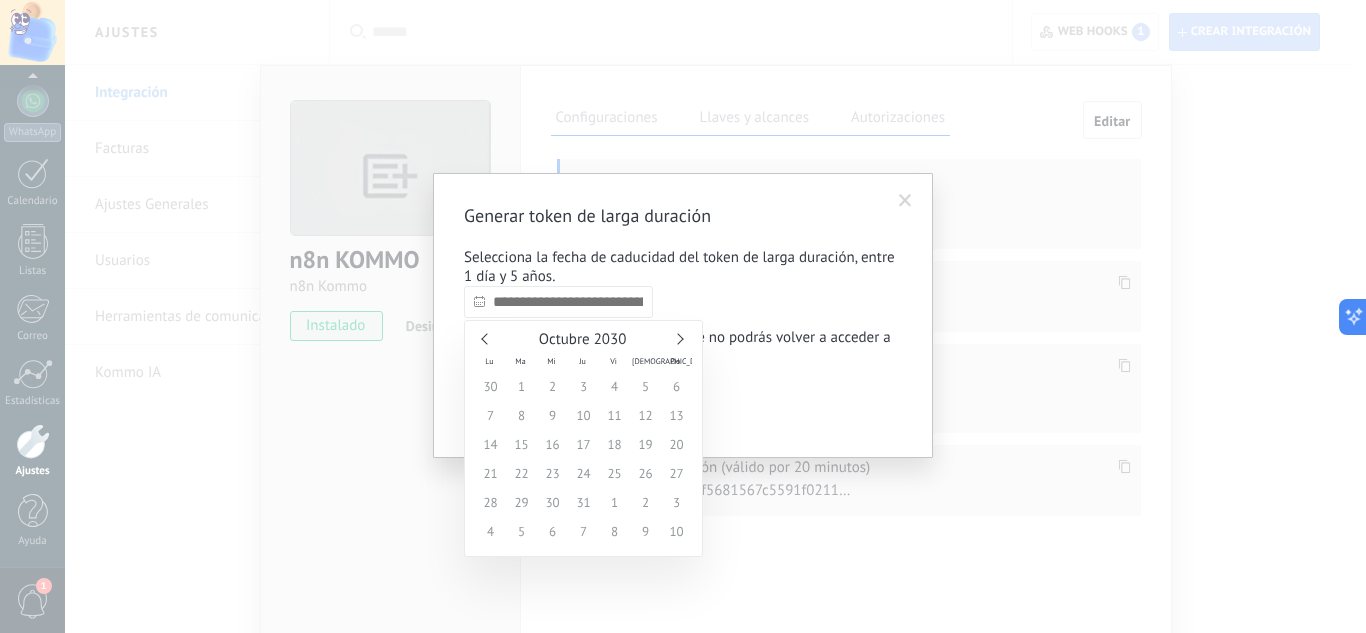 click at bounding box center (677, 338) 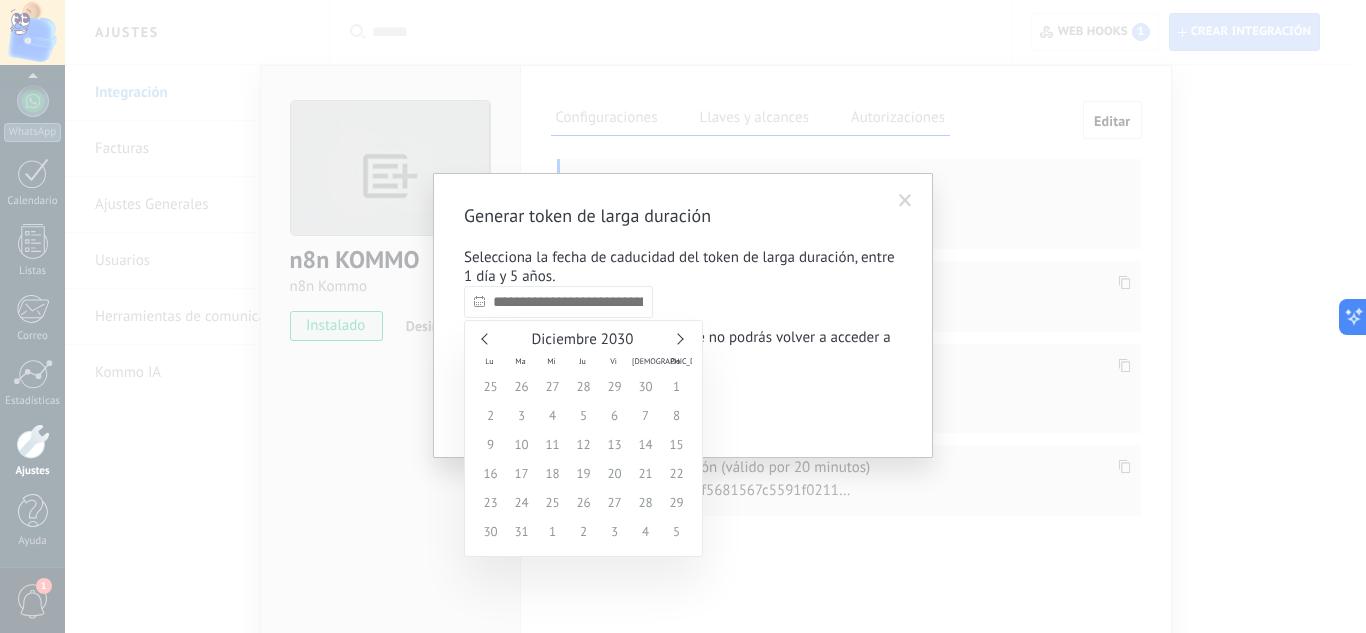 click at bounding box center [677, 338] 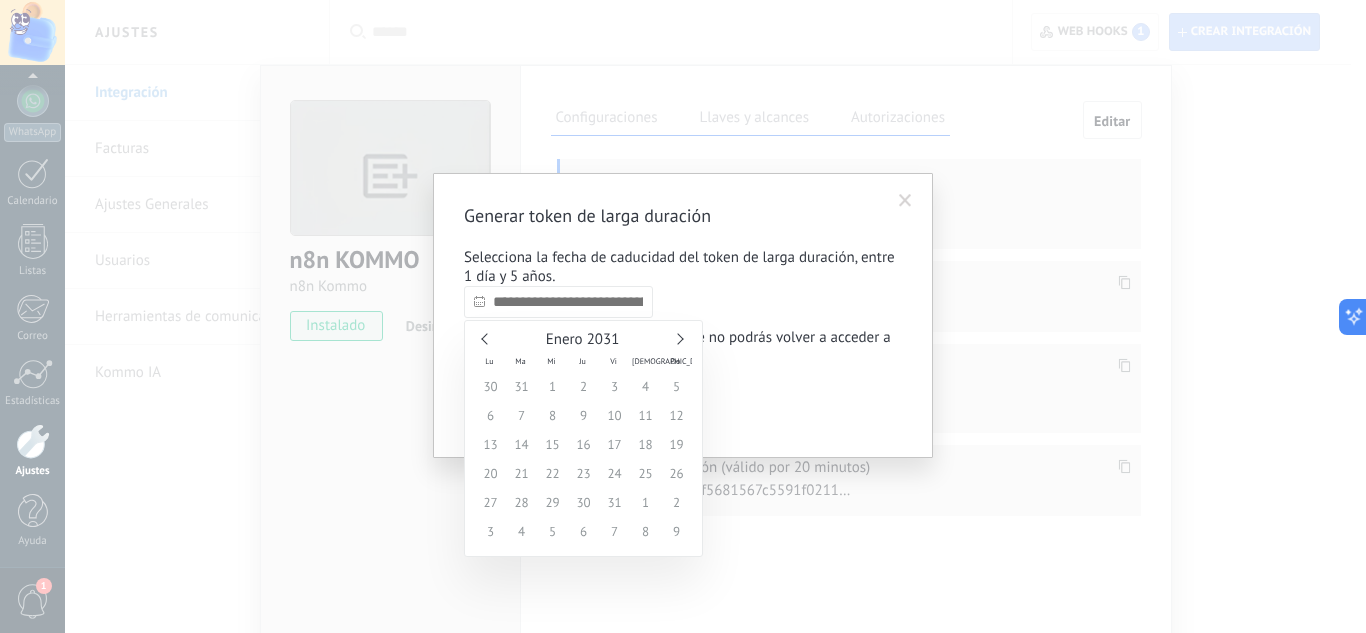 click at bounding box center [677, 338] 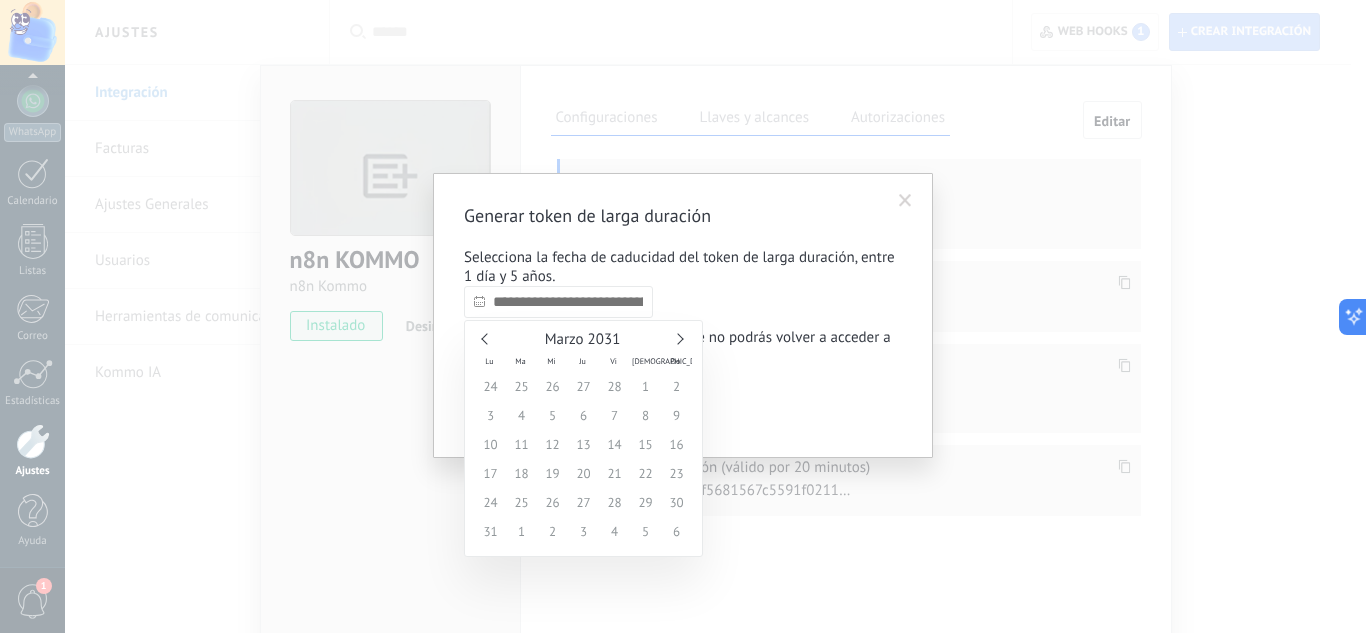 click at bounding box center [677, 338] 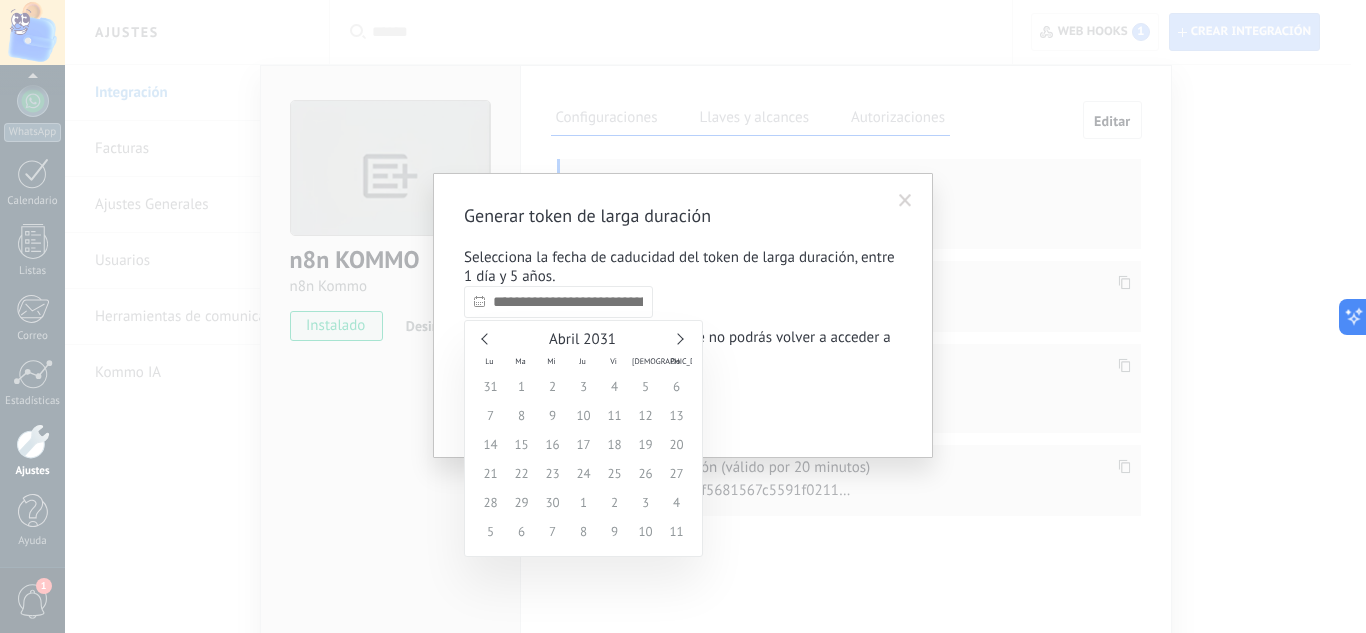 click at bounding box center [677, 338] 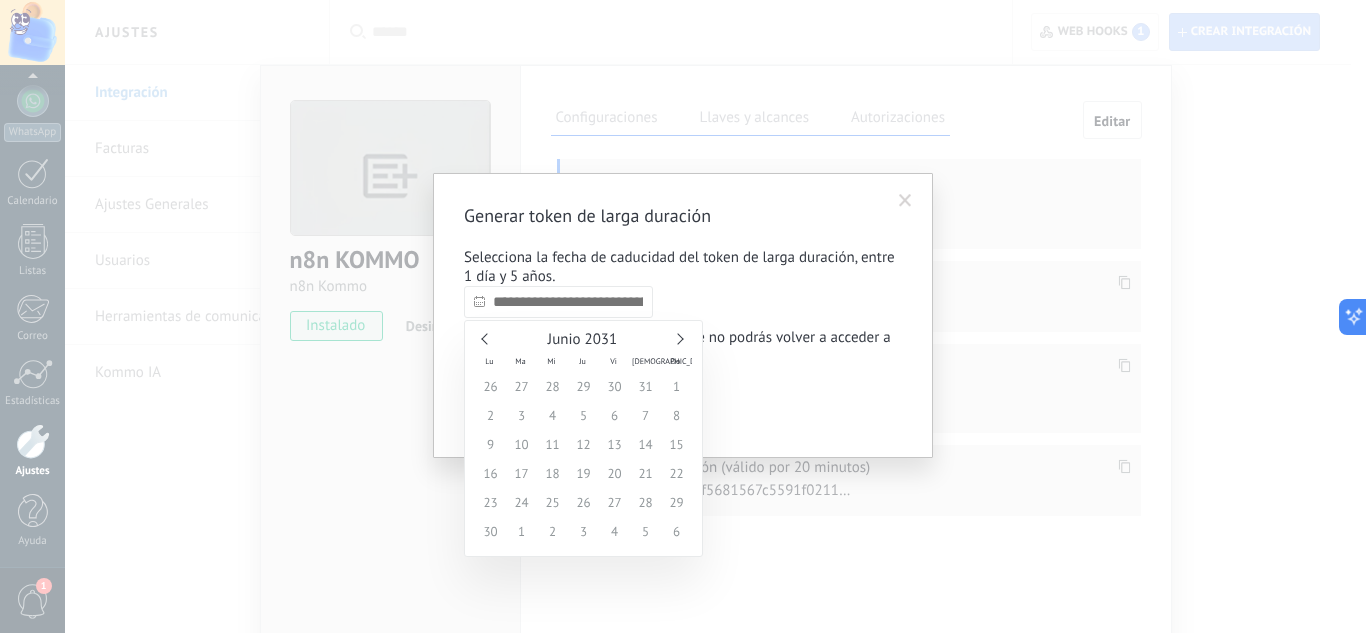 click at bounding box center [677, 338] 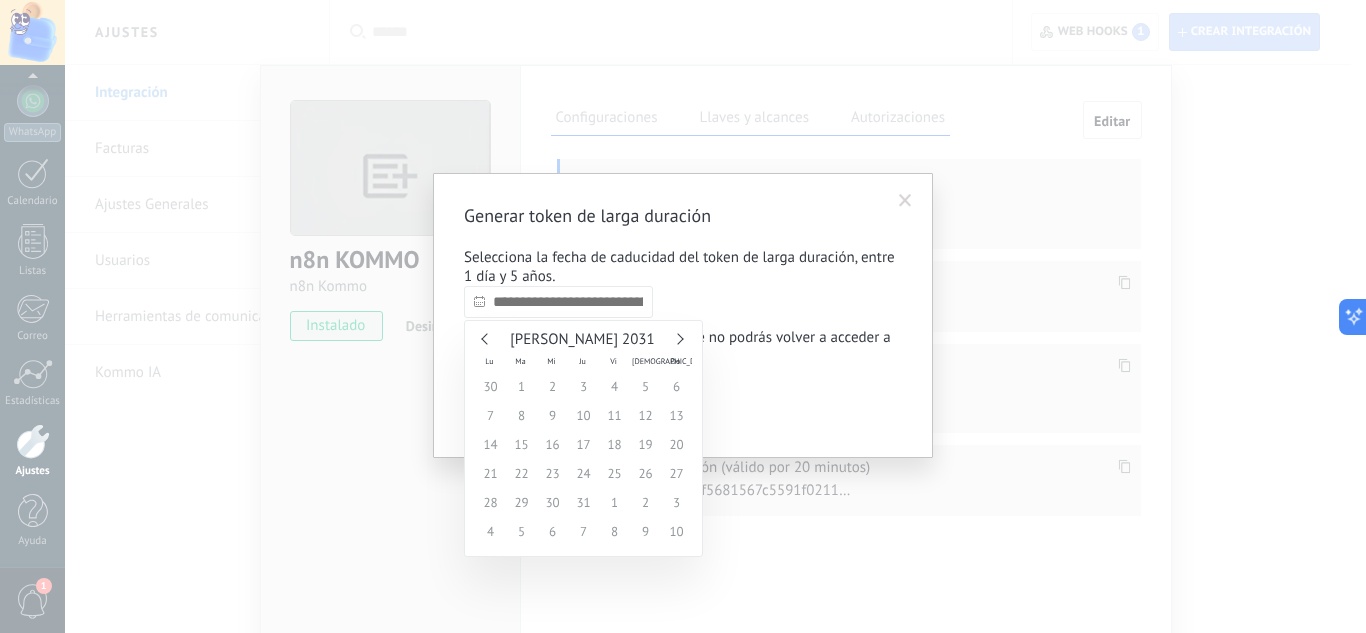 click at bounding box center [677, 338] 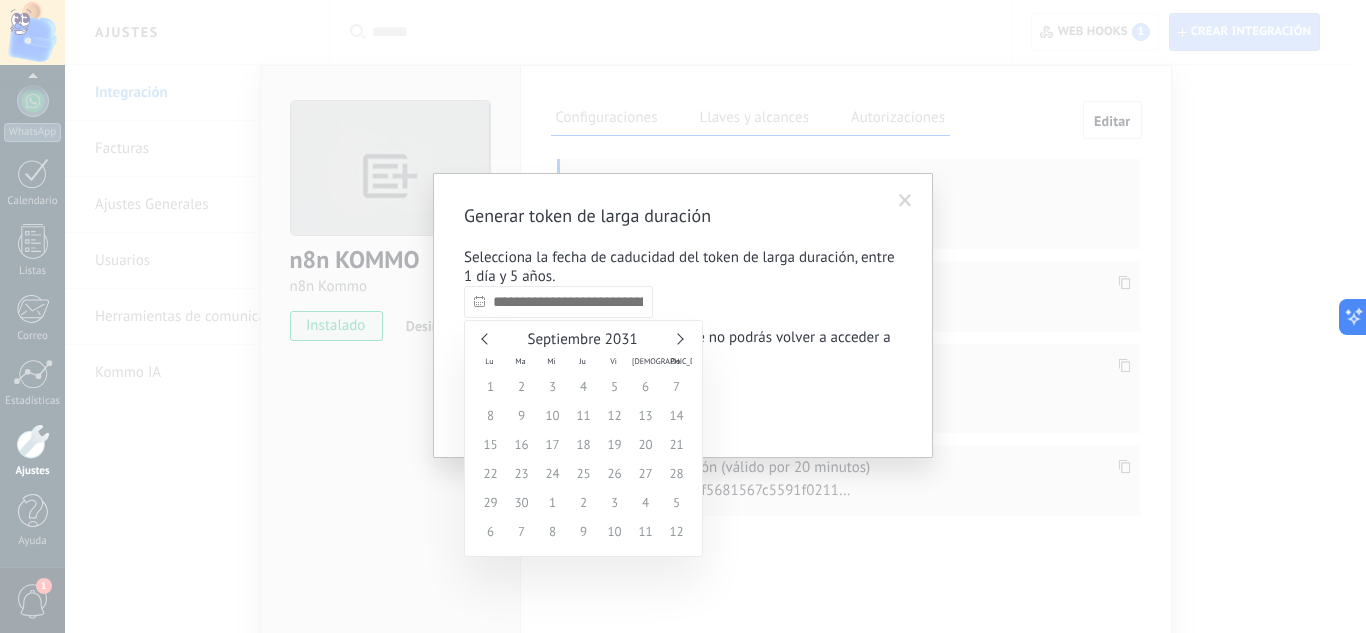 click at bounding box center (677, 338) 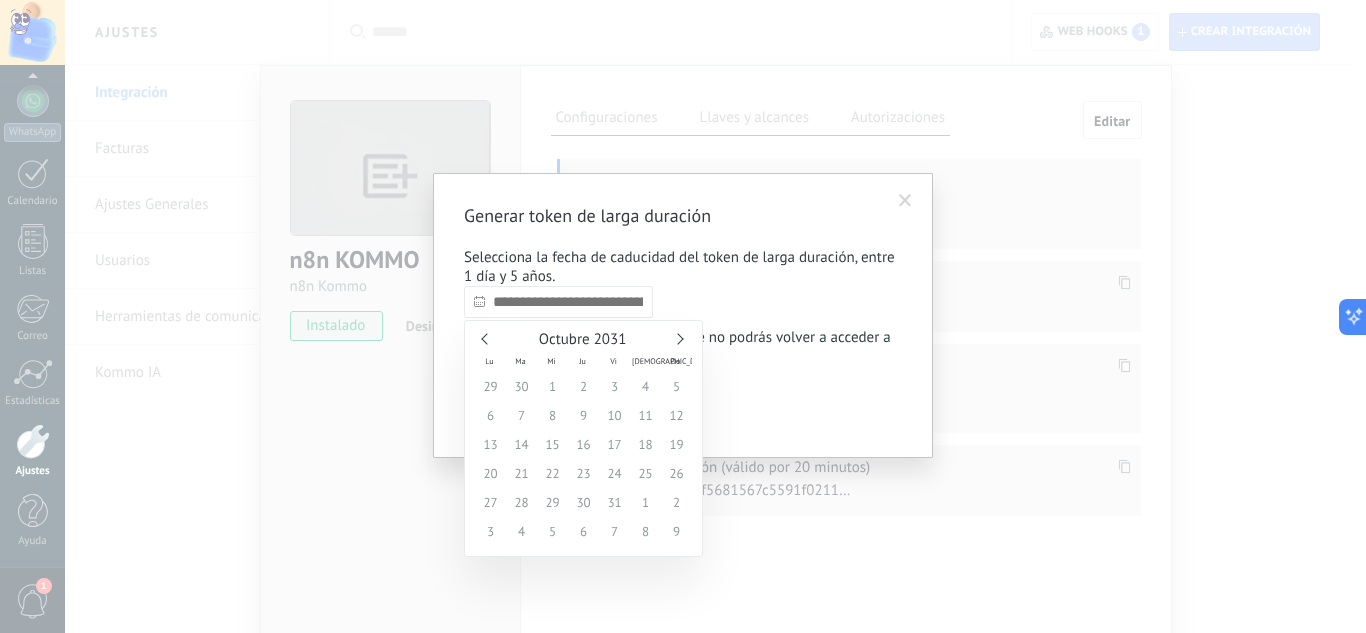 click at bounding box center (677, 338) 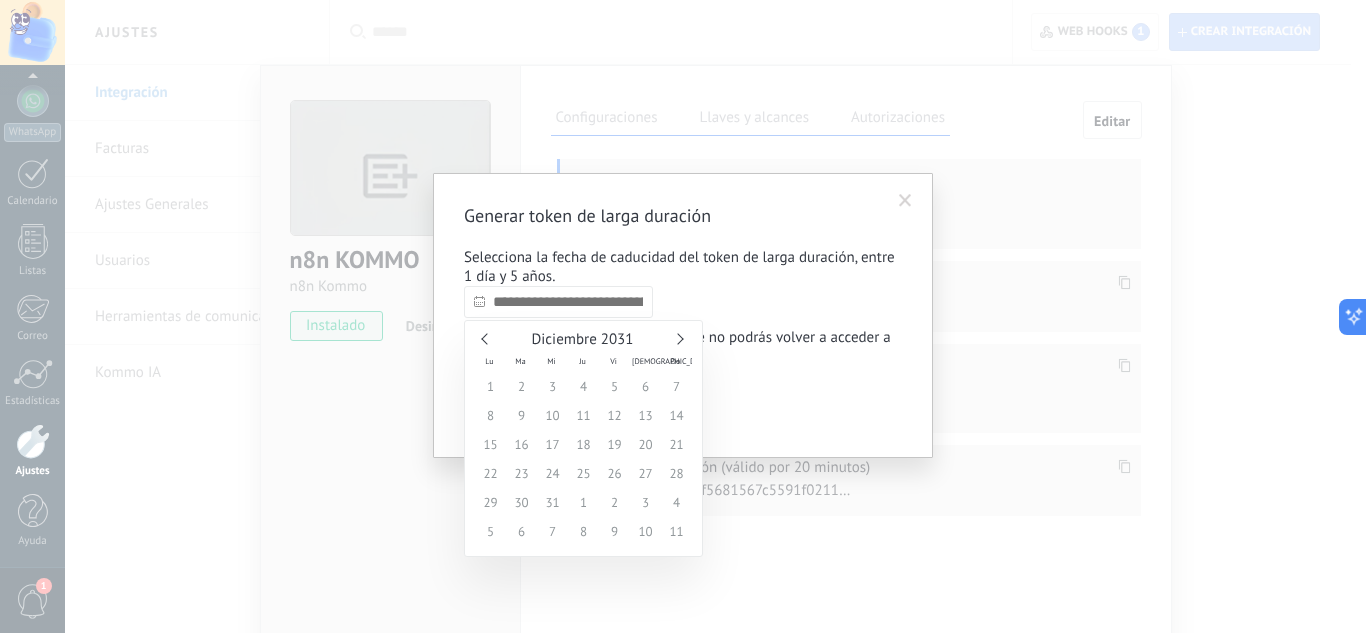 click at bounding box center (677, 338) 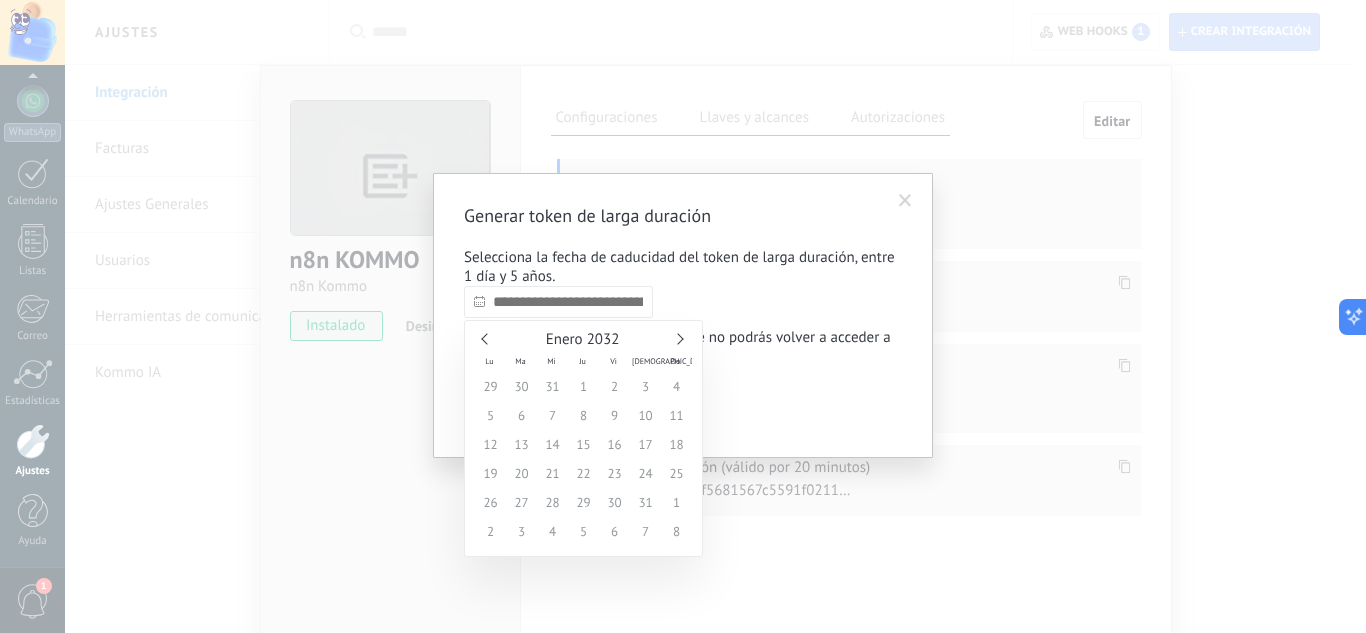click at bounding box center [677, 338] 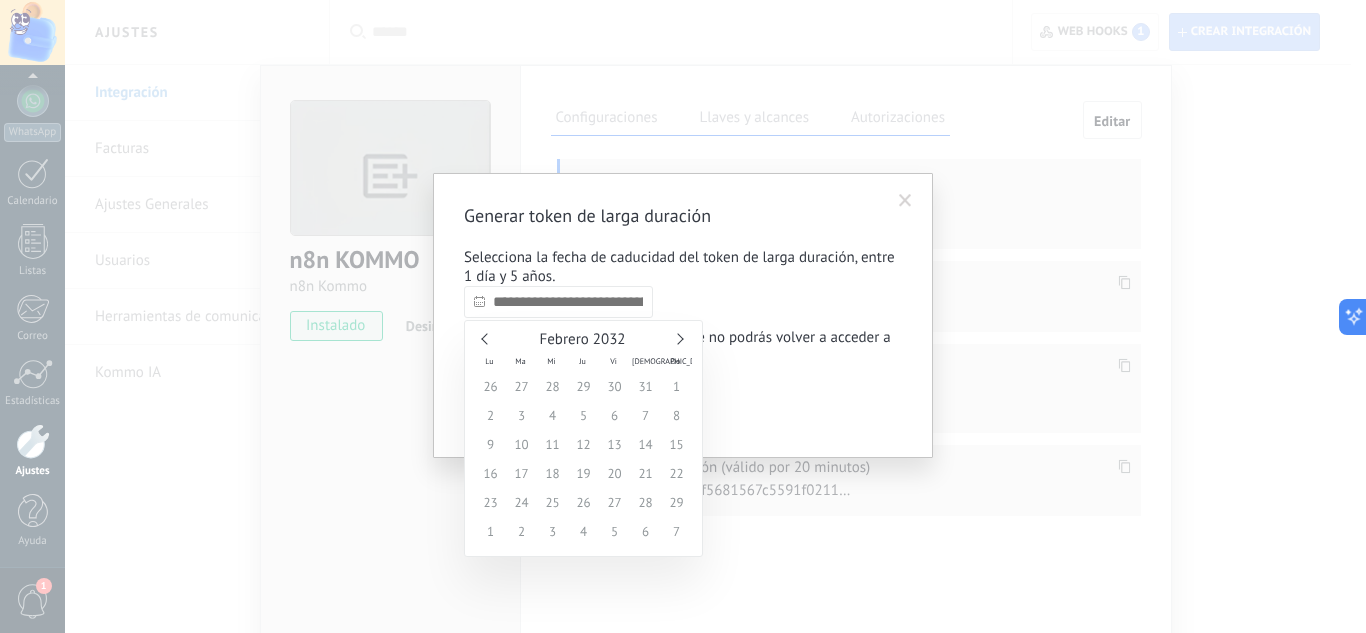 click at bounding box center [677, 338] 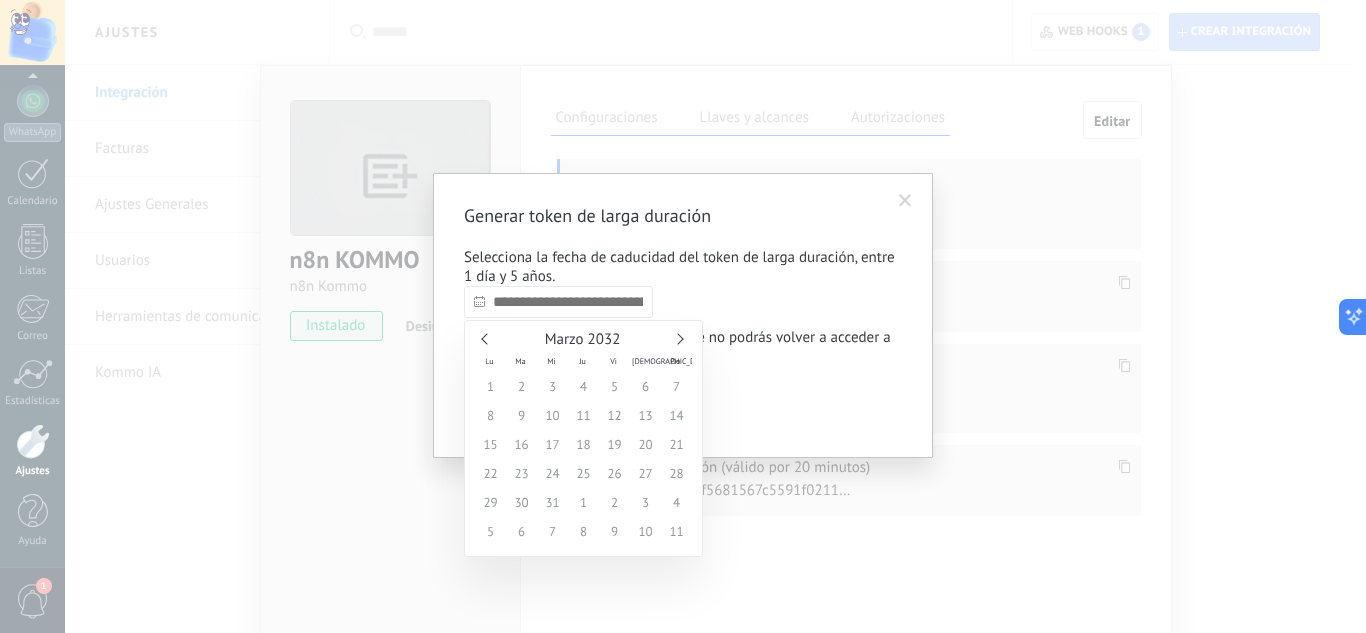 click at bounding box center (677, 338) 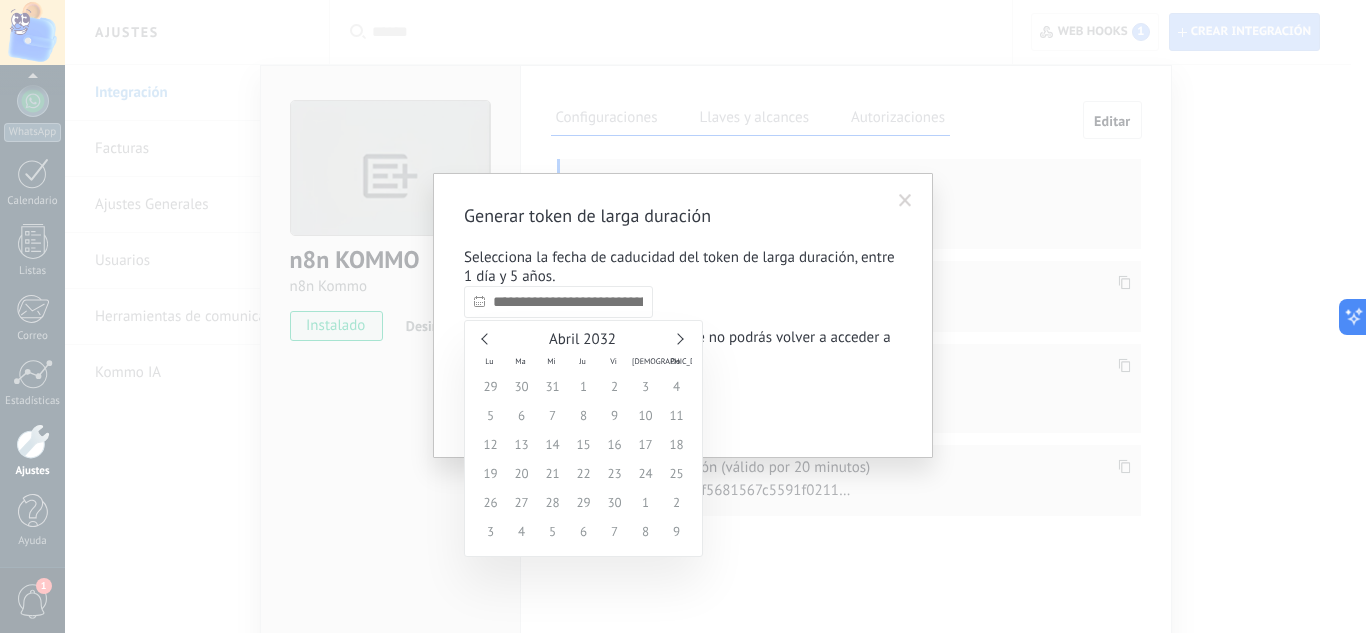 click at bounding box center (677, 338) 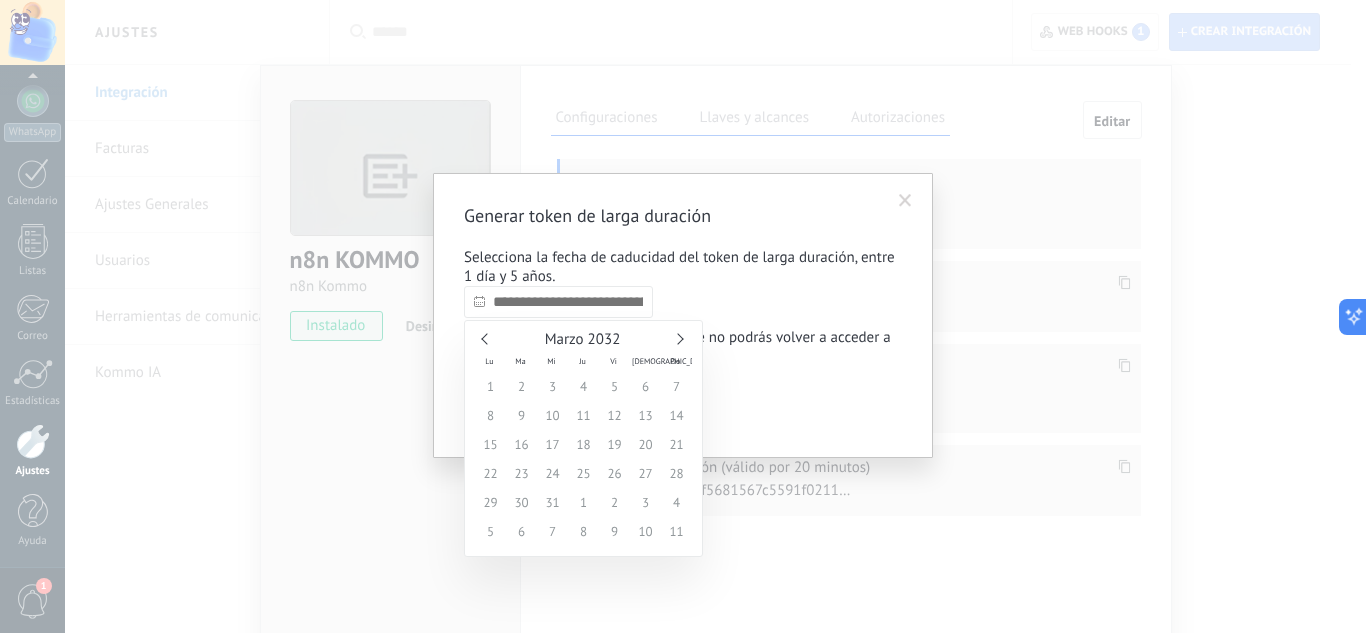 click at bounding box center [486, 338] 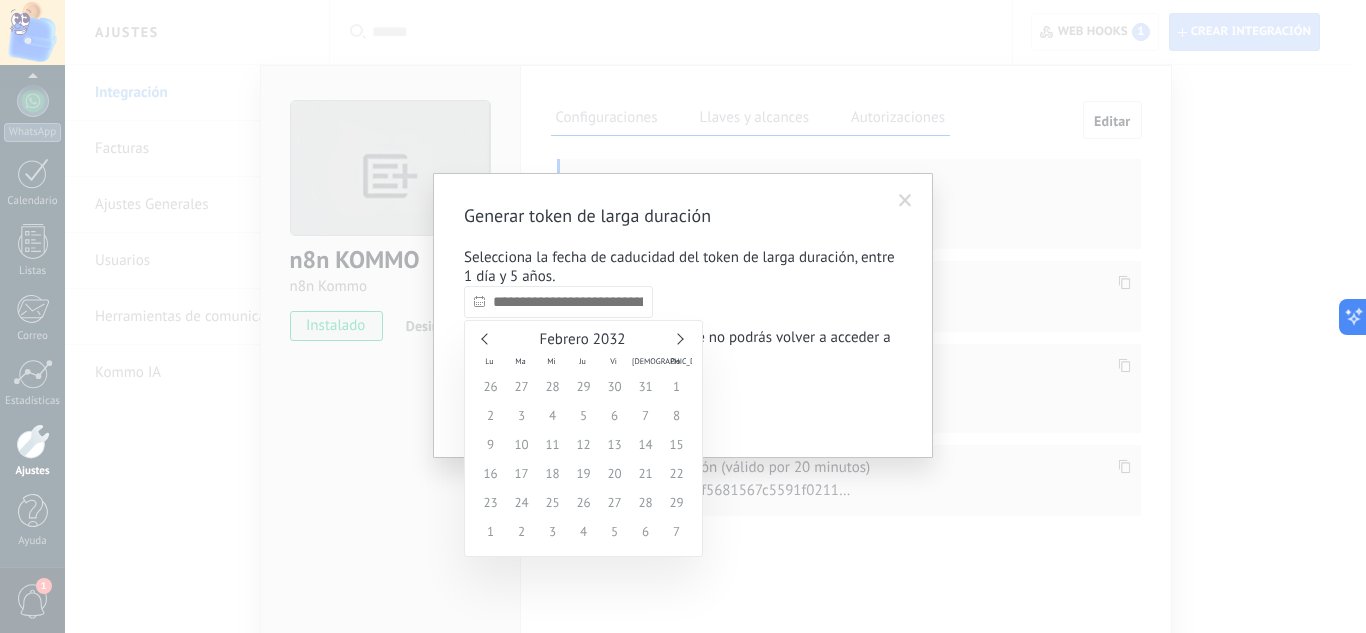 click at bounding box center [486, 338] 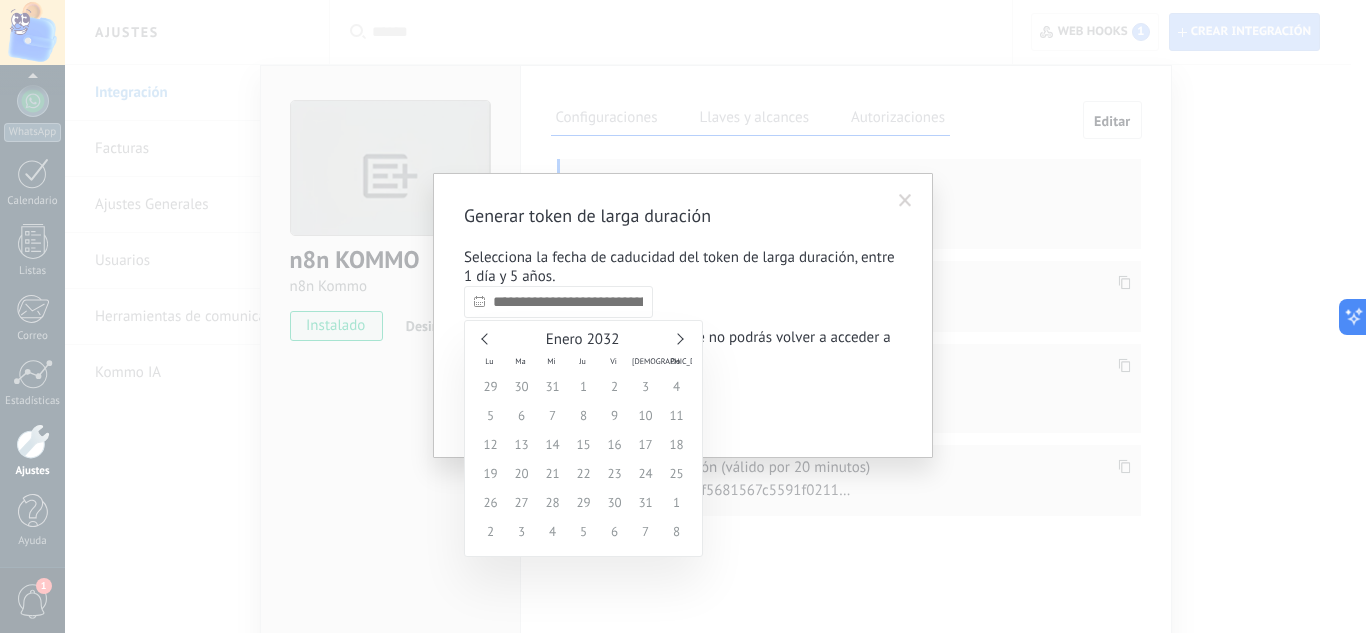 click at bounding box center [486, 338] 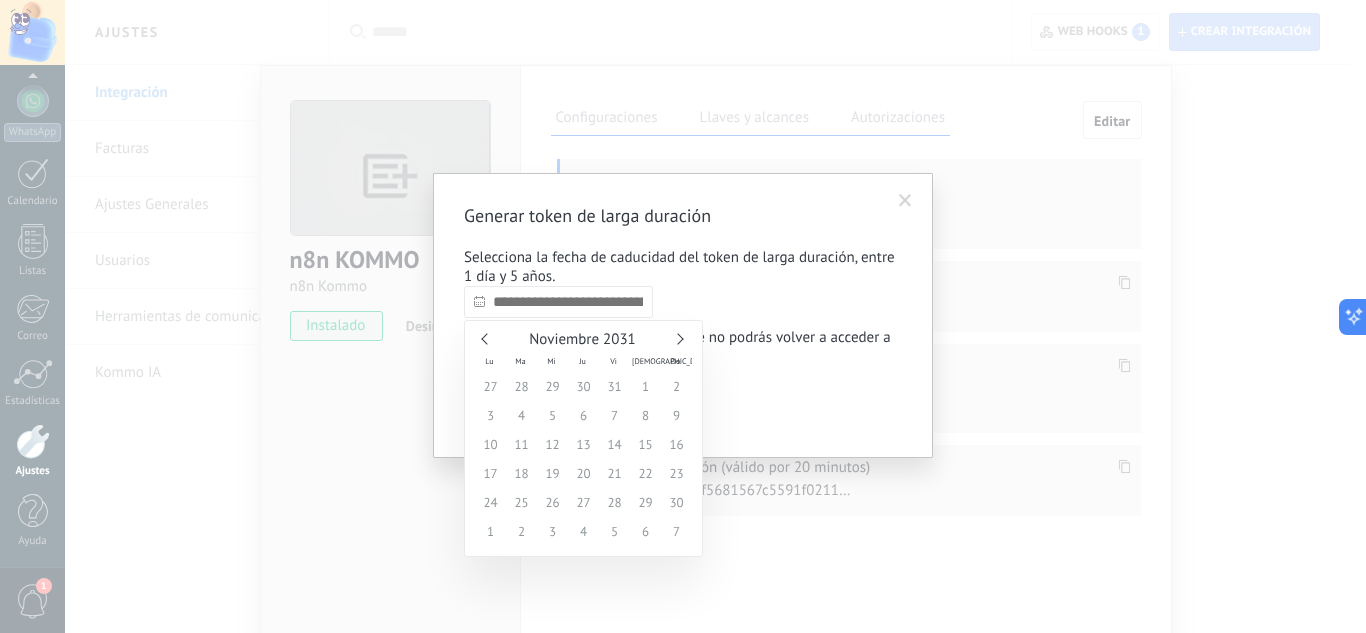 click at bounding box center (486, 338) 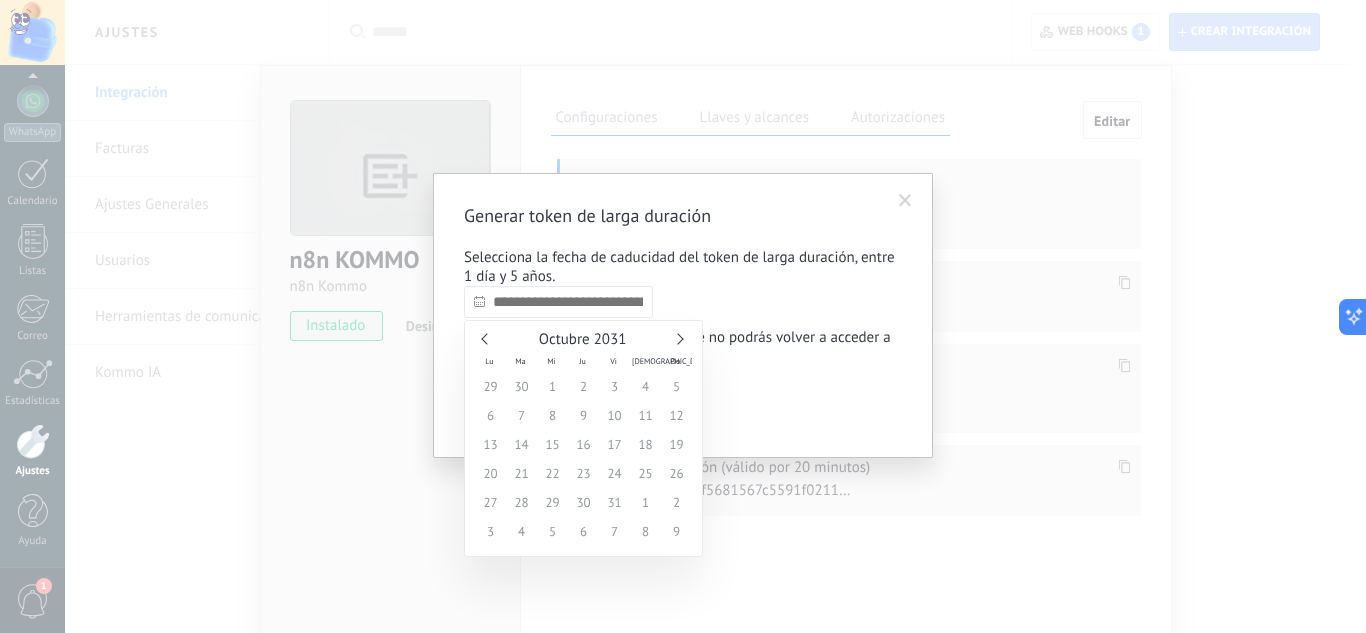 click at bounding box center [486, 338] 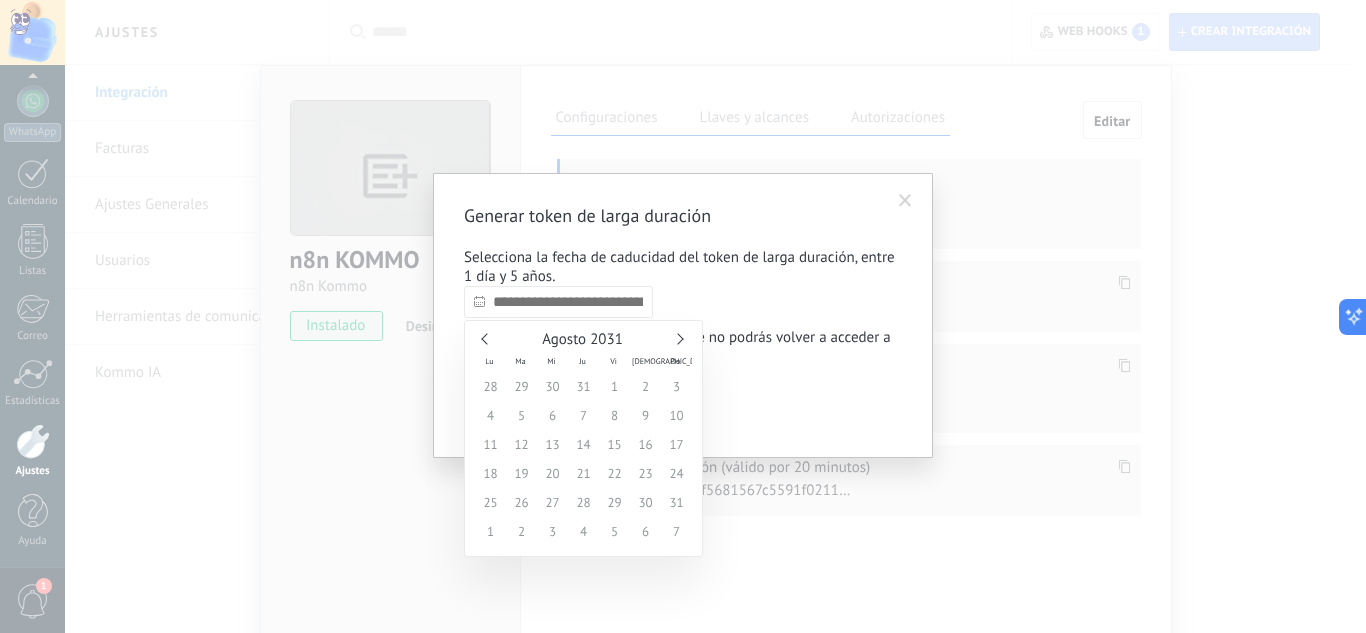 click at bounding box center [486, 338] 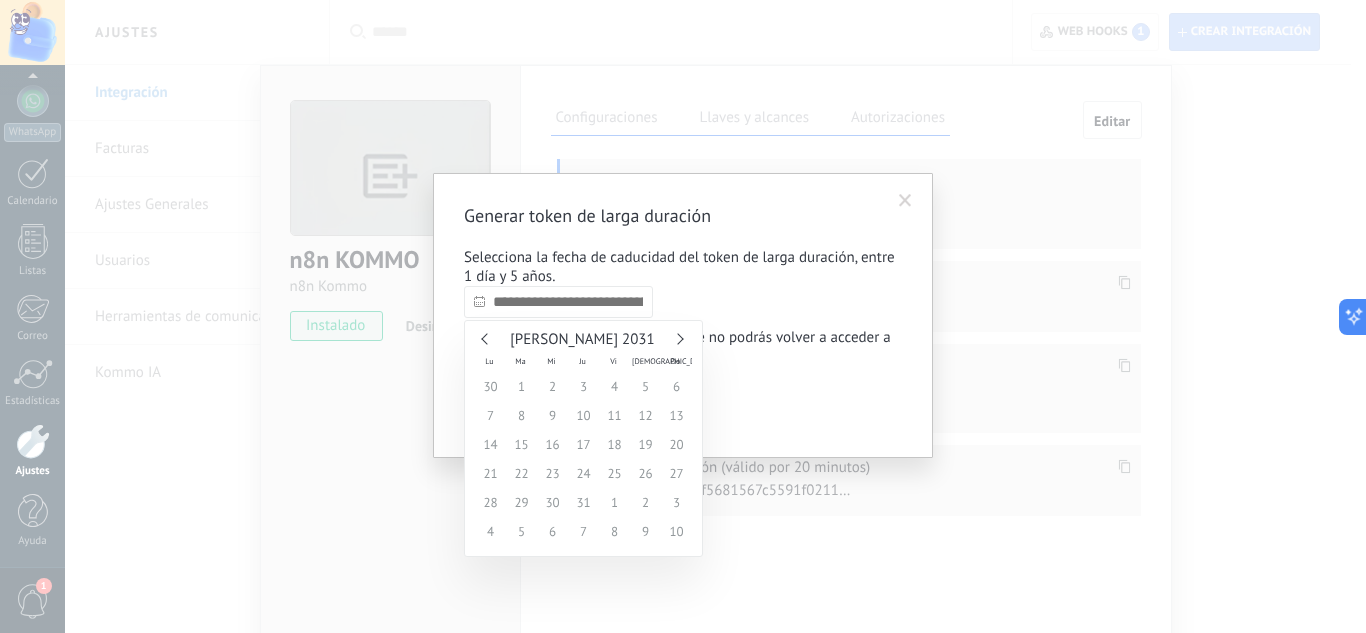 click at bounding box center [486, 338] 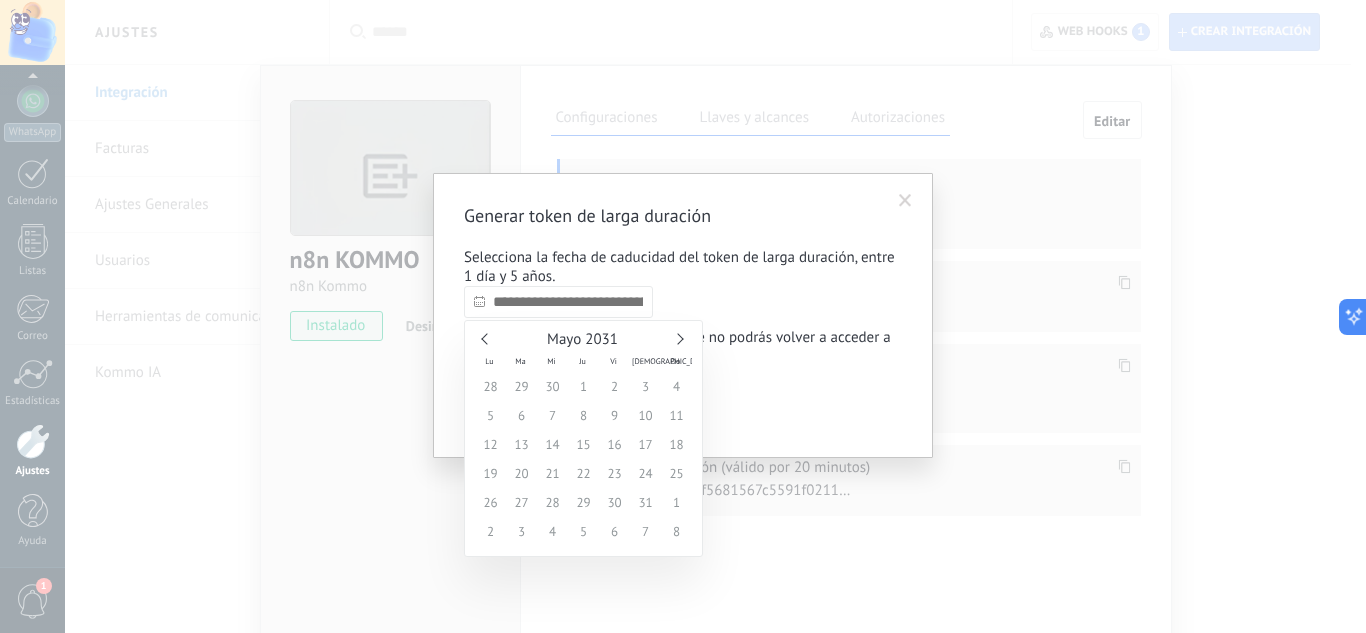 click at bounding box center [486, 338] 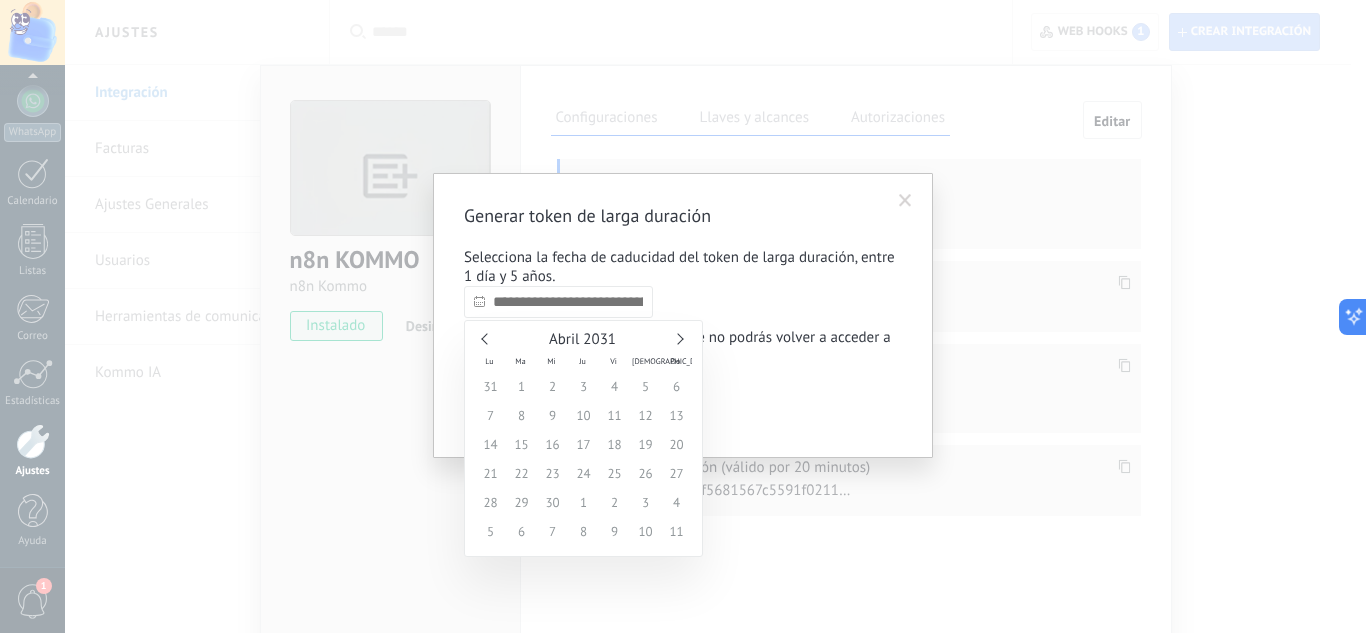 click at bounding box center [486, 338] 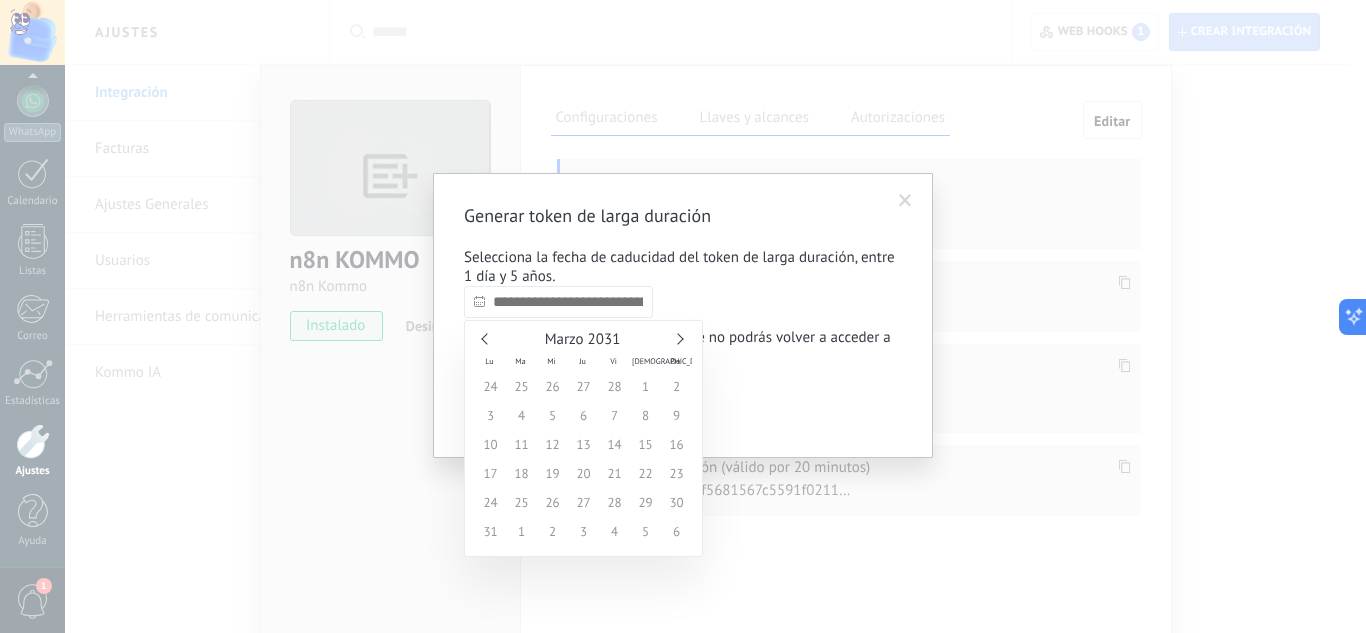 click at bounding box center [486, 338] 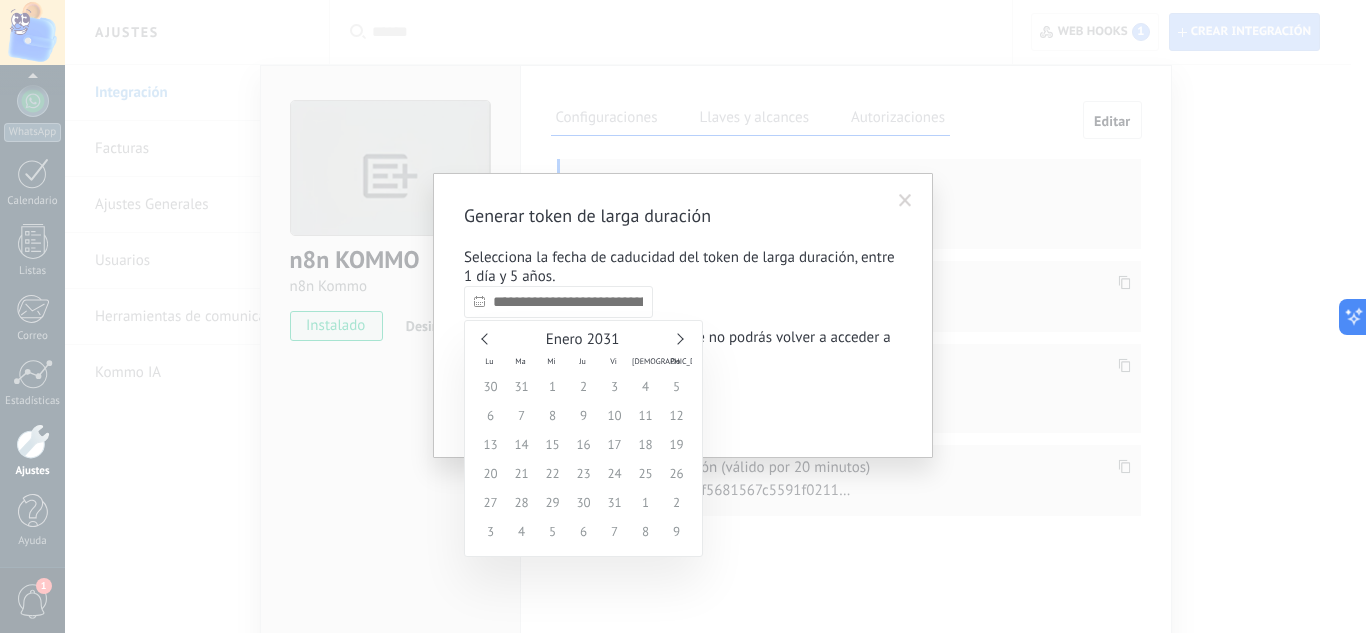 click at bounding box center (486, 338) 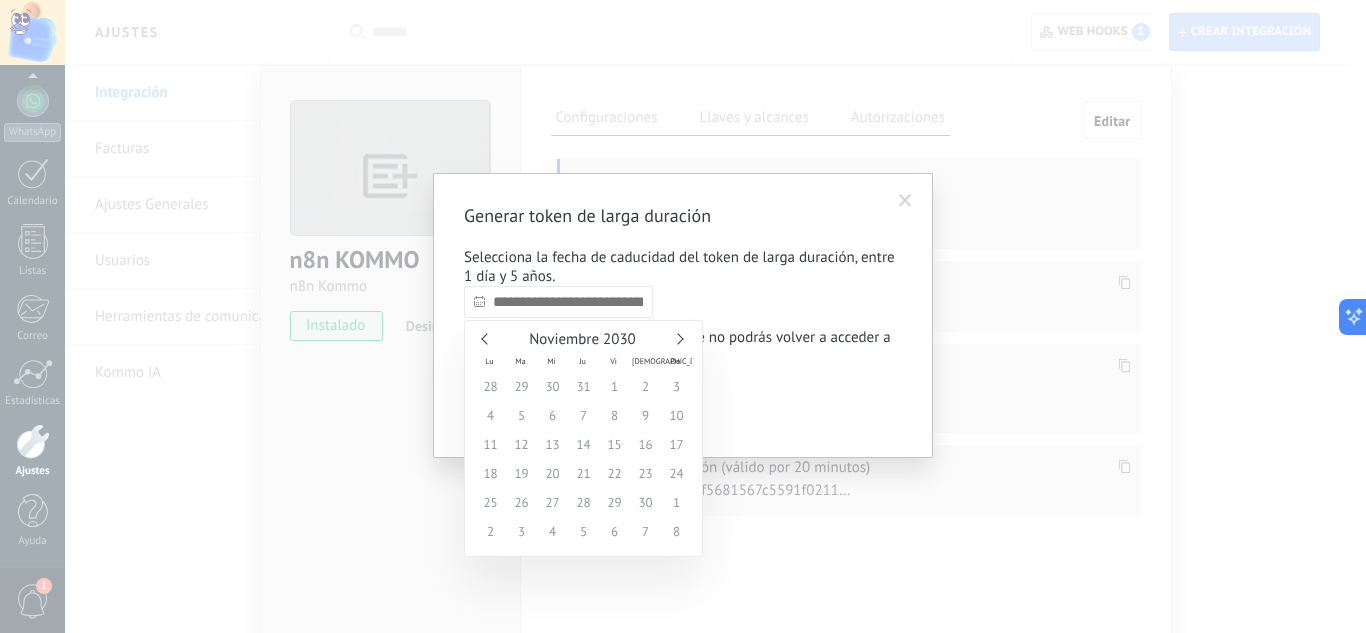 click at bounding box center (486, 338) 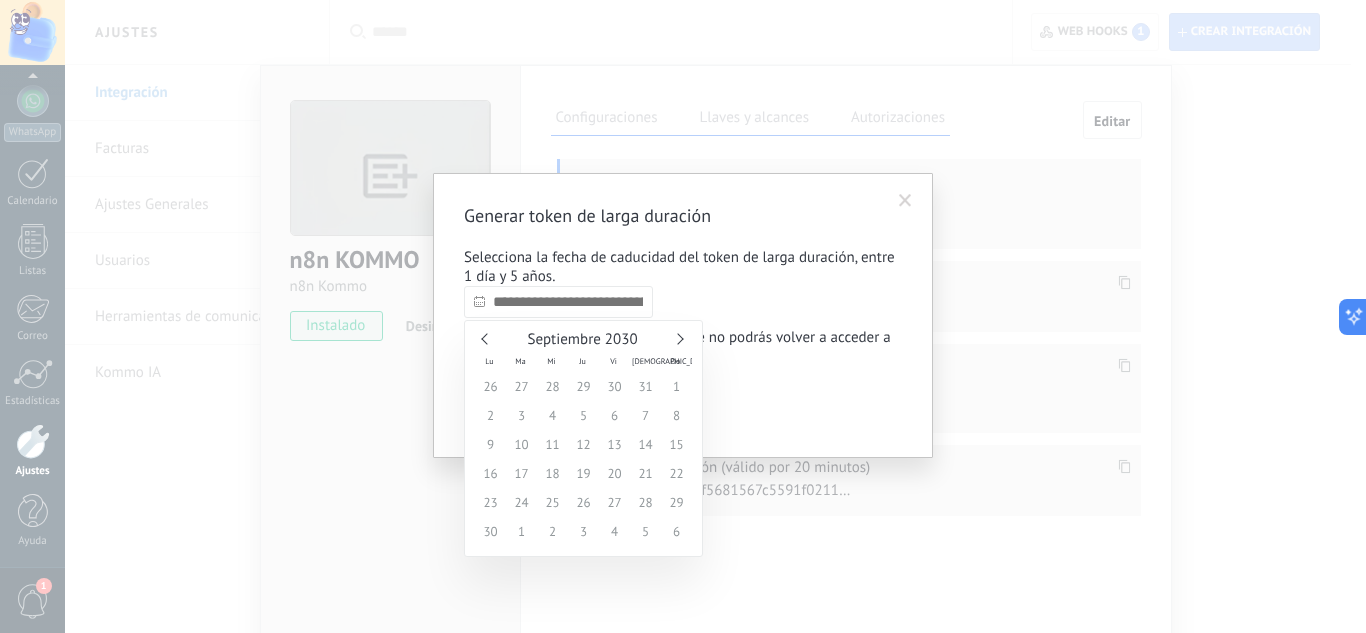 click at bounding box center (486, 338) 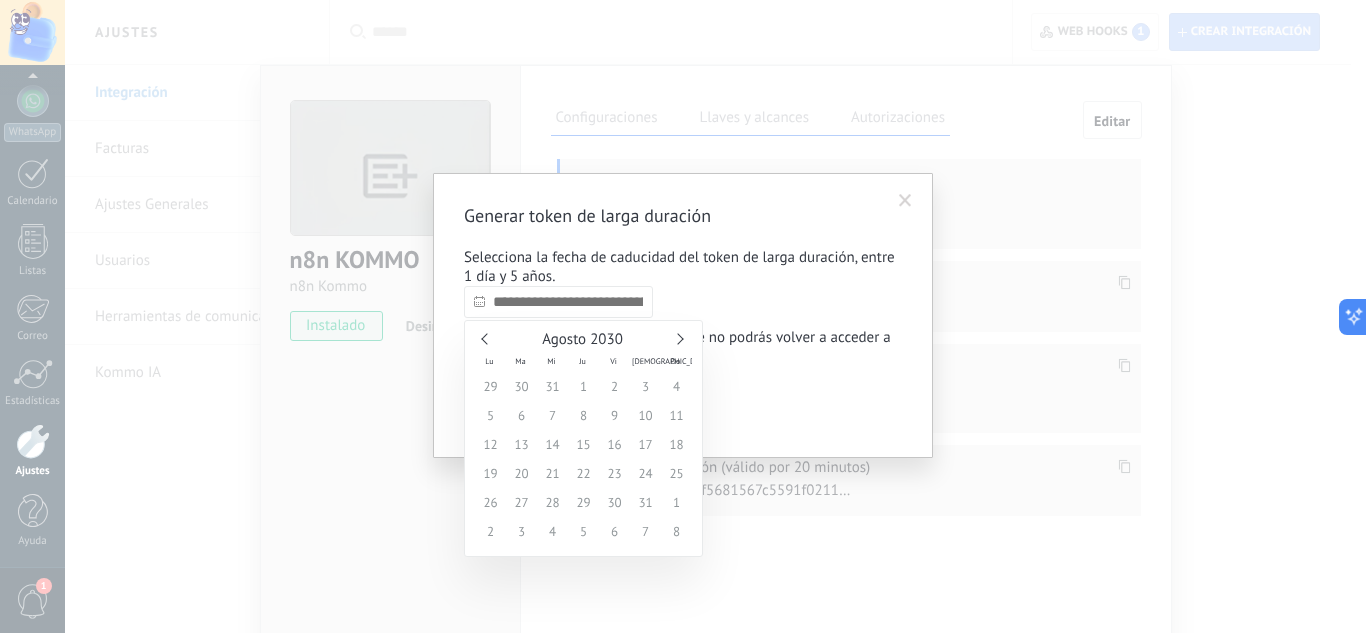 click at bounding box center [486, 338] 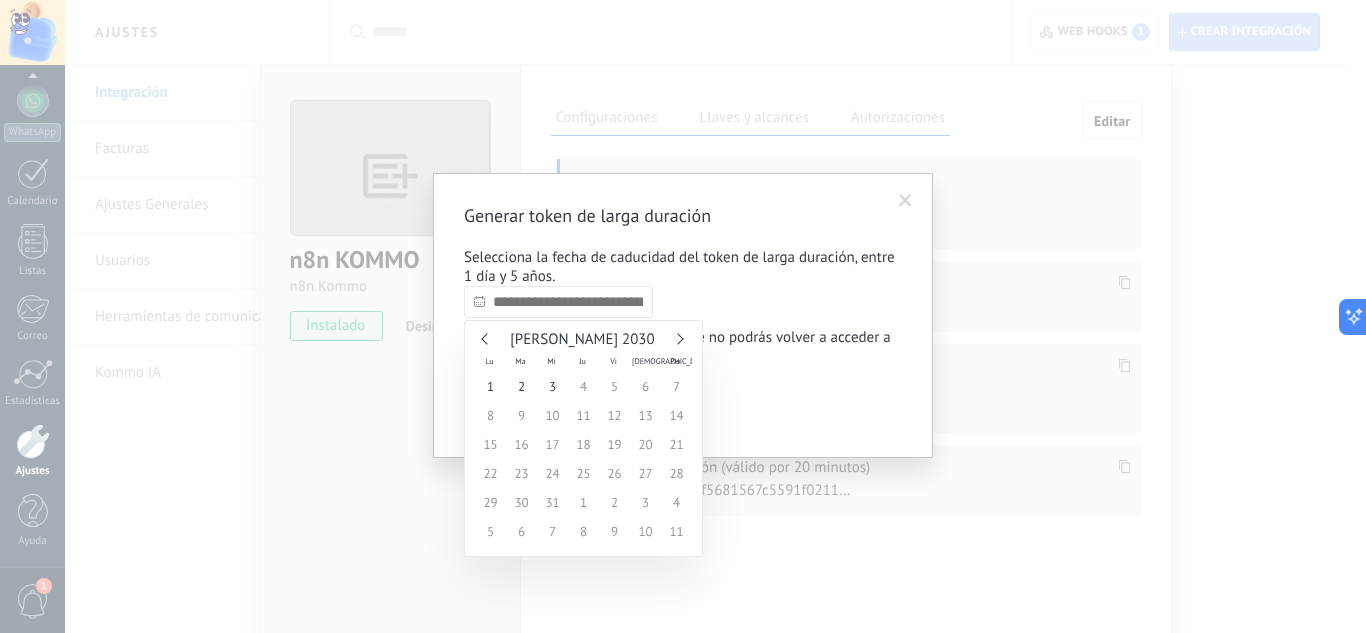 click at bounding box center [486, 338] 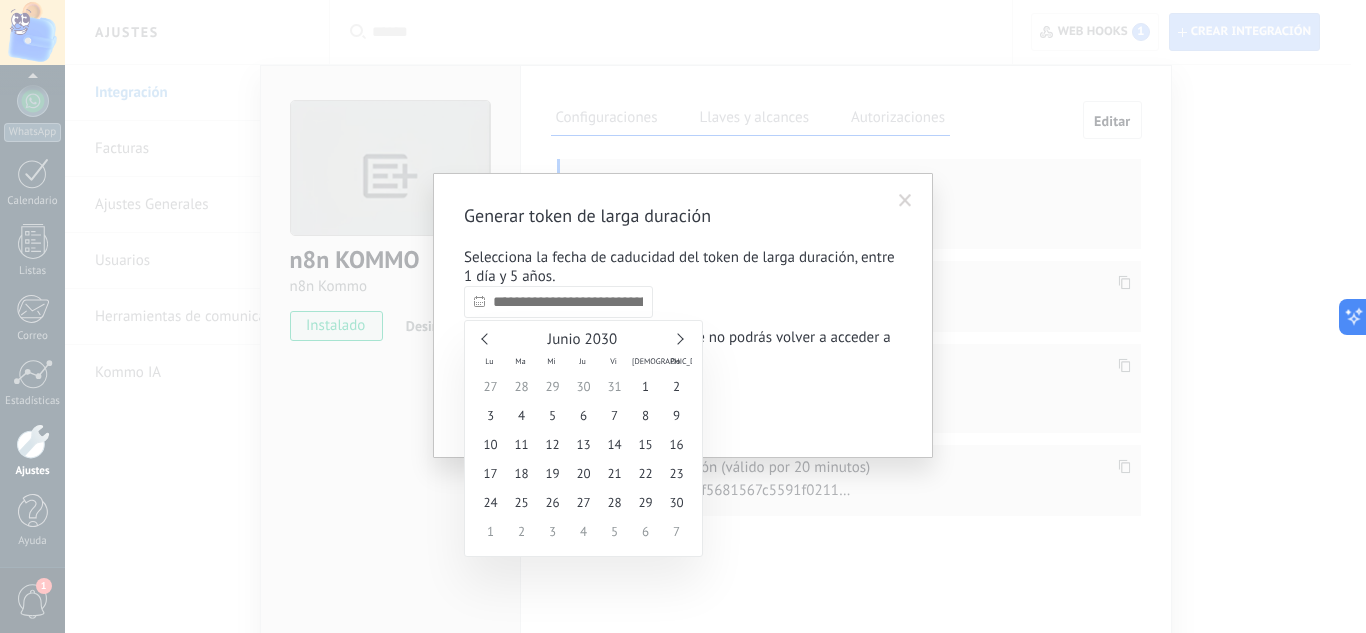 click at bounding box center (486, 338) 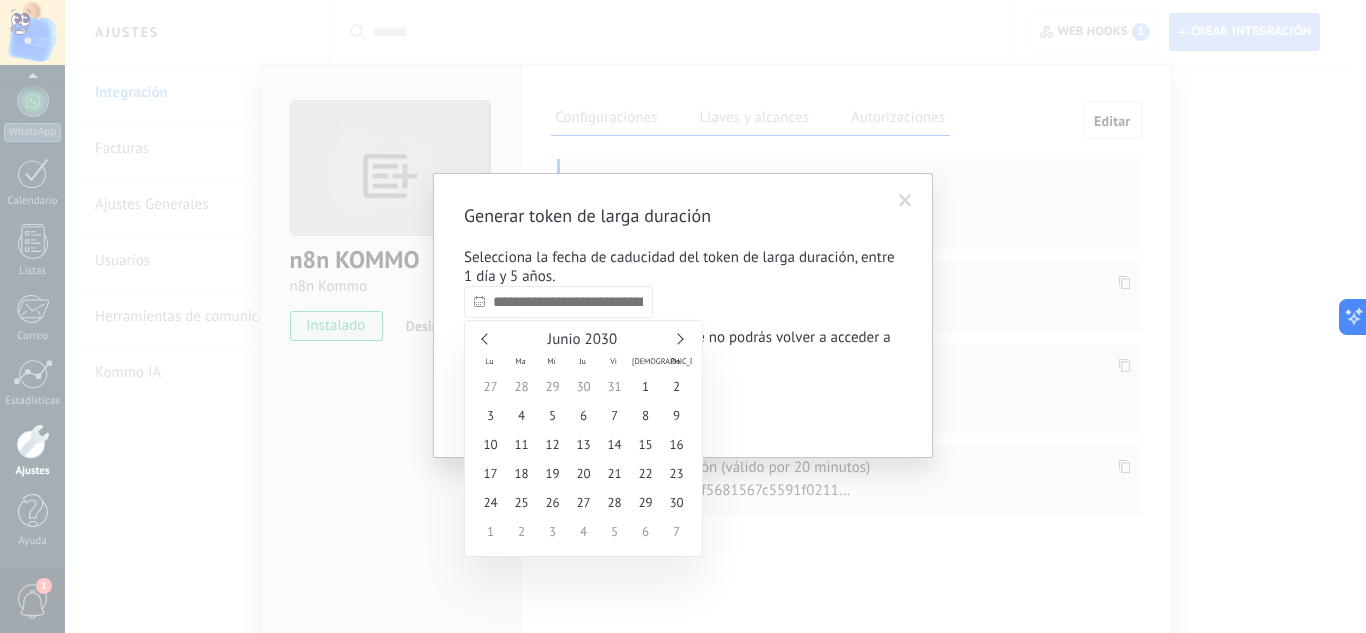 click at bounding box center (677, 338) 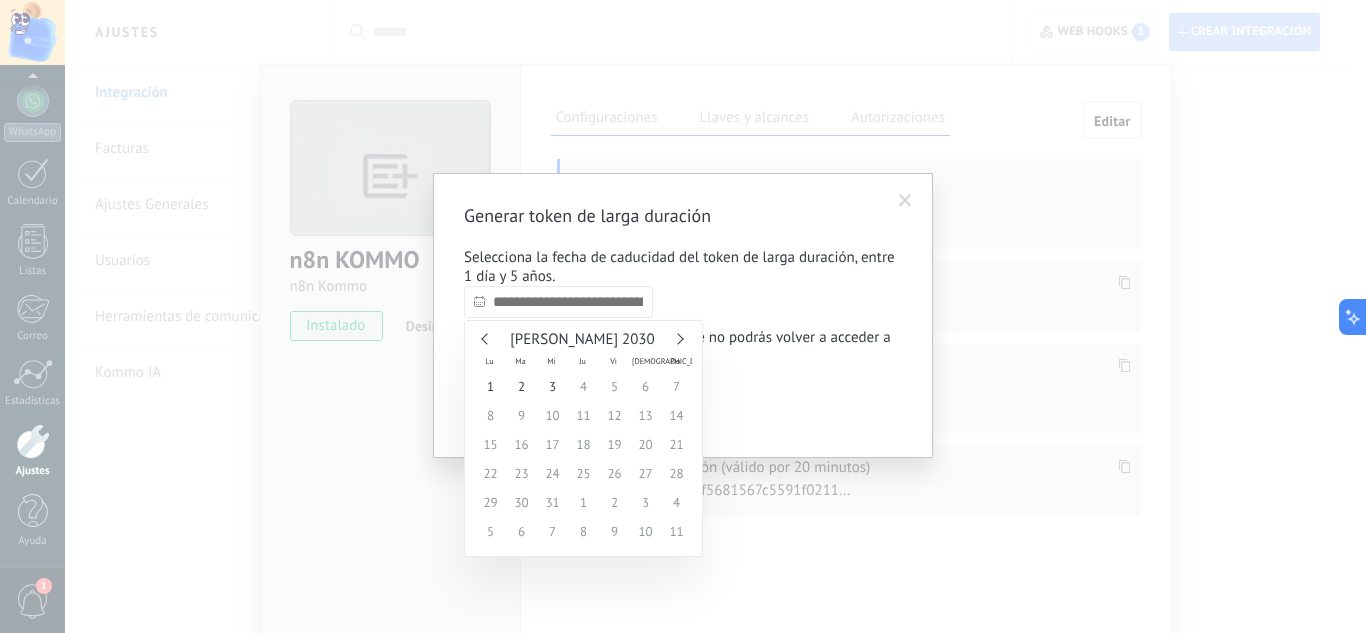 click at bounding box center [677, 338] 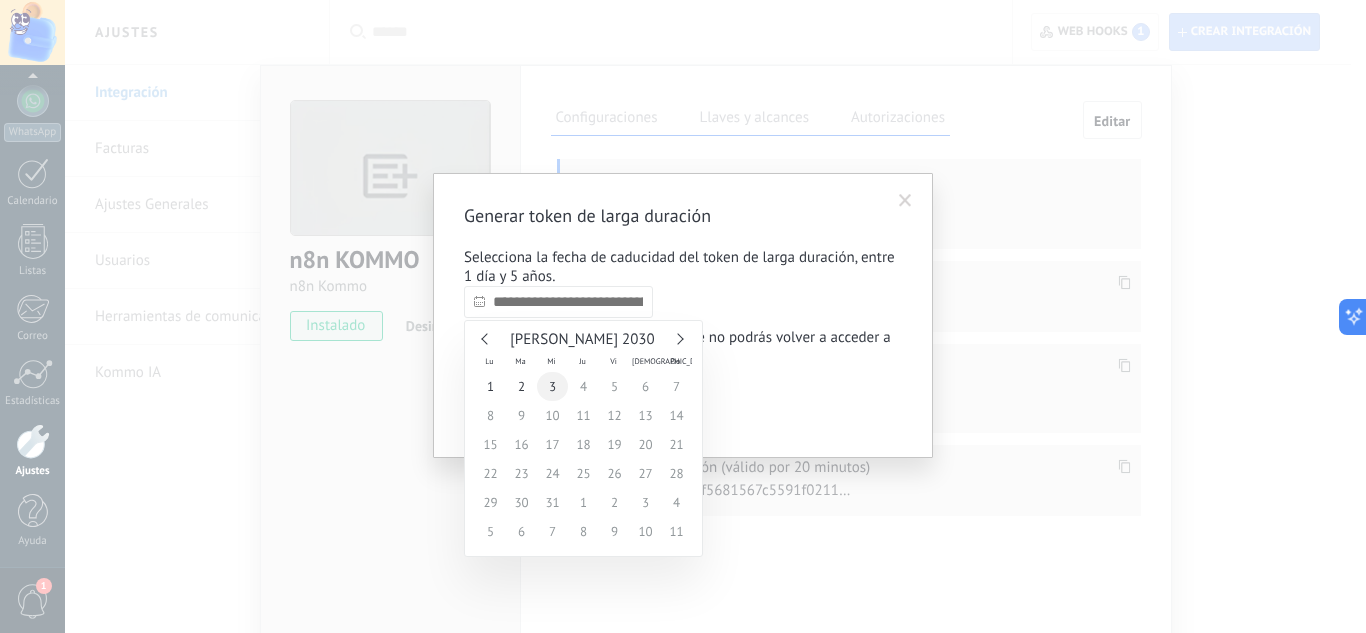 type on "**********" 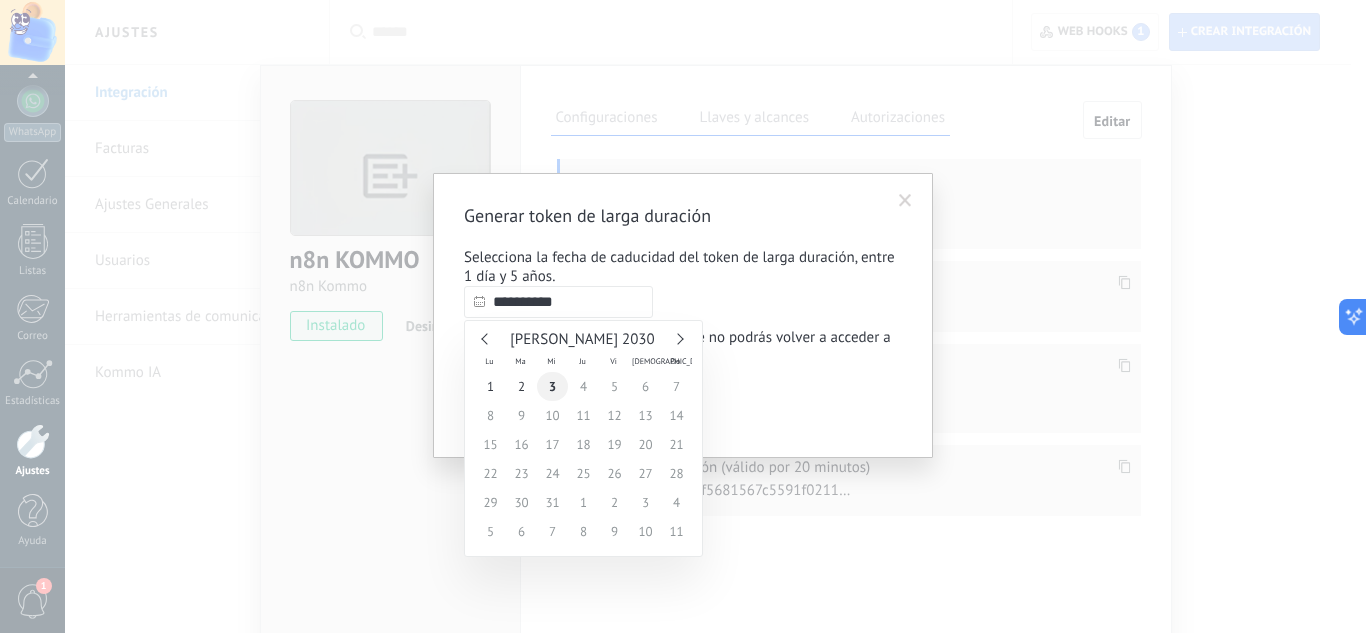 click on "3" at bounding box center [552, 386] 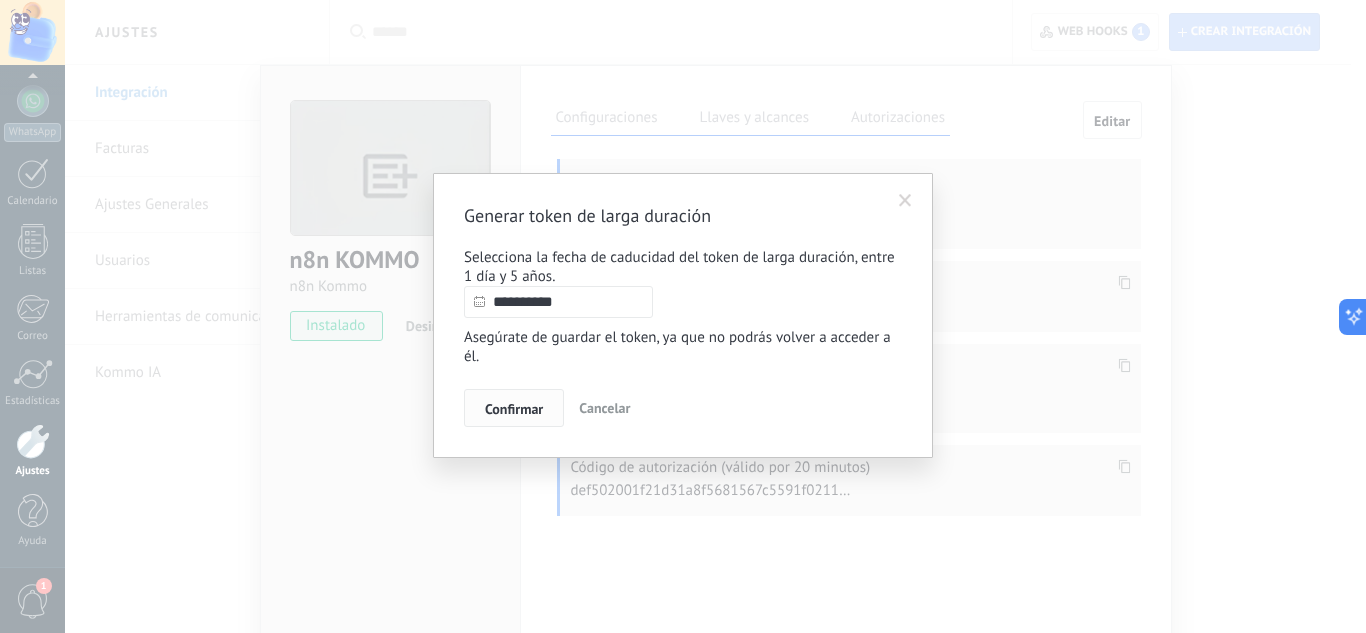 click on "Confirmar" at bounding box center [514, 409] 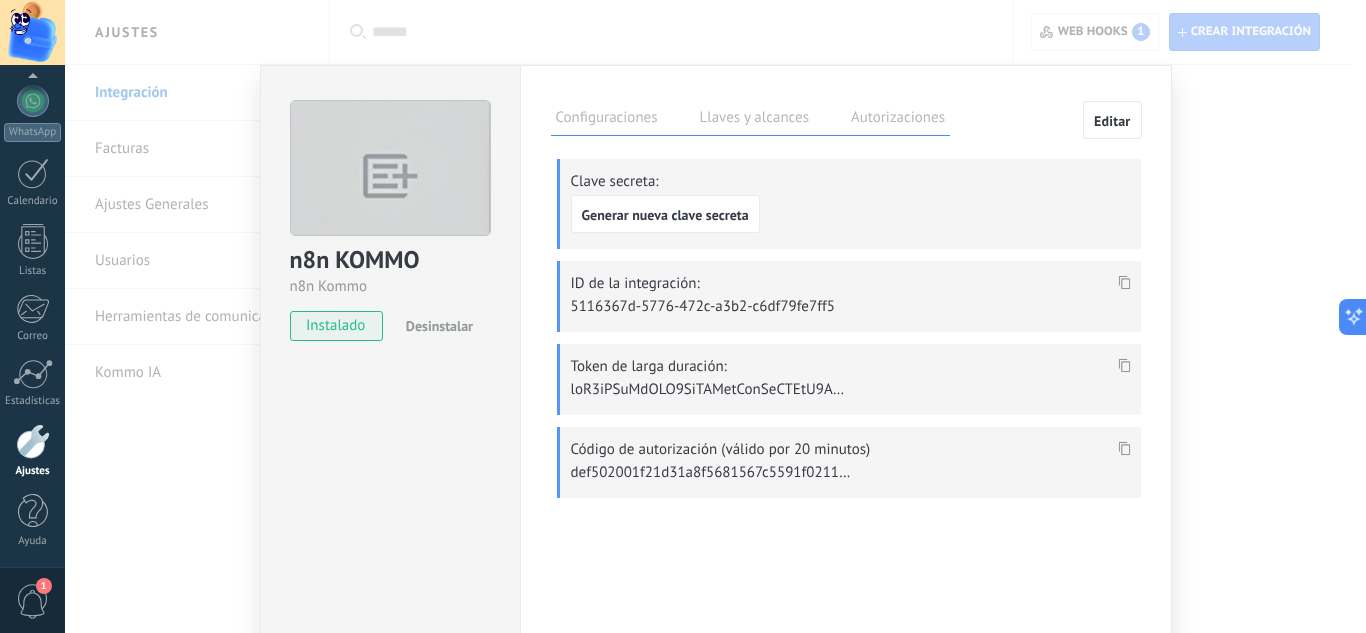 click 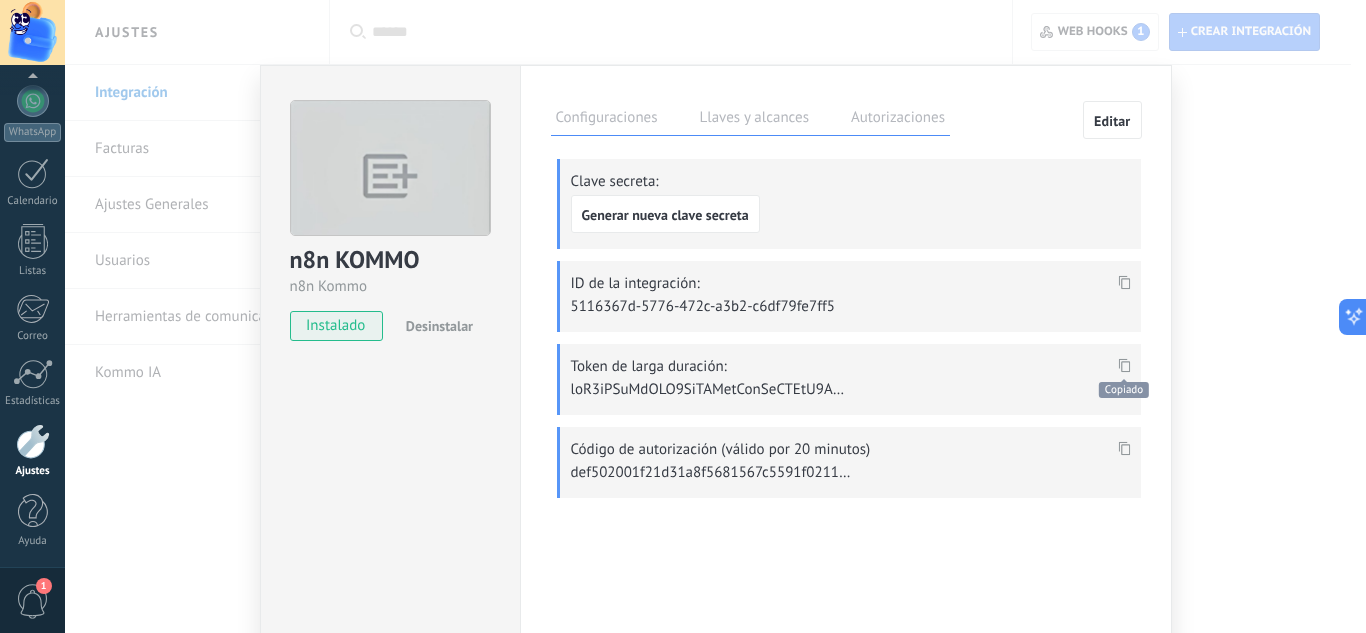 scroll, scrollTop: 1140, scrollLeft: 0, axis: vertical 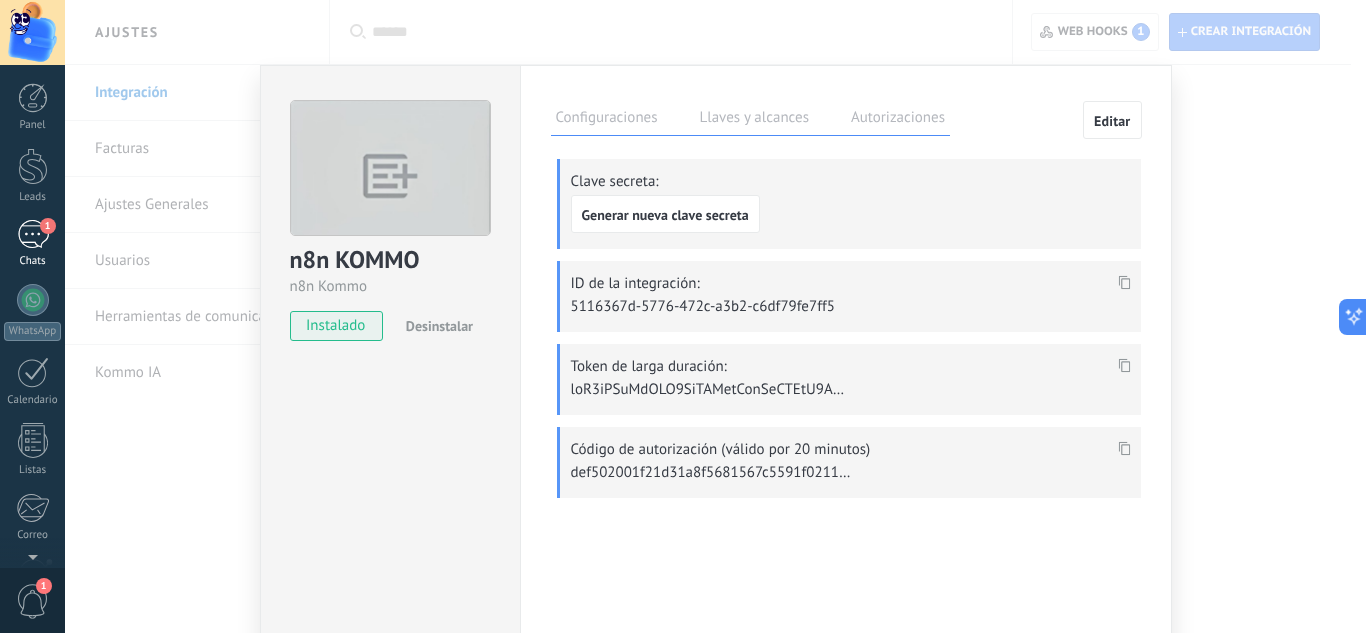 click on "1" at bounding box center [33, 234] 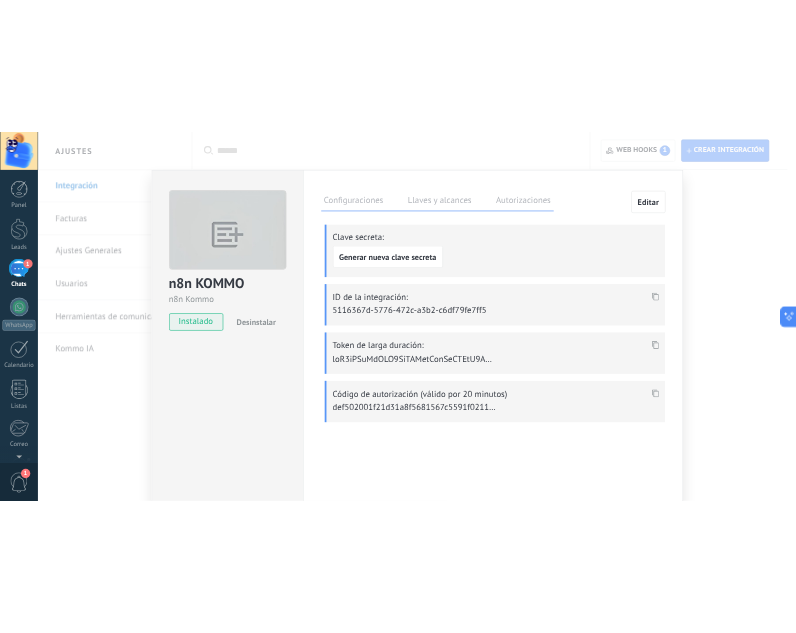 scroll, scrollTop: 0, scrollLeft: 0, axis: both 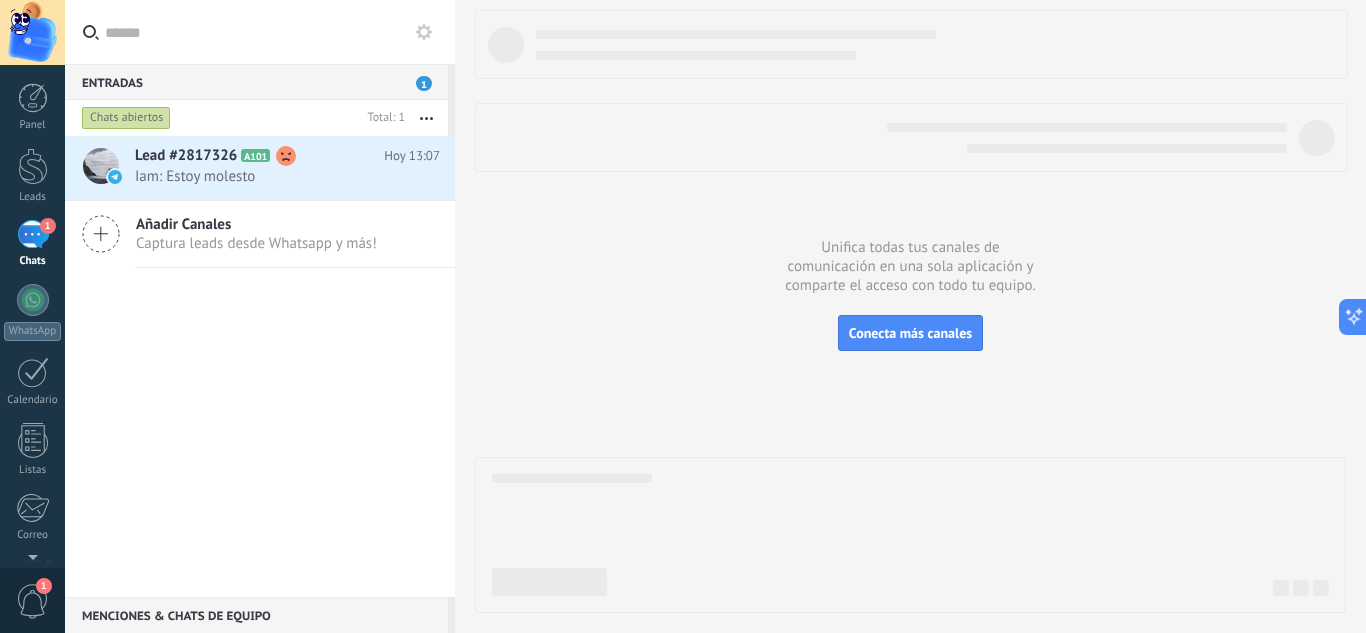 click at bounding box center (910, 311) 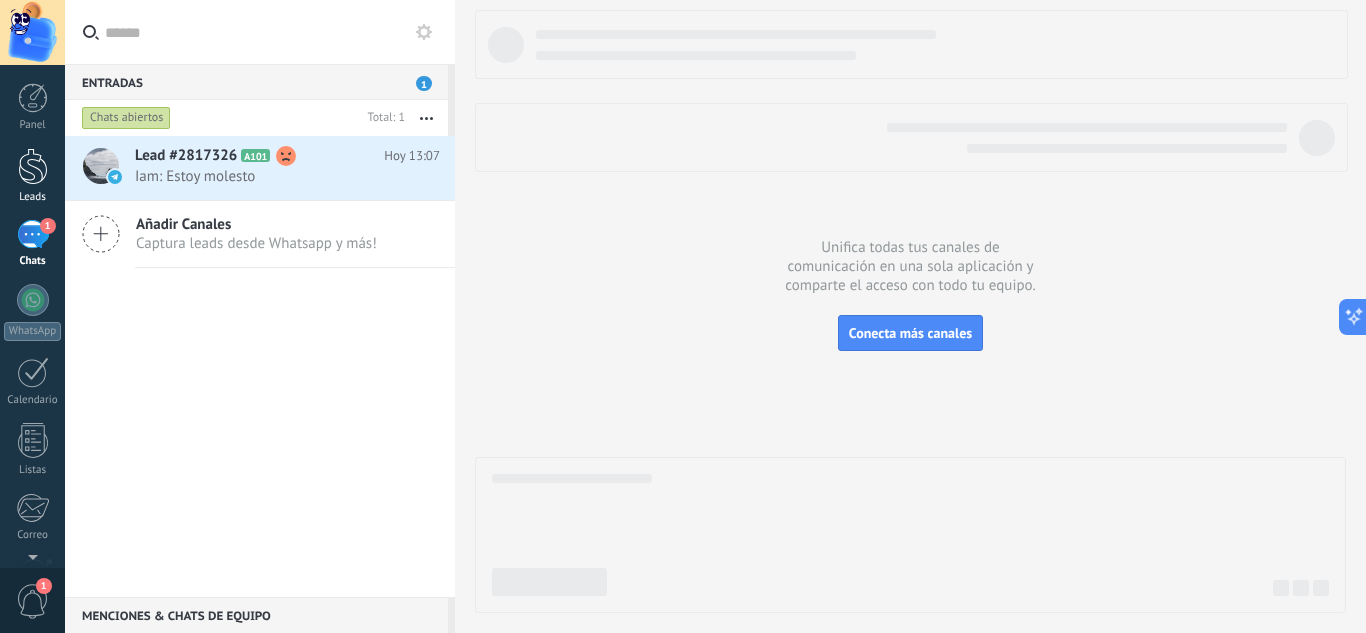 click on "Leads" at bounding box center (32, 176) 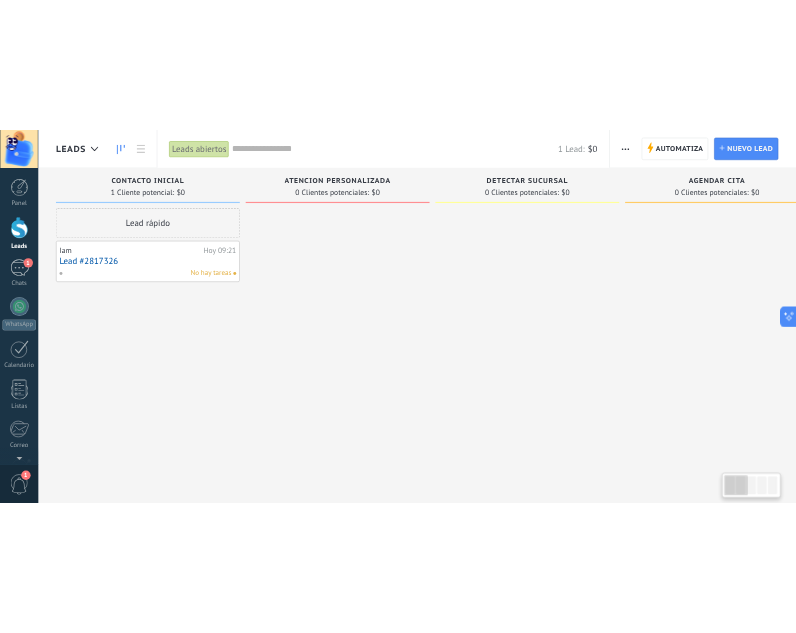 scroll, scrollTop: 19, scrollLeft: 0, axis: vertical 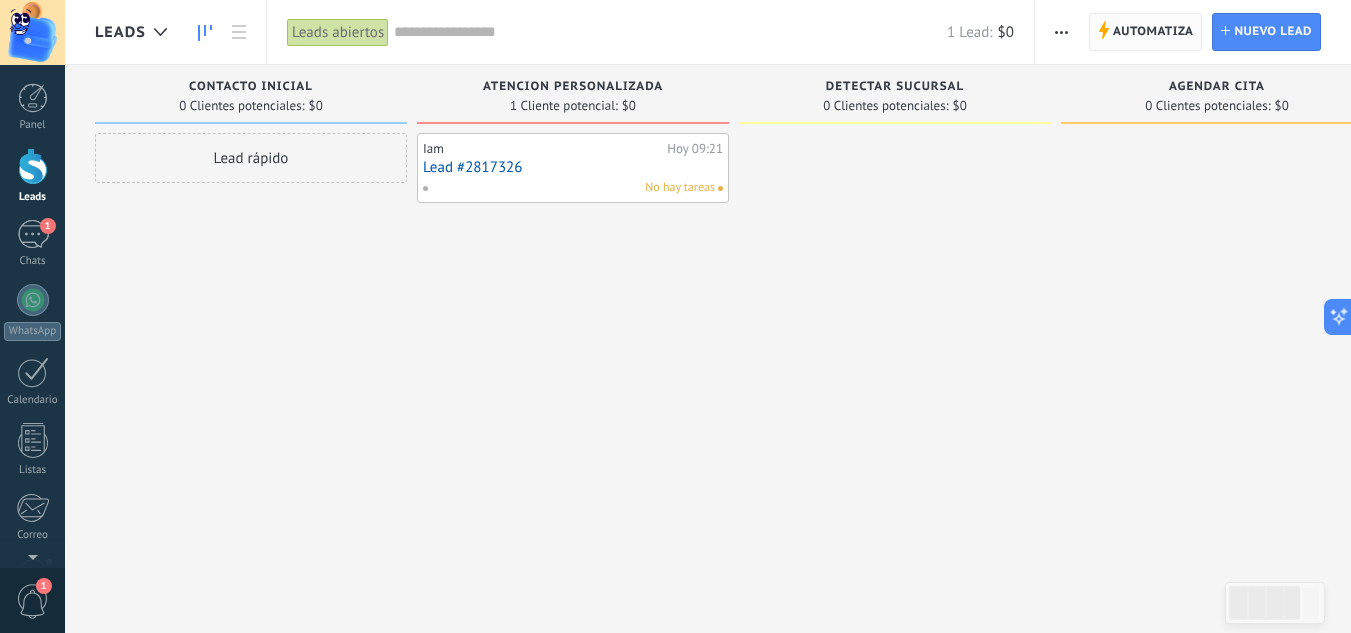 click on "Automatiza" at bounding box center (1153, 32) 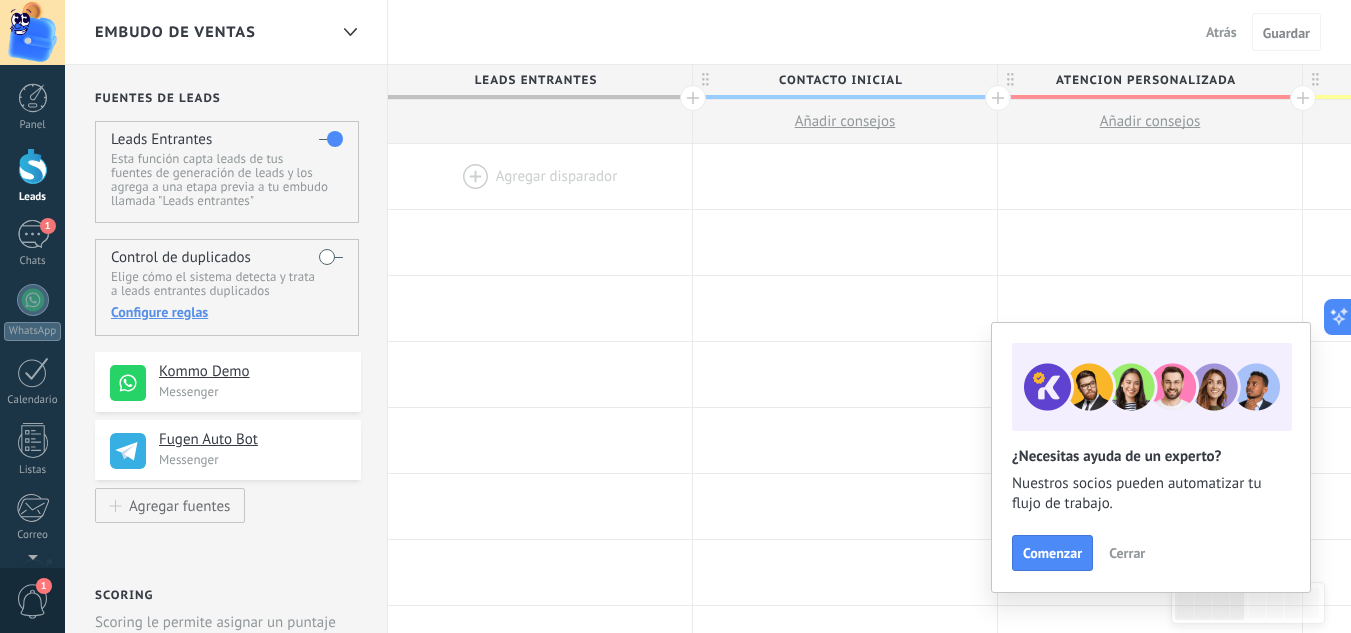 drag, startPoint x: 534, startPoint y: 69, endPoint x: 495, endPoint y: 81, distance: 40.804413 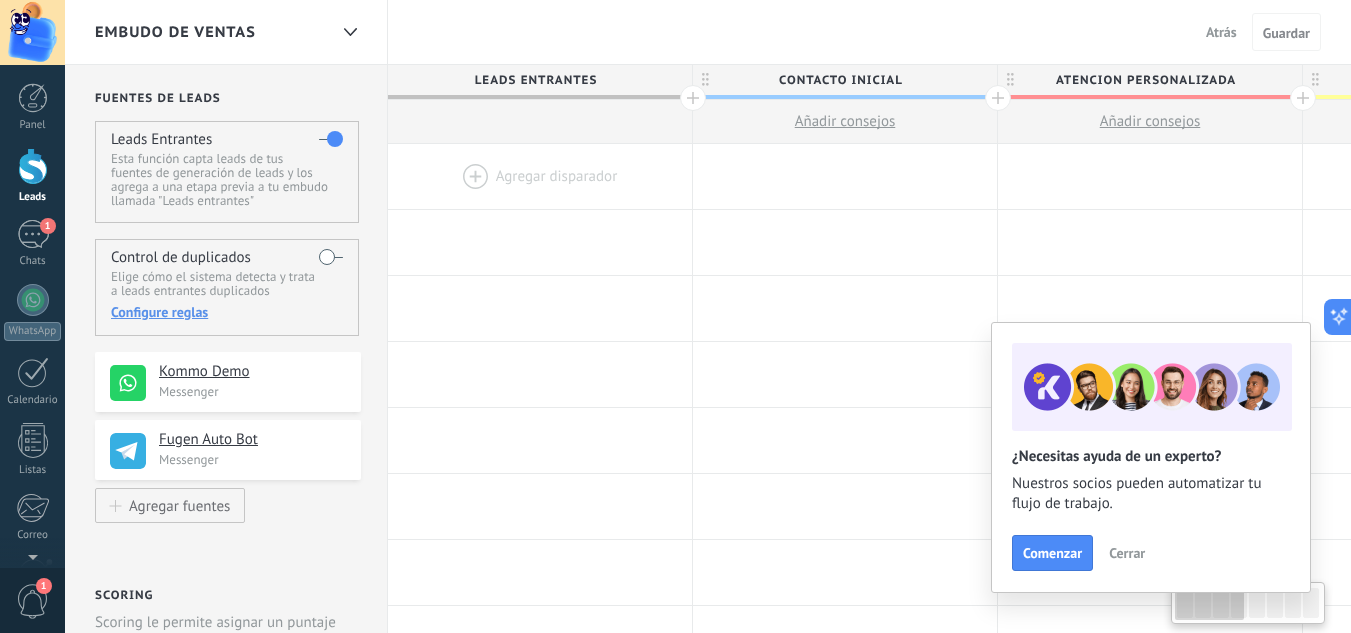 click on "Leads Entrantes" at bounding box center [535, 80] 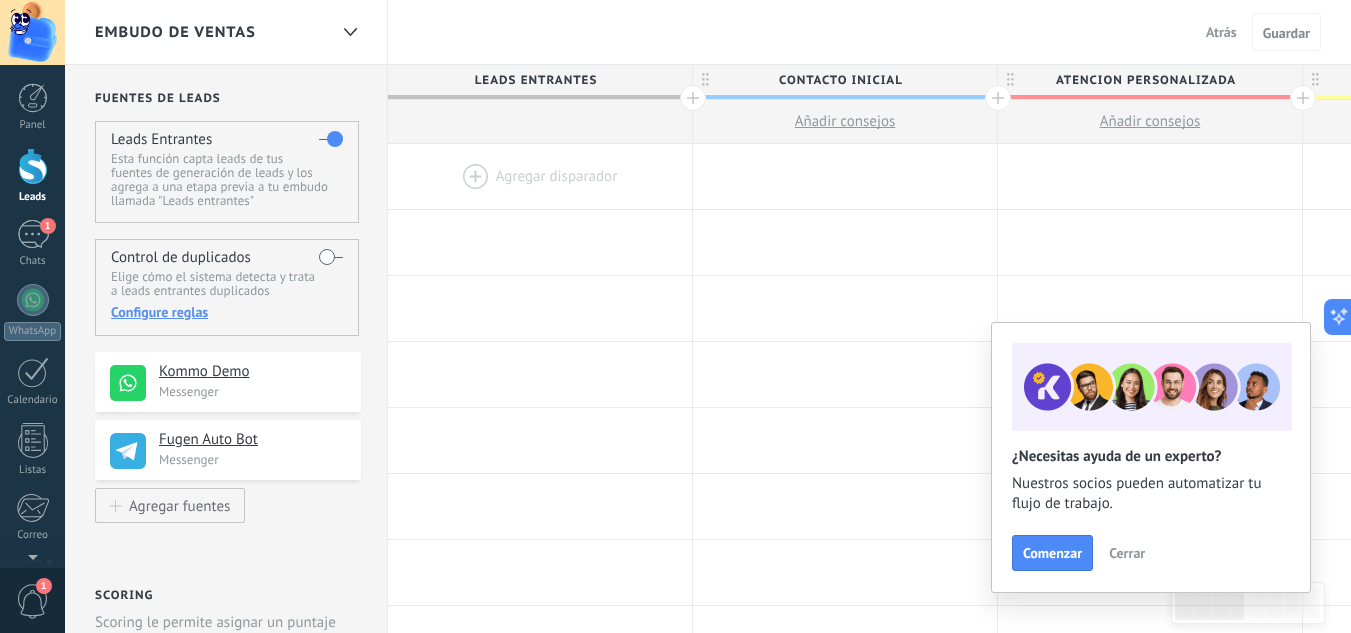 click on "Leads Entrantes" at bounding box center [535, 80] 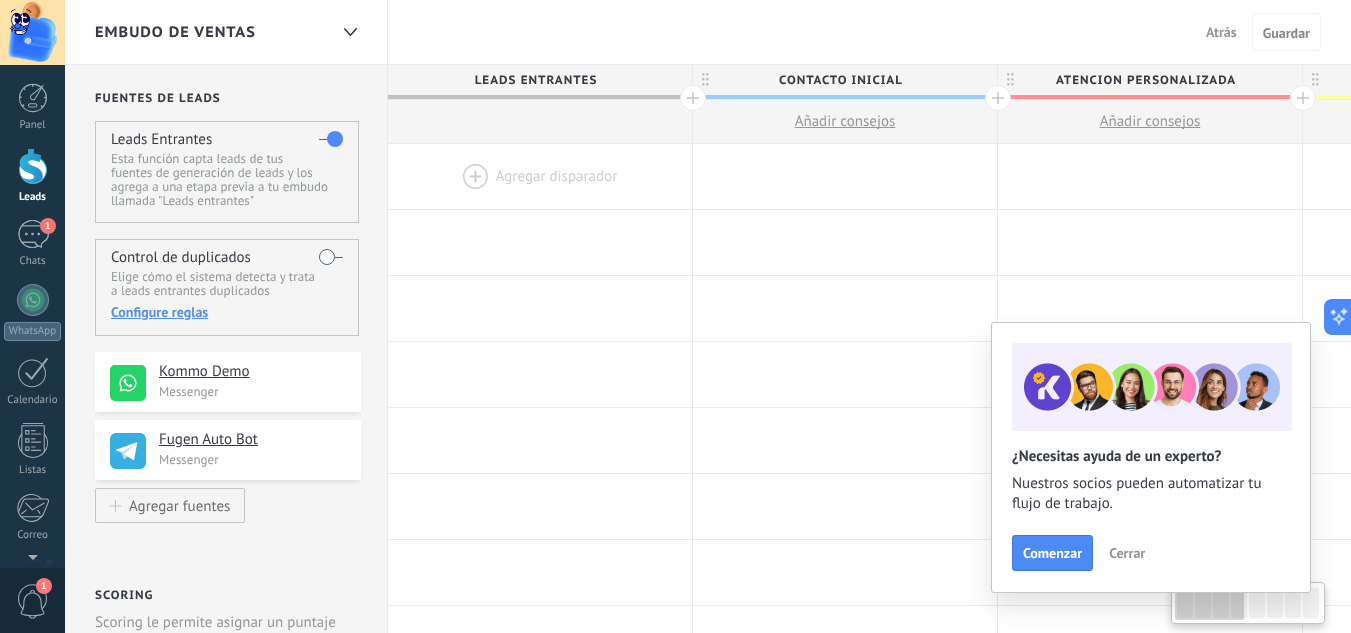 click at bounding box center [540, 97] 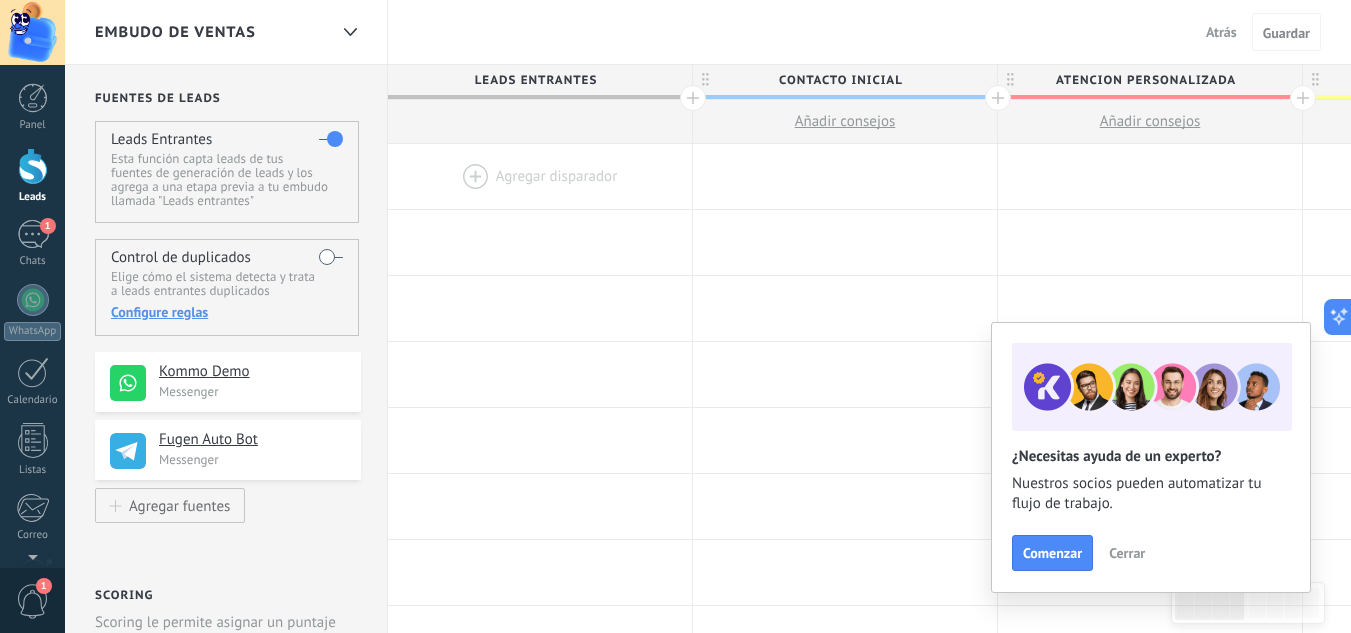click on "Leads Entrantes" at bounding box center [535, 80] 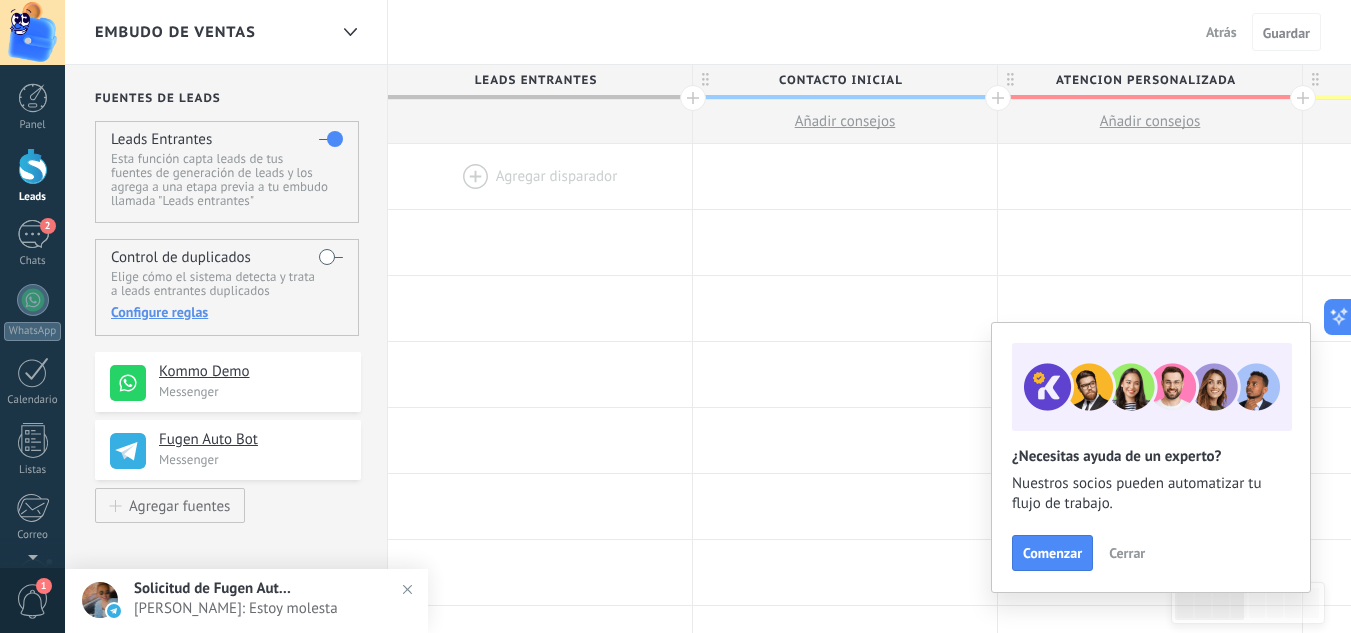 click on "Atrás" at bounding box center (1221, 32) 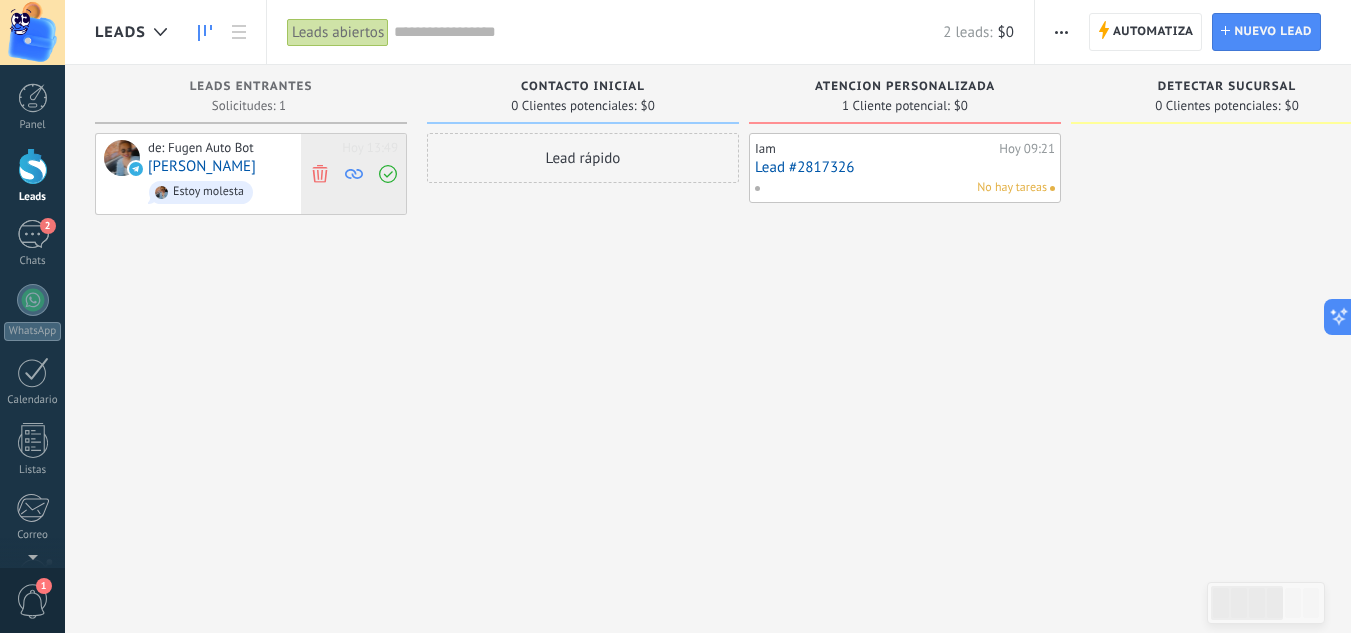 click at bounding box center [319, 174] 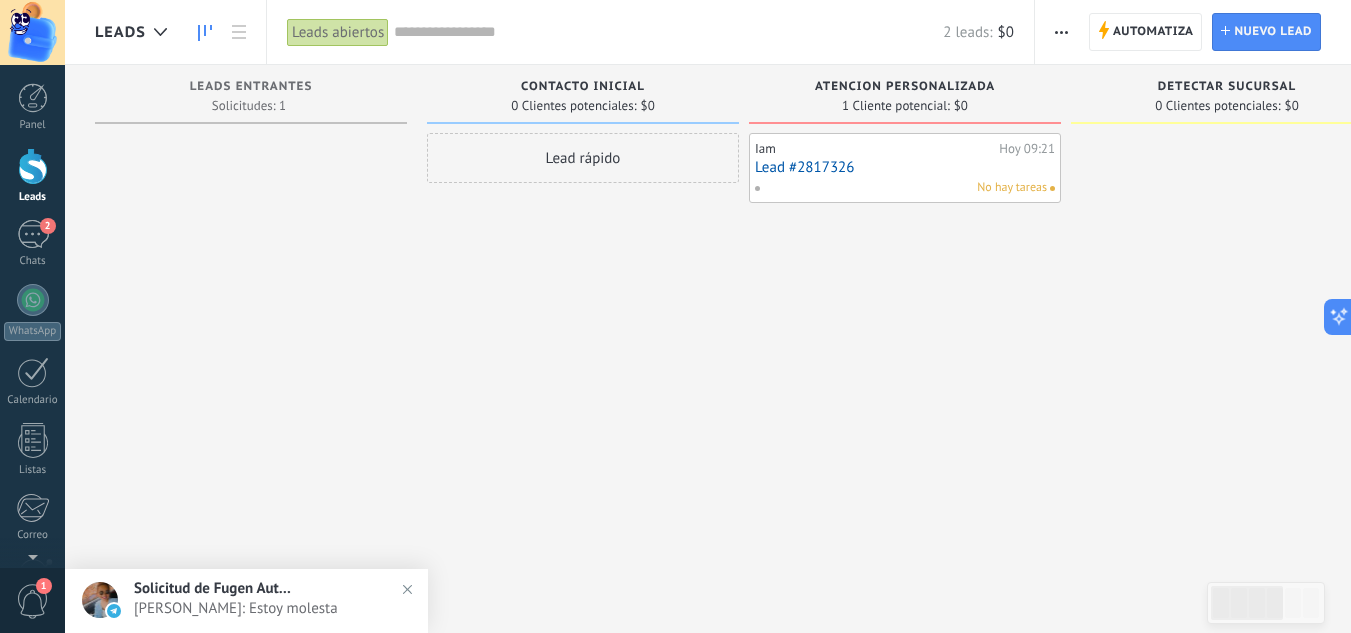 click at bounding box center [668, 32] 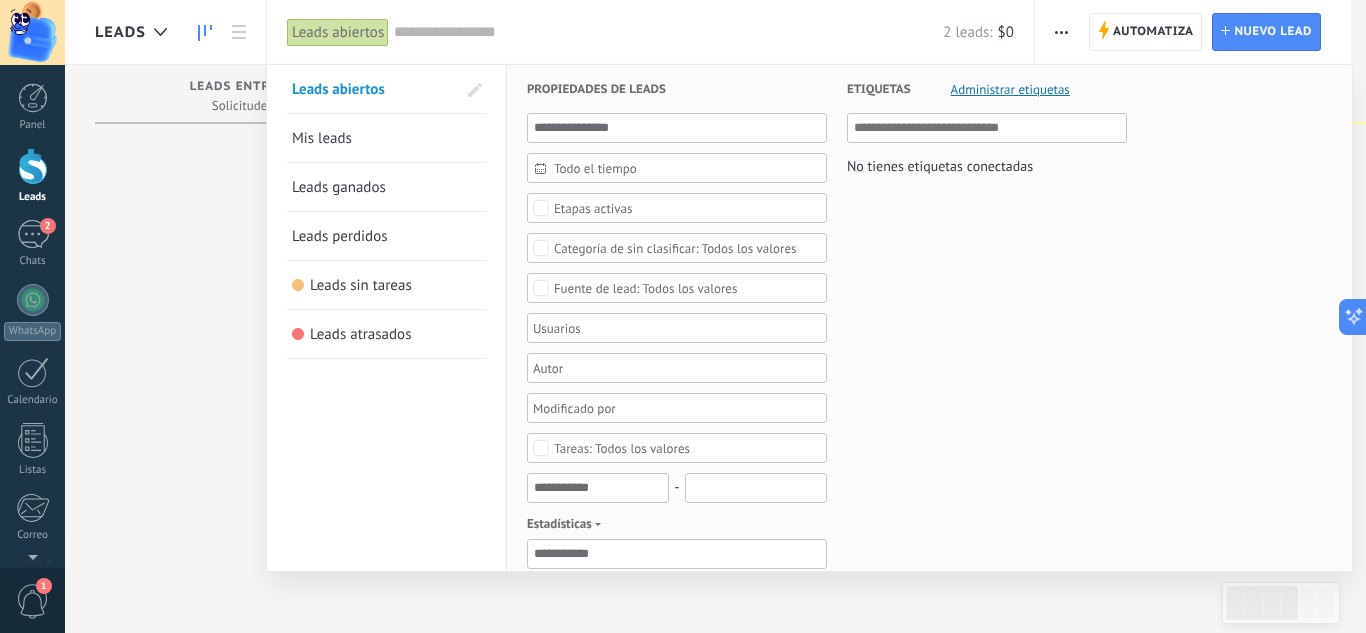 click at bounding box center [683, 316] 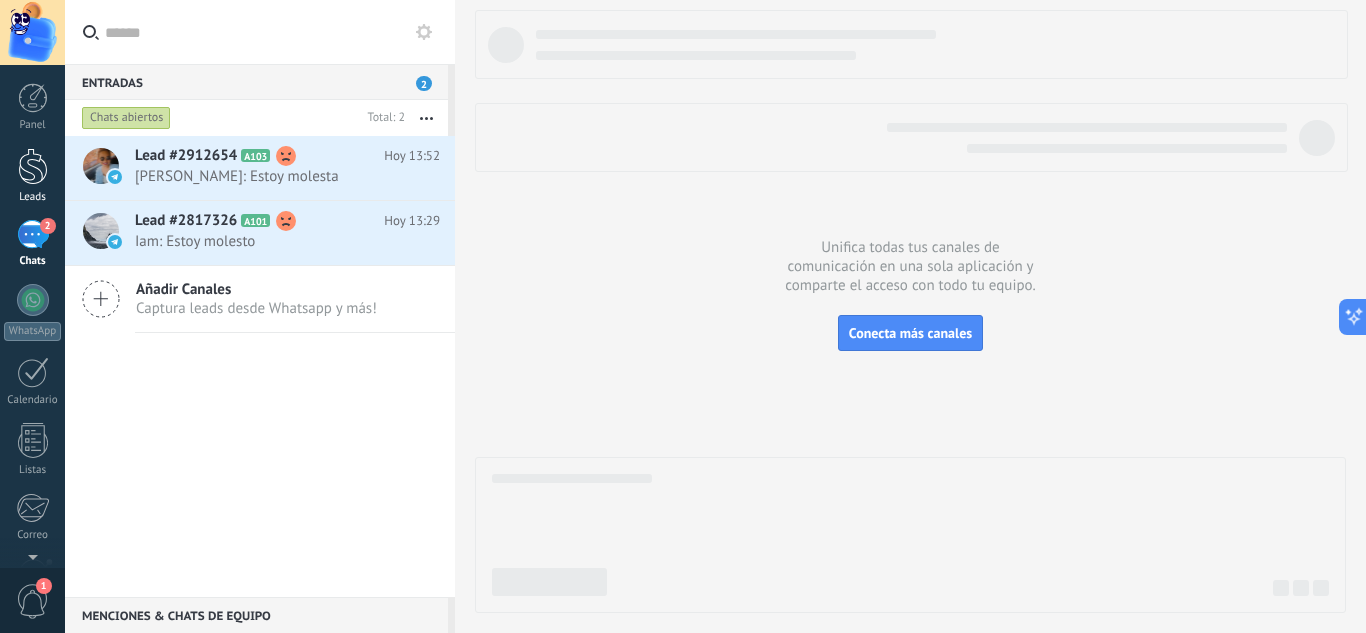 click at bounding box center (33, 166) 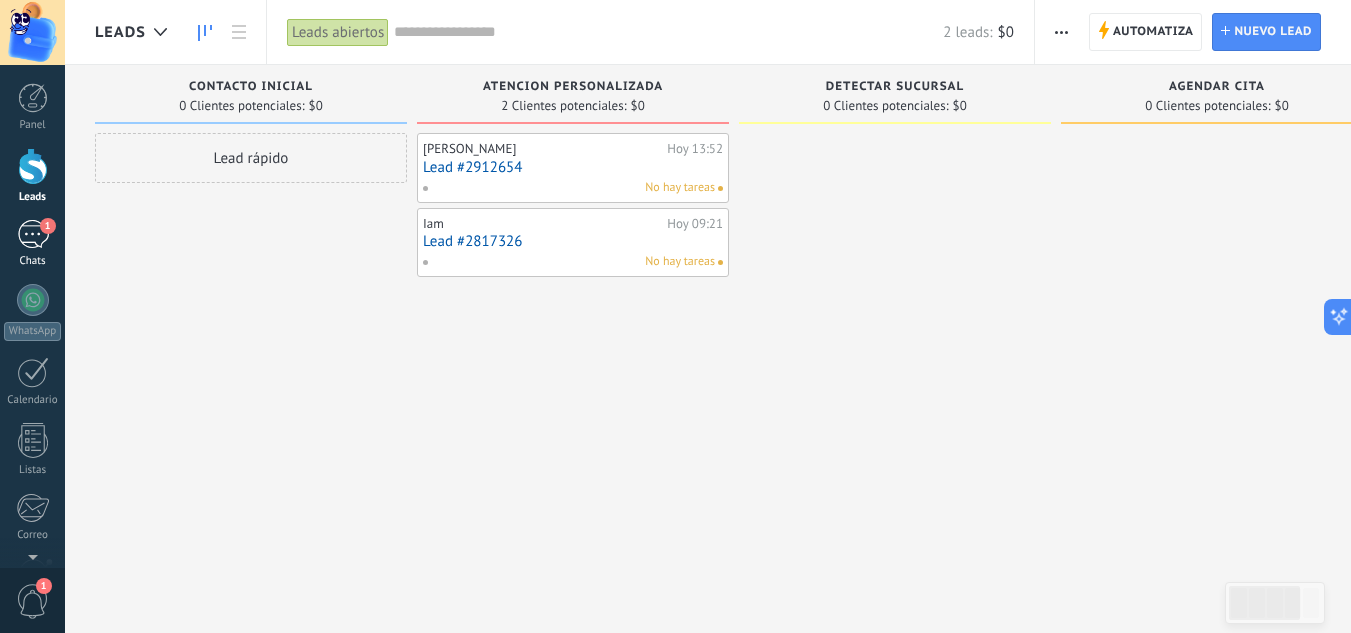 click on "1" at bounding box center [33, 234] 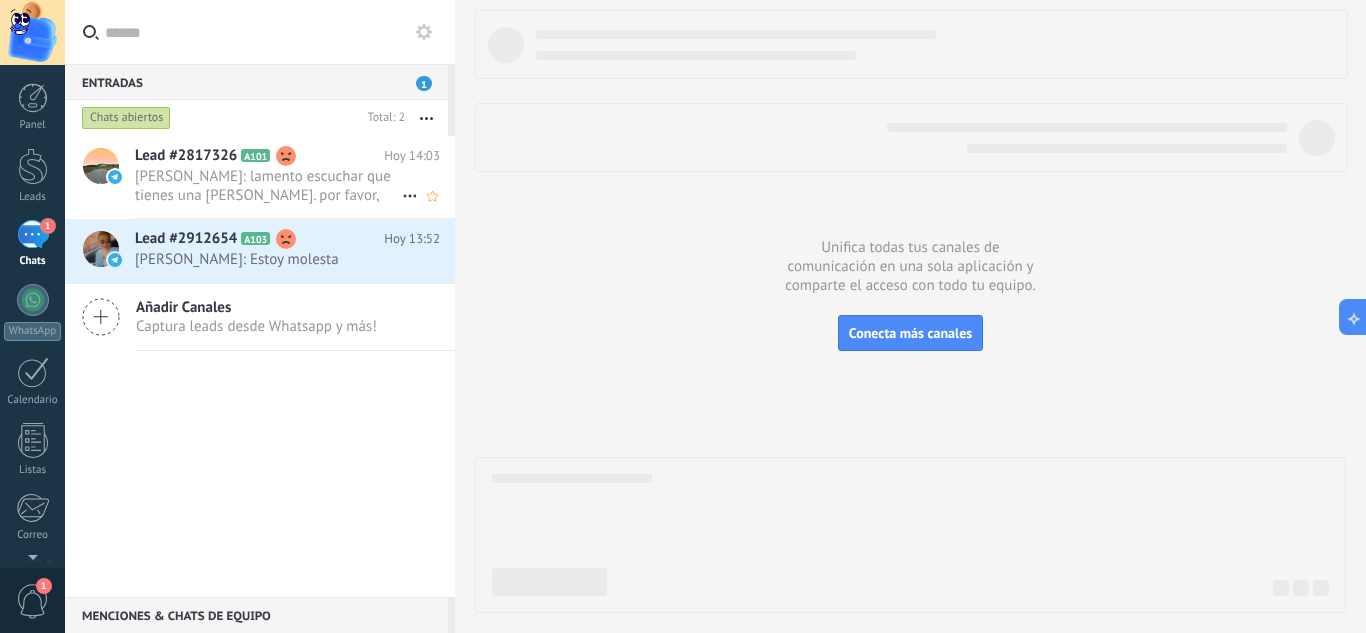 click on "[PERSON_NAME]: lamento escuchar que tienes una [PERSON_NAME]. por favor, indícame más detalles sobre lo que ha sucedido para poder ay..." at bounding box center (268, 186) 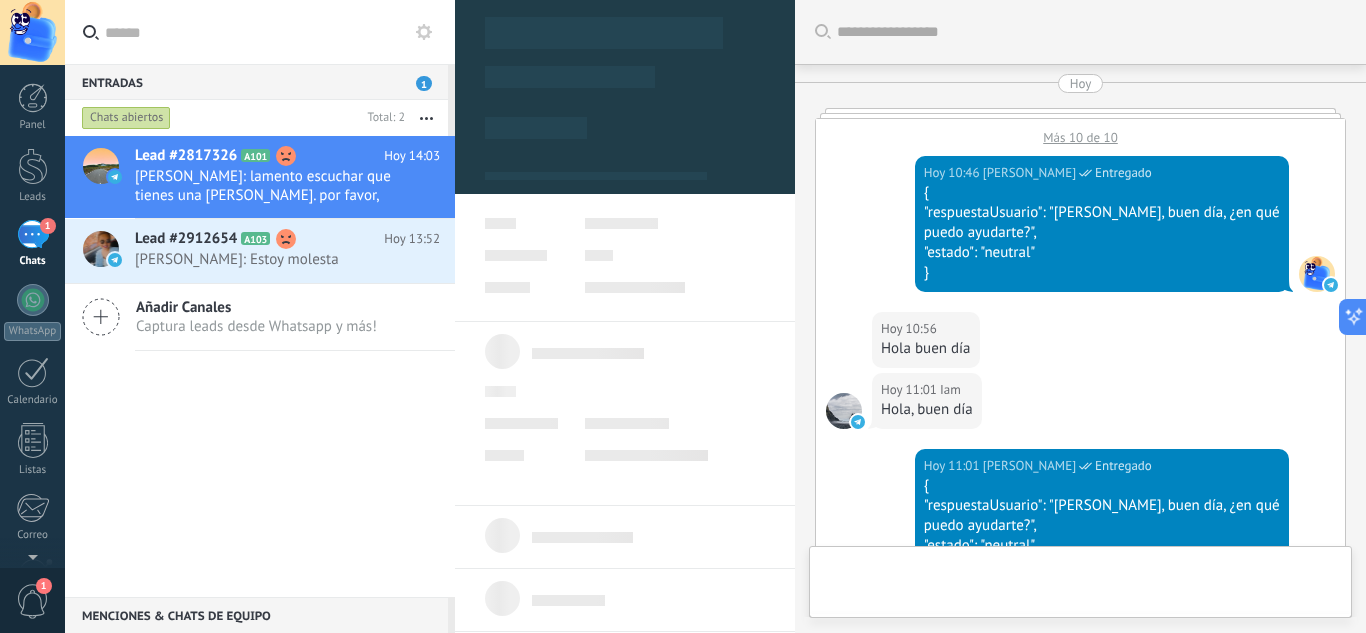 type on "**********" 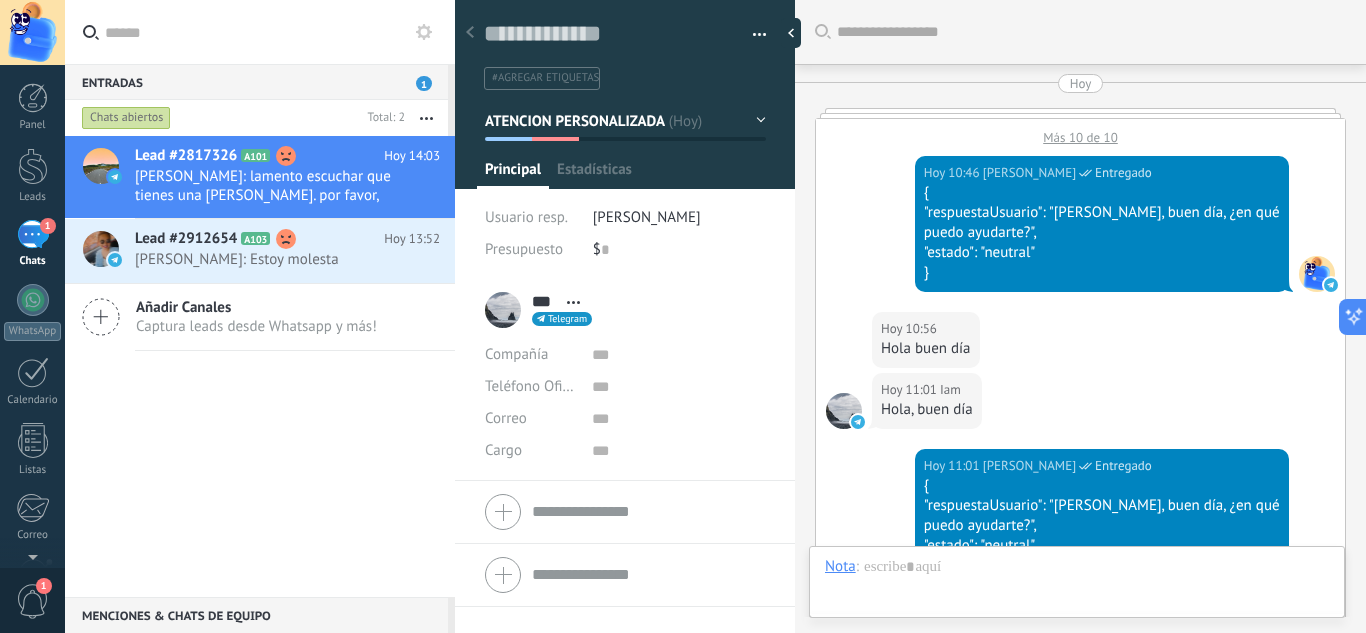 scroll, scrollTop: 2737, scrollLeft: 0, axis: vertical 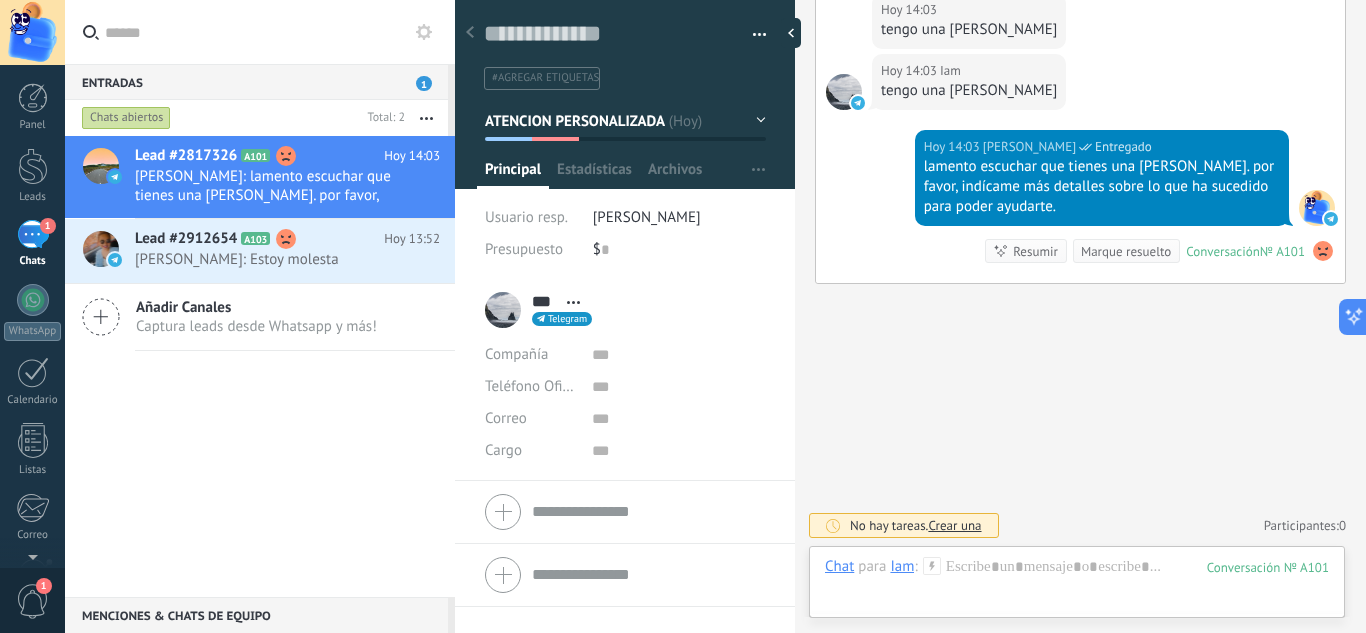 click on "Entradas 1" at bounding box center [256, 82] 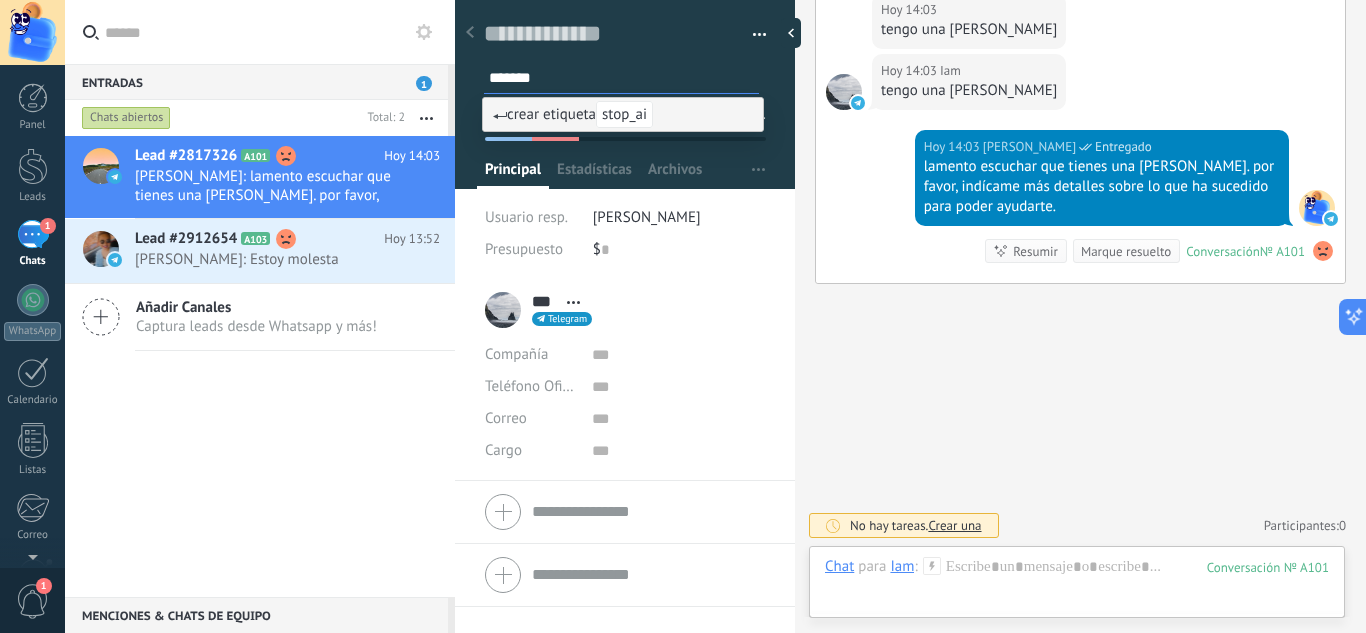 type on "*******" 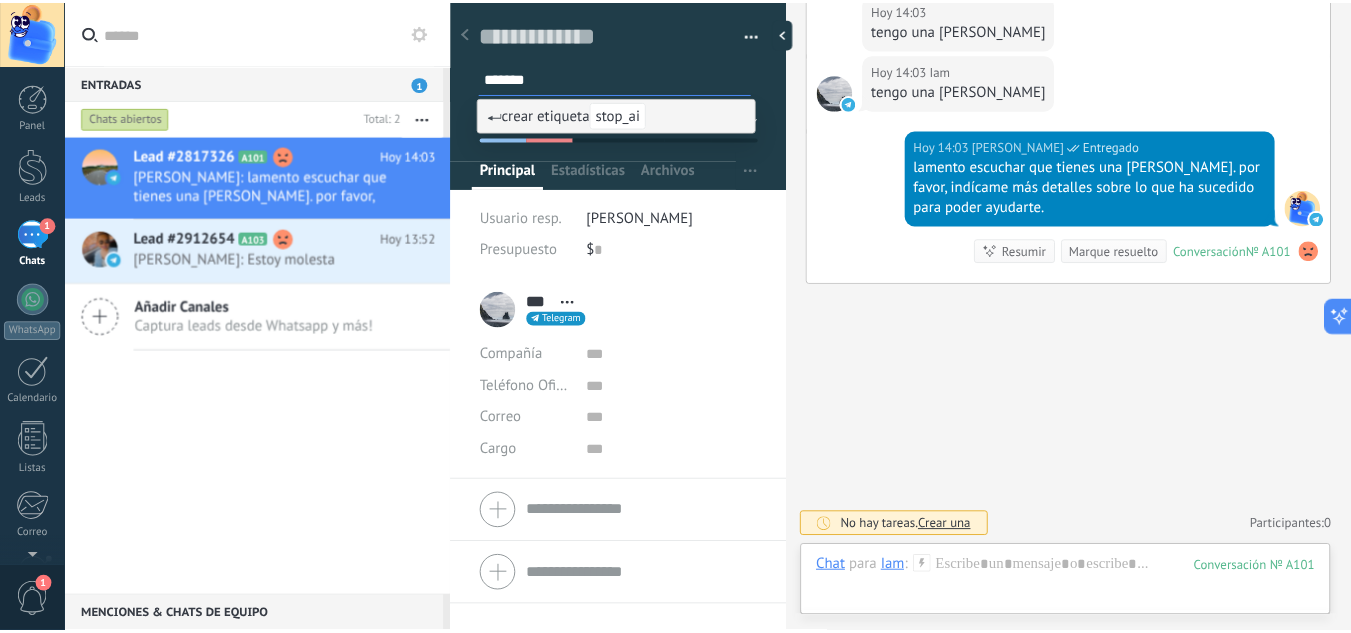 scroll, scrollTop: 0, scrollLeft: 0, axis: both 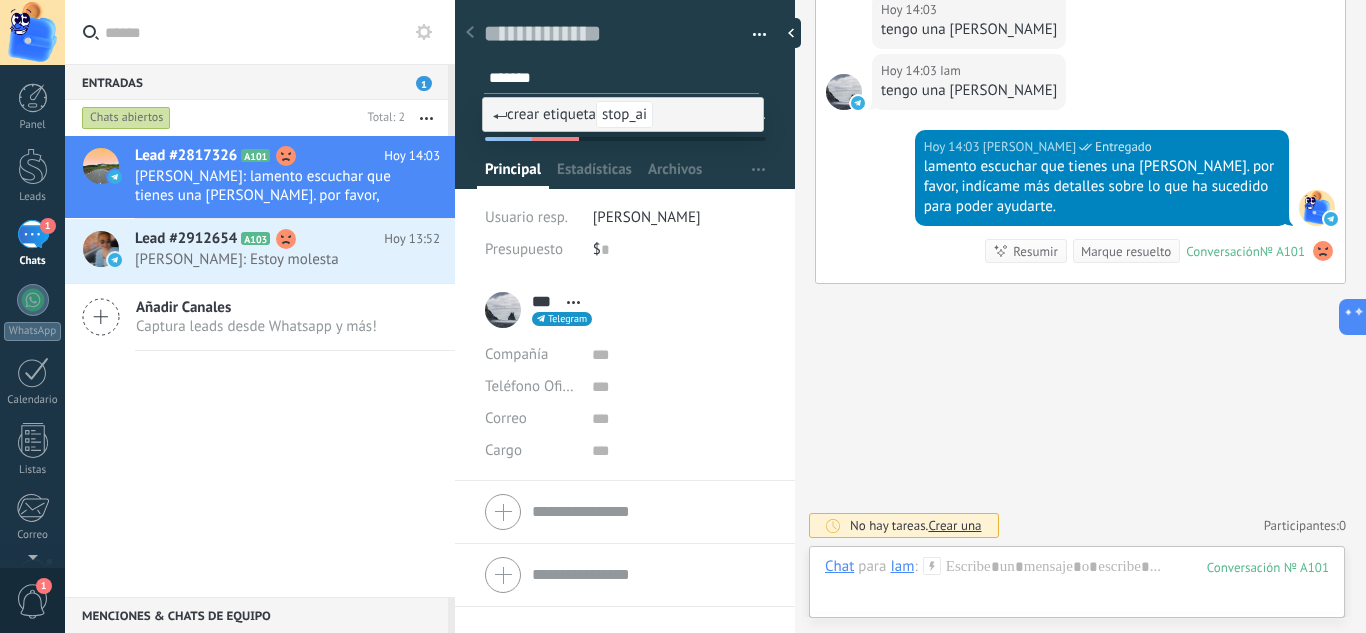 type 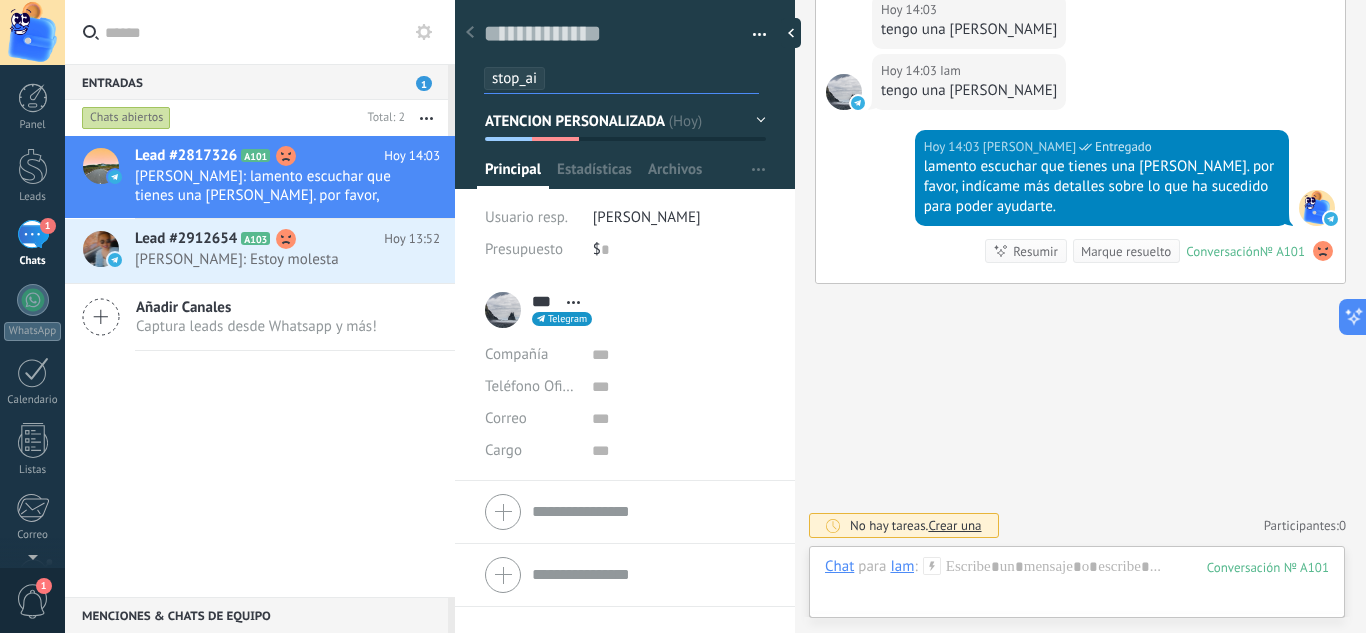 click on "Buscar Carga más Hoy Más 10 de 10 Hoy 10:46 [PERSON_NAME]  Entregado { "respuestaUsuario": "hola, buen día, ¿en qué puedo ayudarte?", "estado": "neutral" } Hoy 10:56 [PERSON_NAME] buen día Hoy 11:01 [PERSON_NAME], buen día Hoy 11:01 [PERSON_NAME]  Entregado { "respuestaUsuario": "hola, buen día, ¿en qué puedo ayudarte?", "estado": "neutral" } Hoy 11:02 Iam  Buen día Hoy 11:02 [PERSON_NAME]  Entregado { "respuestaUsuario": "buen día, ¿en qué puedo ayudarte?", "estado": "neutral" } Hoy 11:02 Iam  Buen día Hoy 11:02 [PERSON_NAME]  Entregado { "respuestaUsuario": "buen día, ¿en qué puedo ayudarte?", "estado": "neutral" } Hoy 11:10 Iam  Buen día Hoy 11:10 [PERSON_NAME]  Entregado buen día, ¿en qué puedo ayudarte? Conversación  № A101 Conversación № A101 Hoy 11:14 [PERSON_NAME]  Nuevo estatus: Contacto inicial de ATENCION PERSONALIZADA Iam  Más 10 de 12 Hoy 12:13 [PERSON_NAME]  Entregado { "respuestaUsuario": "hola, buen día, ¿en qué puedo ayudarte?", "estado": "neutral" } Hoy 12:21 [PERSON_NAME], buen día" at bounding box center [1080, -1052] 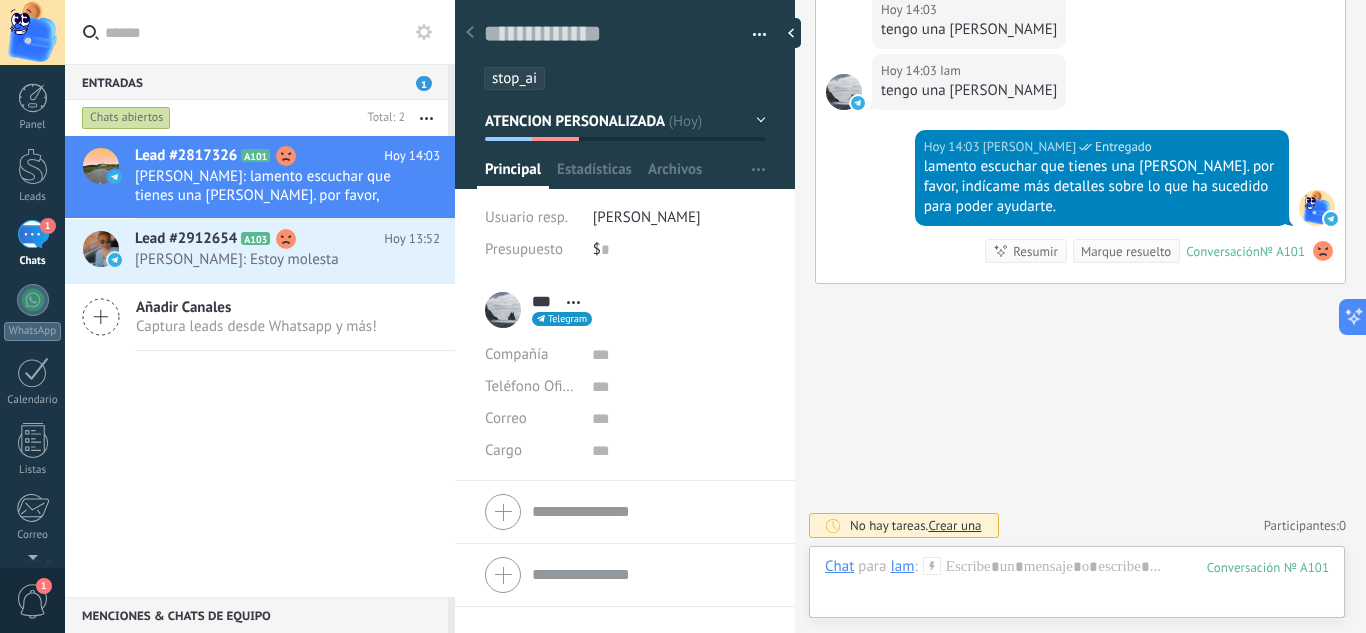 click on "Teléfono Oficina
Ofic. directo
Celular
Fax
Casa
Otro
Teléfono Oficina
Llamar
Copiar
Editar
[GEOGRAPHIC_DATA]
E-mail priv.
Otro e-mail
[GEOGRAPHIC_DATA]
[GEOGRAPHIC_DATA]
Escribir de Kommo
Copiar
Página web" at bounding box center [625, 575] 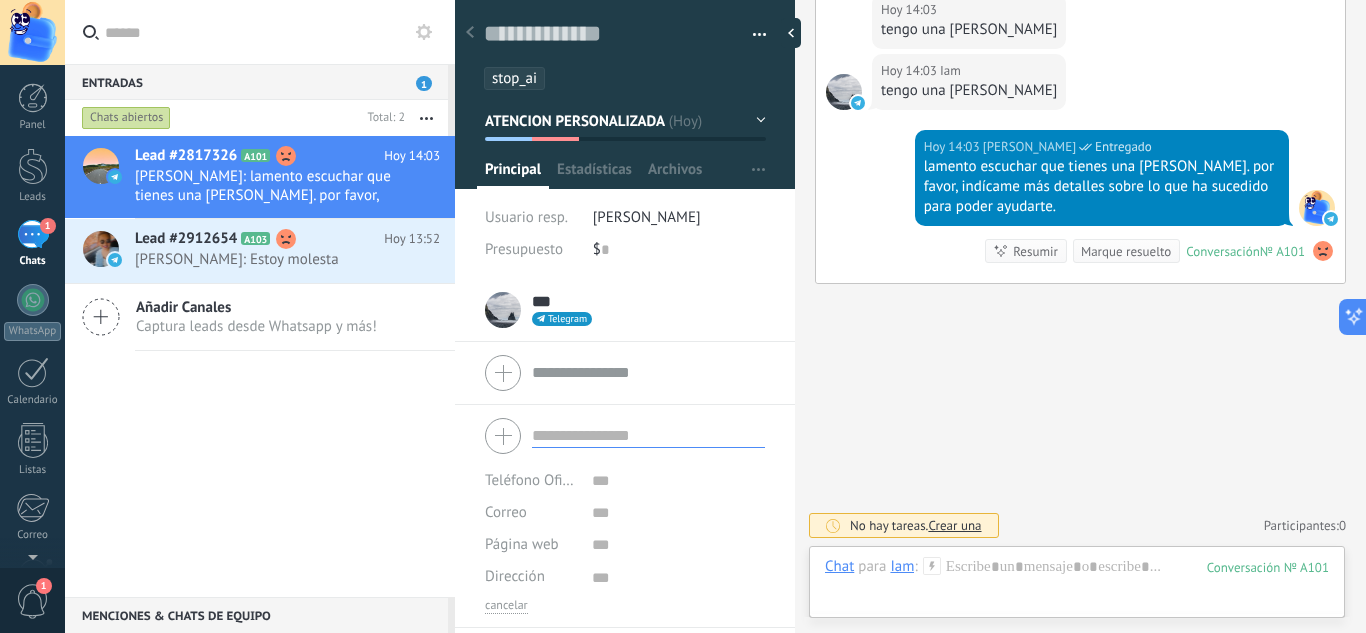 click on "Buscar Carga más Hoy Más 10 de 10 Hoy 10:46 [PERSON_NAME]  Entregado { "respuestaUsuario": "hola, buen día, ¿en qué puedo ayudarte?", "estado": "neutral" } Hoy 10:56 [PERSON_NAME] buen día Hoy 11:01 [PERSON_NAME], buen día Hoy 11:01 [PERSON_NAME]  Entregado { "respuestaUsuario": "hola, buen día, ¿en qué puedo ayudarte?", "estado": "neutral" } Hoy 11:02 Iam  Buen día Hoy 11:02 [PERSON_NAME]  Entregado { "respuestaUsuario": "buen día, ¿en qué puedo ayudarte?", "estado": "neutral" } Hoy 11:02 Iam  Buen día Hoy 11:02 [PERSON_NAME]  Entregado { "respuestaUsuario": "buen día, ¿en qué puedo ayudarte?", "estado": "neutral" } Hoy 11:10 Iam  Buen día Hoy 11:10 [PERSON_NAME]  Entregado buen día, ¿en qué puedo ayudarte? Conversación  № A101 Conversación № A101 Hoy 11:14 [PERSON_NAME]  Nuevo estatus: Contacto inicial de ATENCION PERSONALIZADA Iam  Más 10 de 12 Hoy 12:13 [PERSON_NAME]  Entregado { "respuestaUsuario": "hola, buen día, ¿en qué puedo ayudarte?", "estado": "neutral" } Hoy 12:21 [PERSON_NAME], buen día" at bounding box center (1080, -1052) 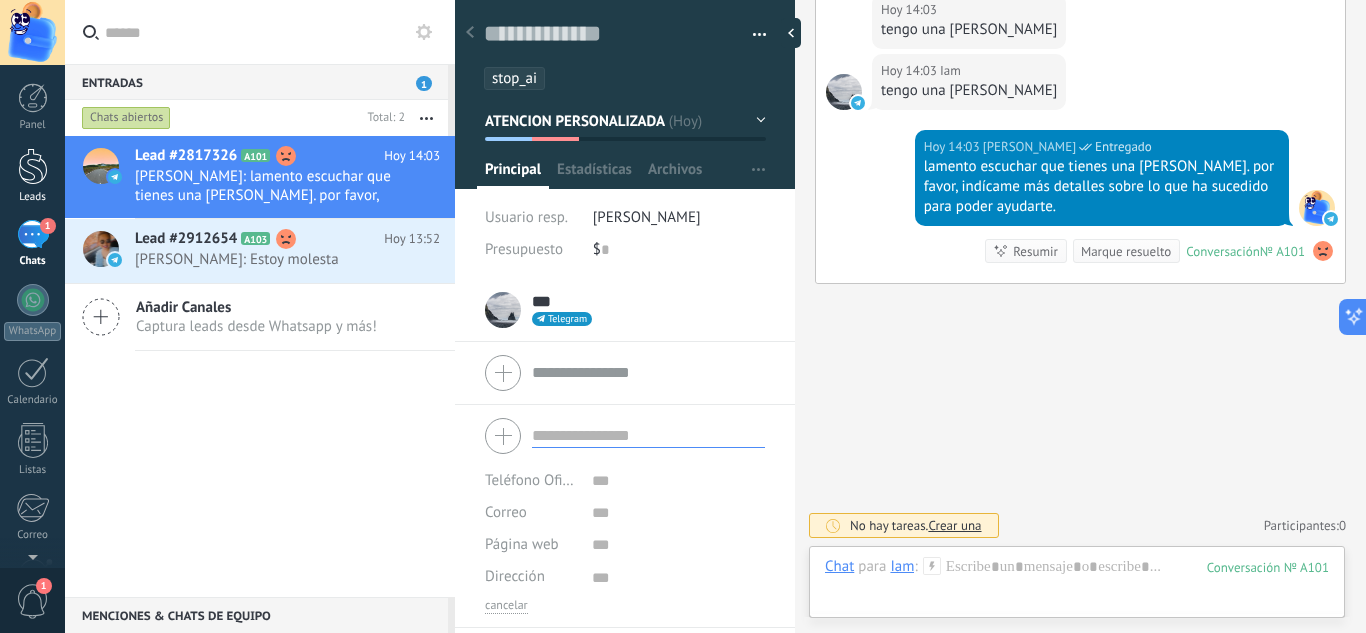 click at bounding box center (33, 166) 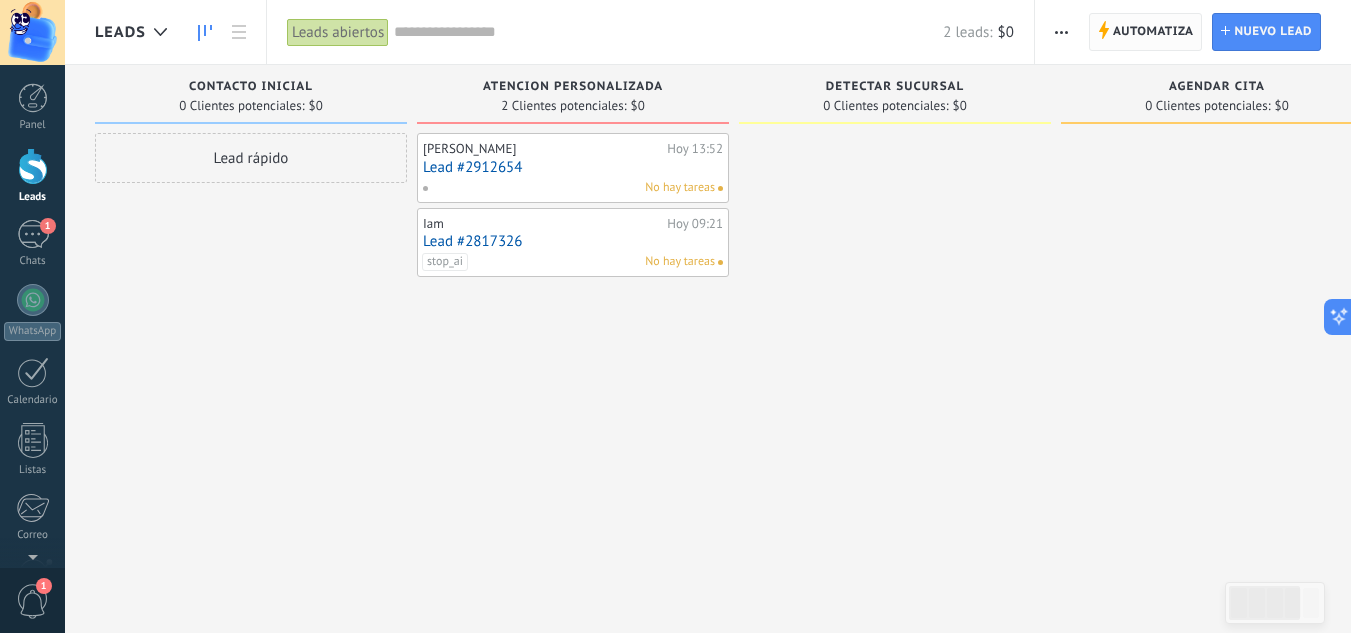 click on "Automatiza" at bounding box center [1153, 32] 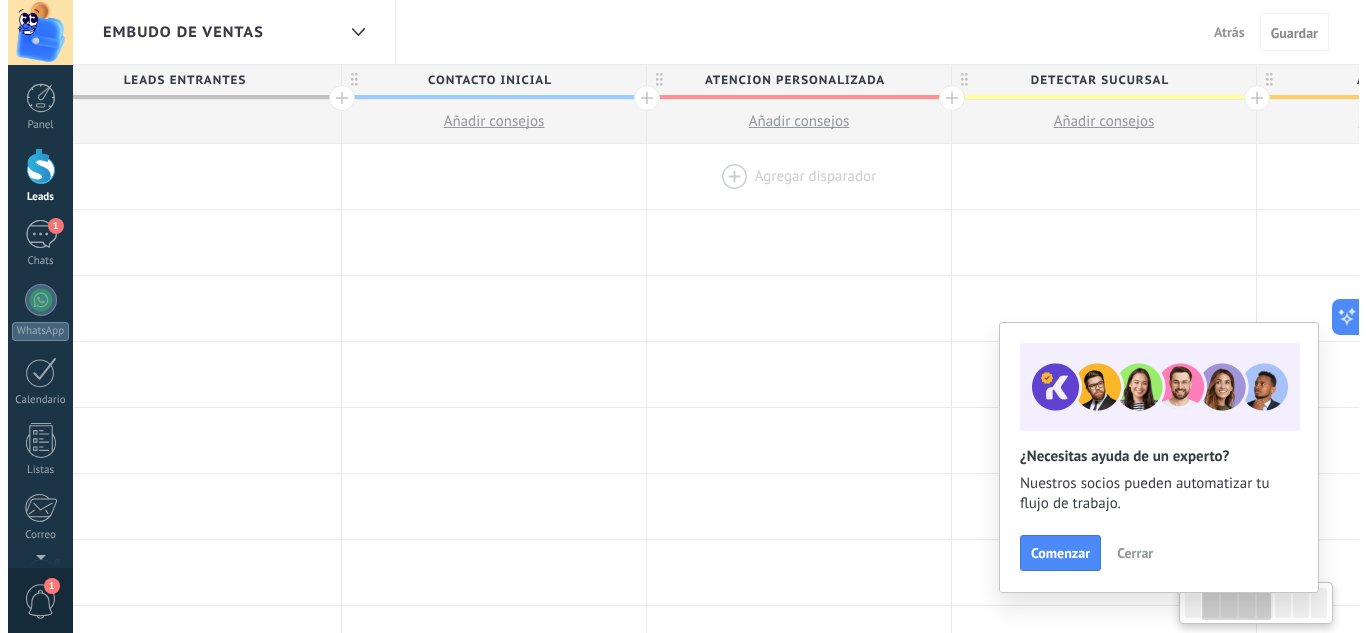 scroll, scrollTop: 0, scrollLeft: 362, axis: horizontal 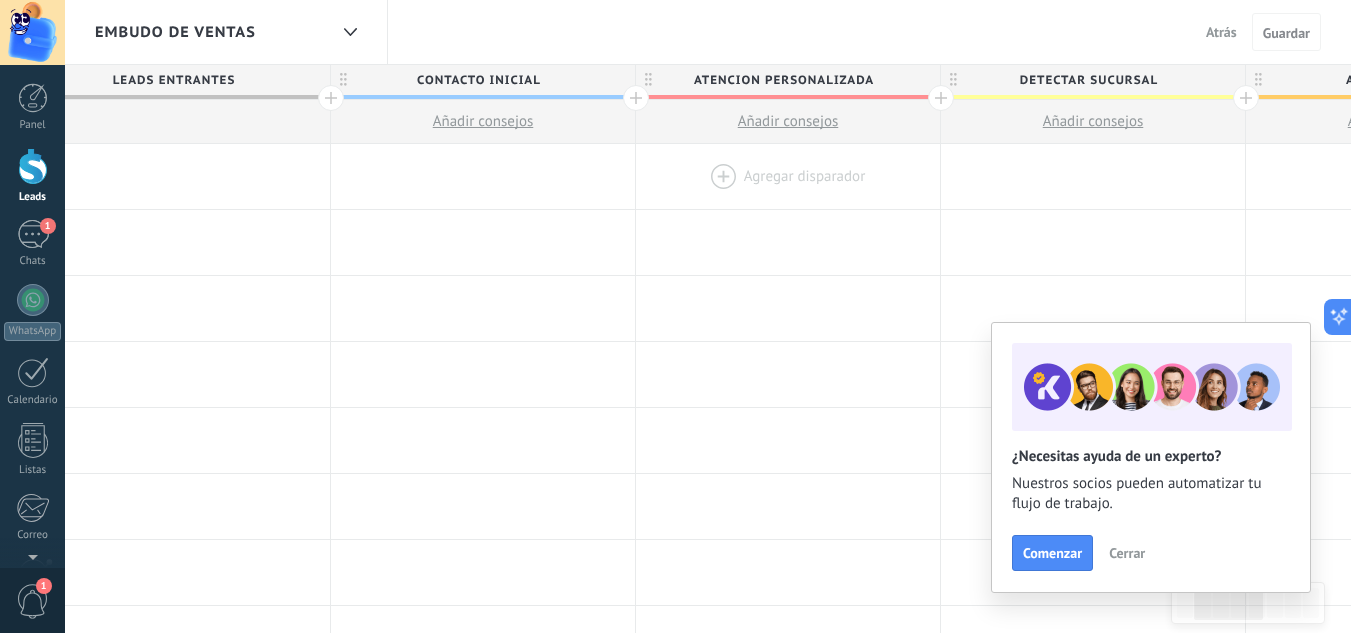 click at bounding box center [788, 176] 